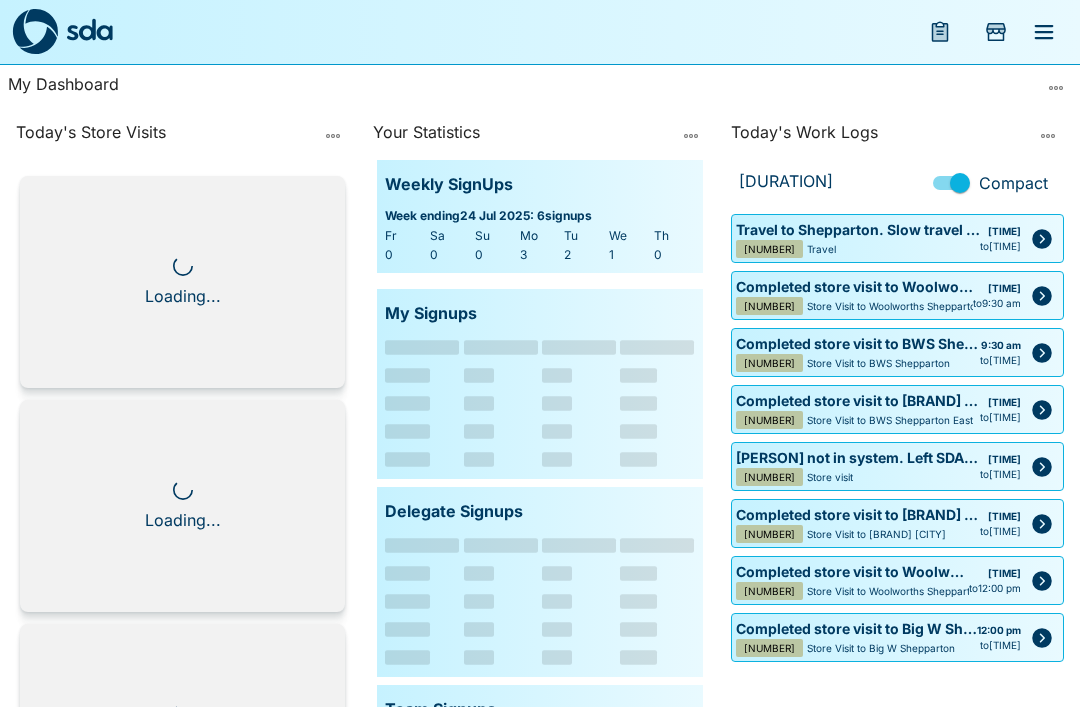 scroll, scrollTop: 0, scrollLeft: 0, axis: both 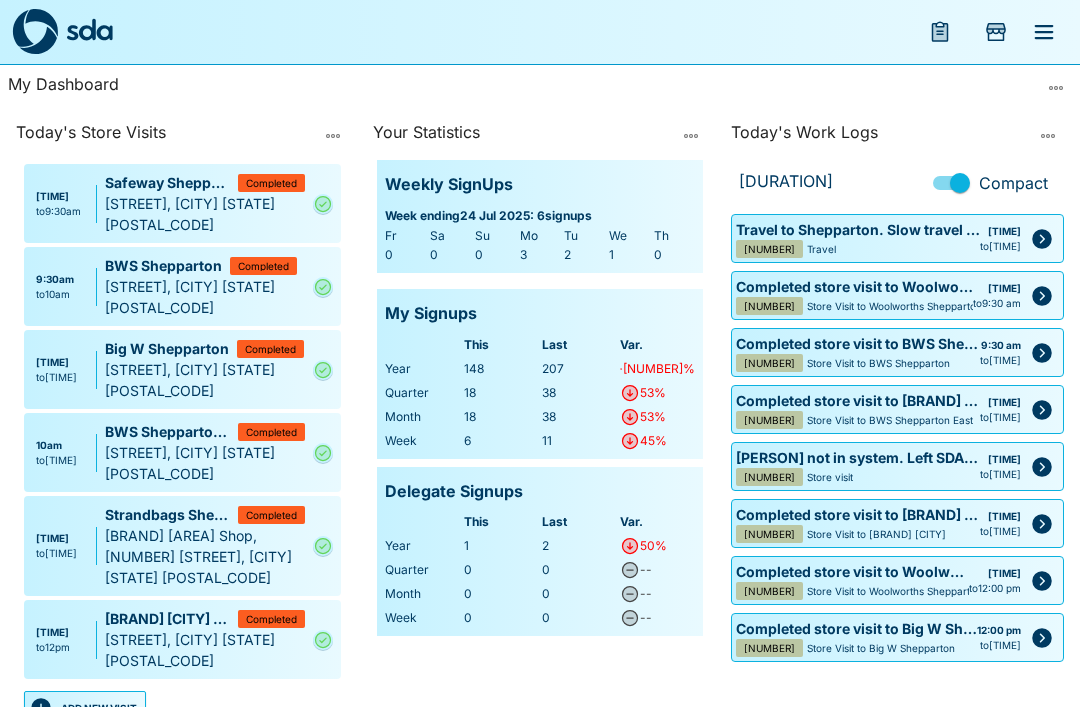 click 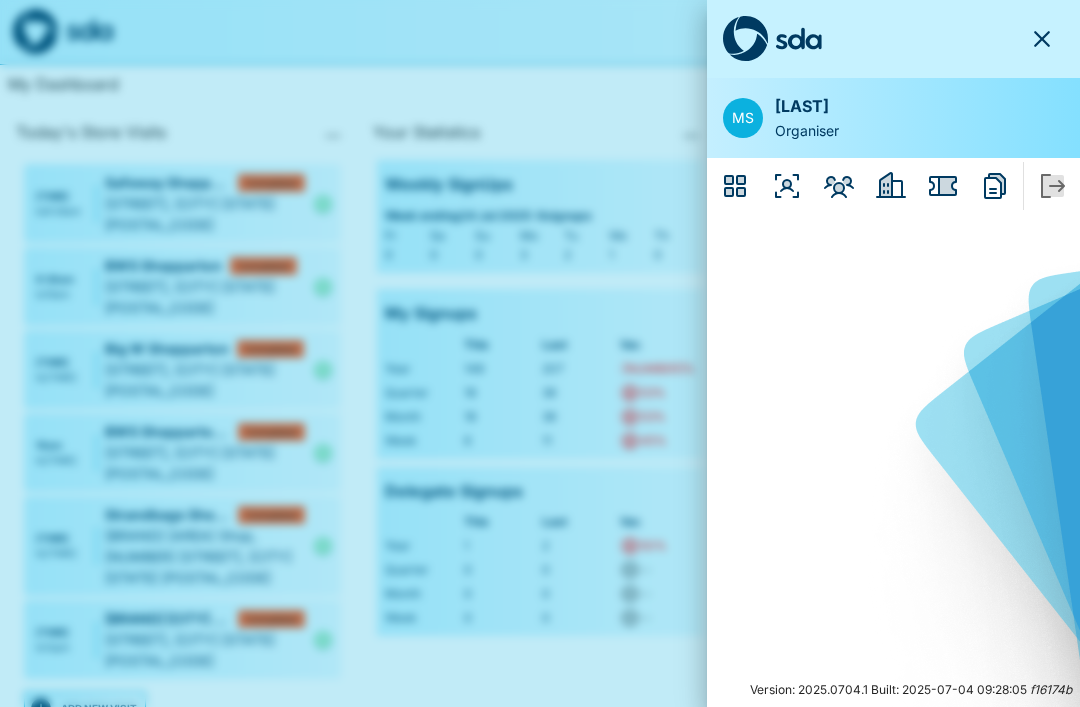 click 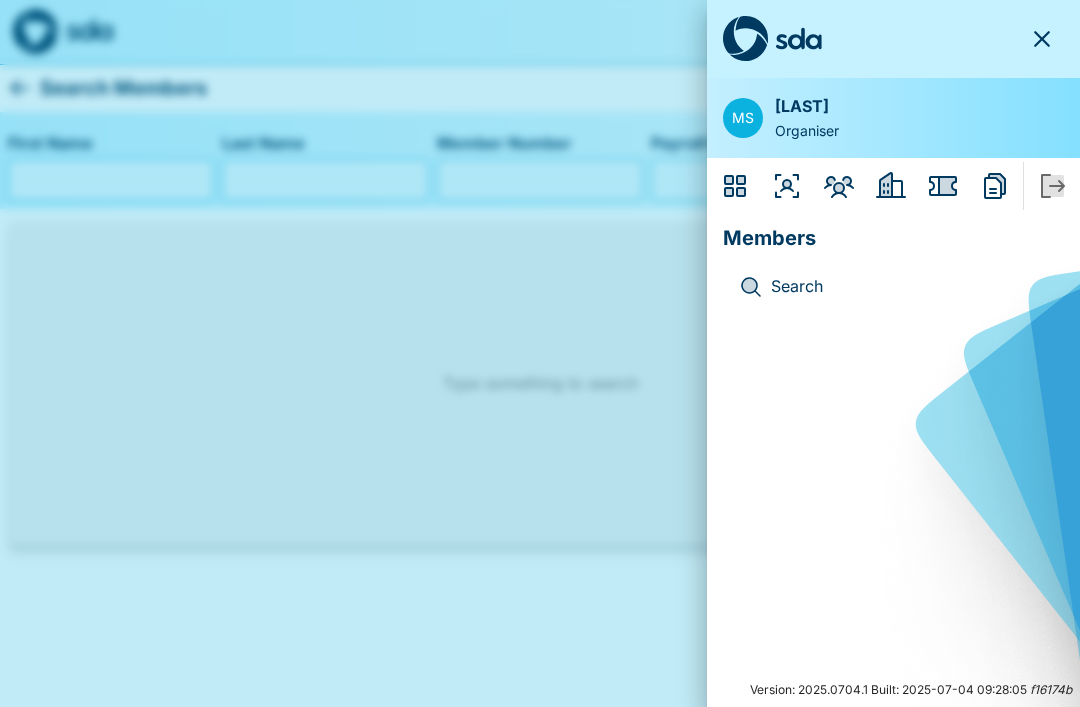 click on "Search" at bounding box center (909, 287) 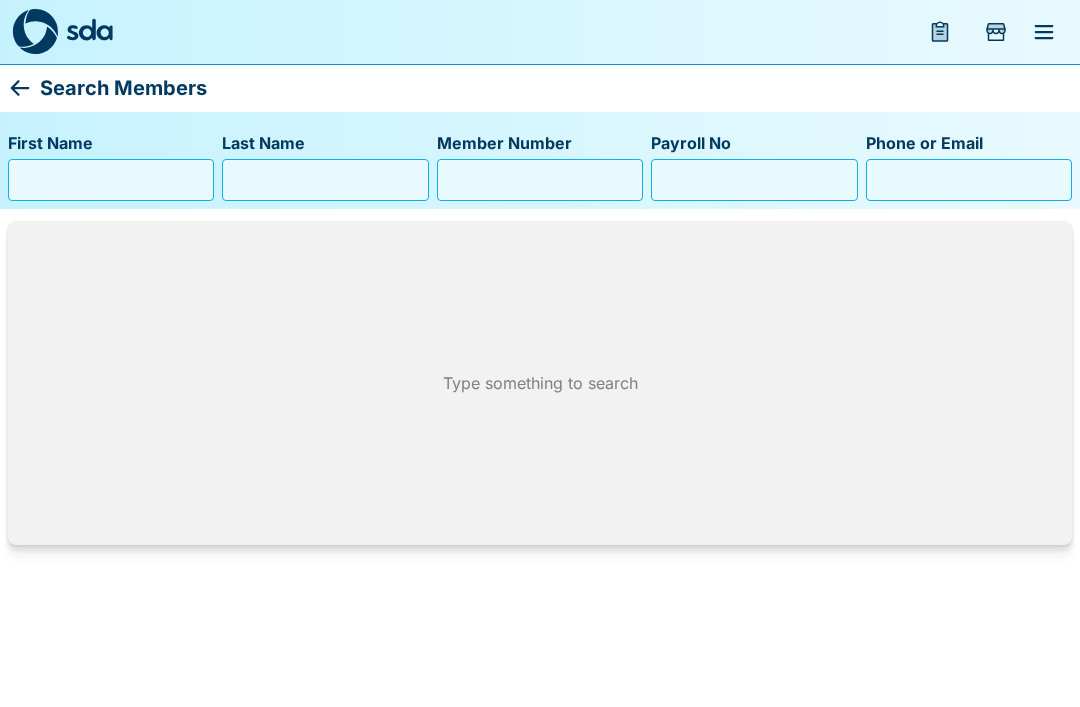 click on "First Name" at bounding box center [111, 180] 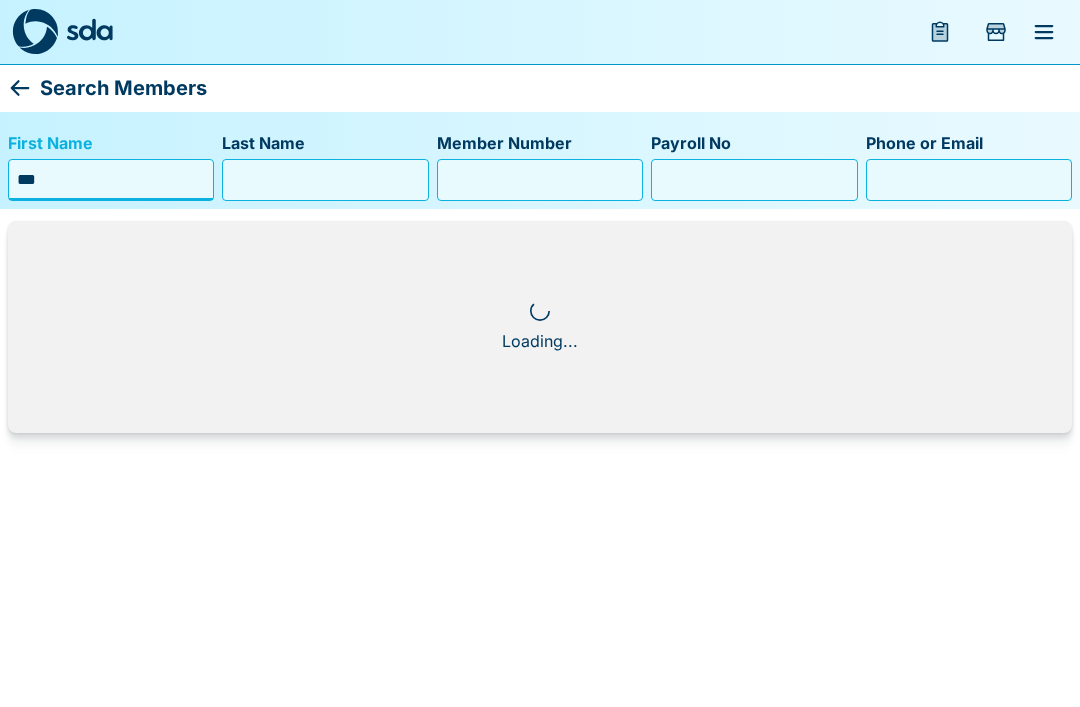 type on "***" 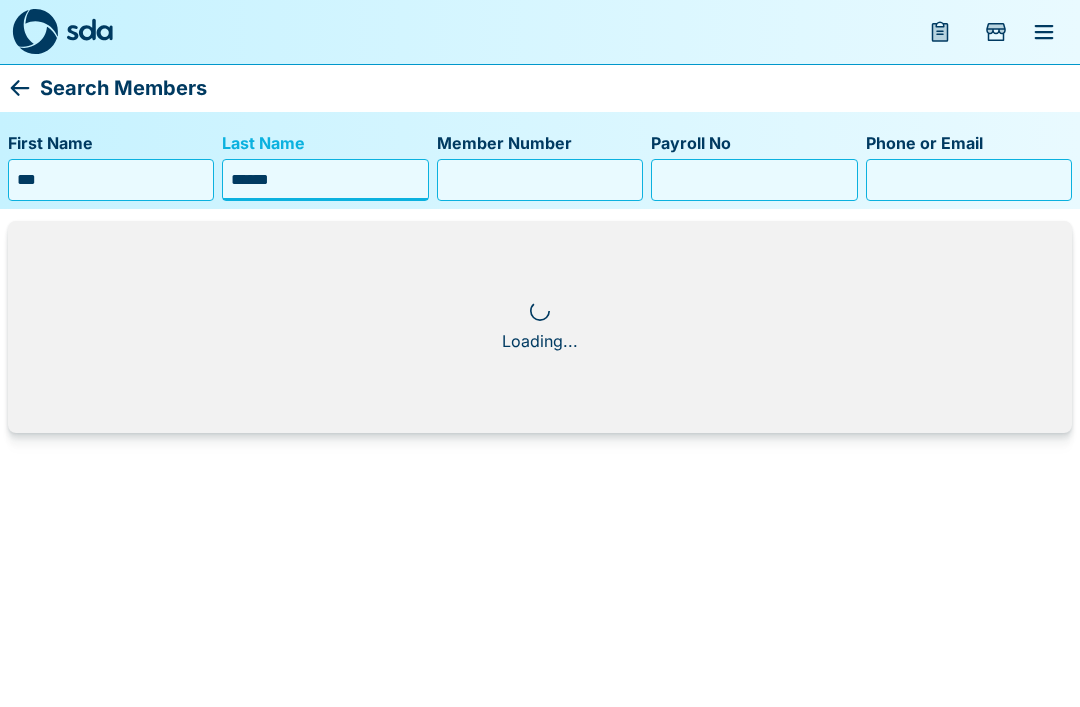 type on "*******" 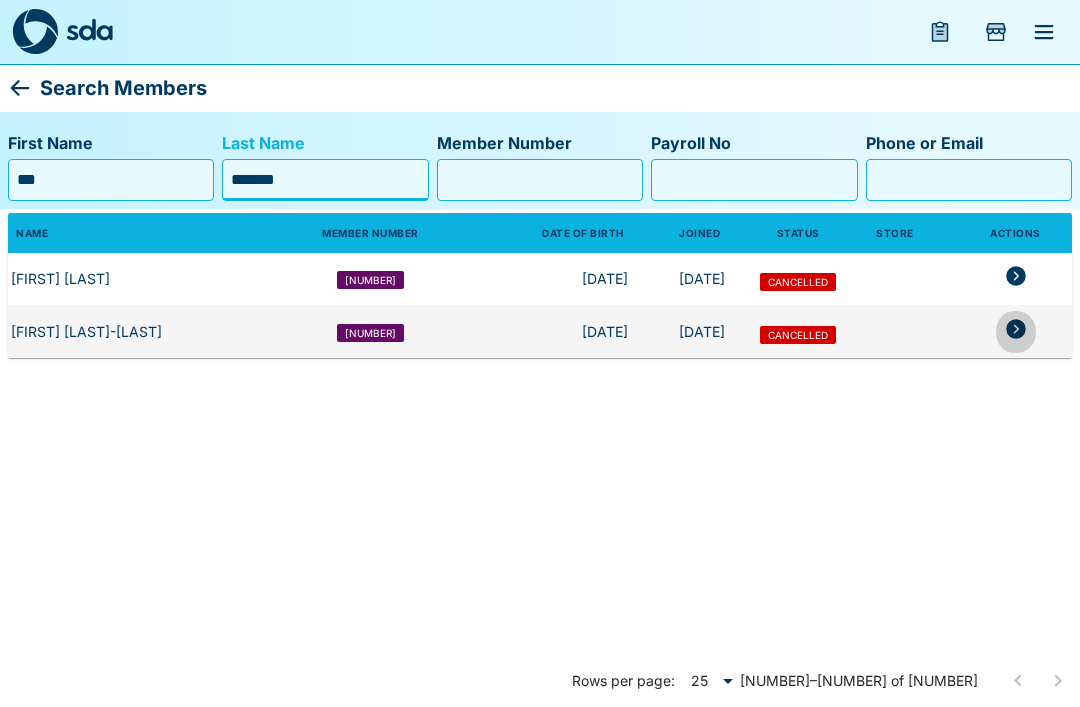 click 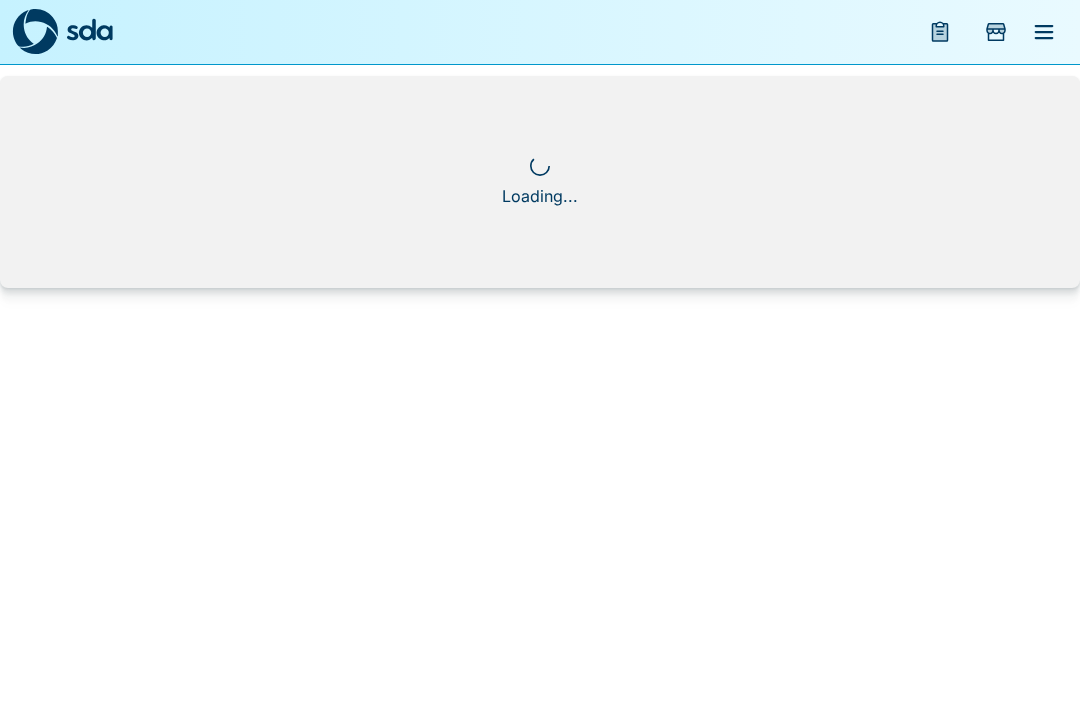 click on "Loading..." at bounding box center (540, 182) 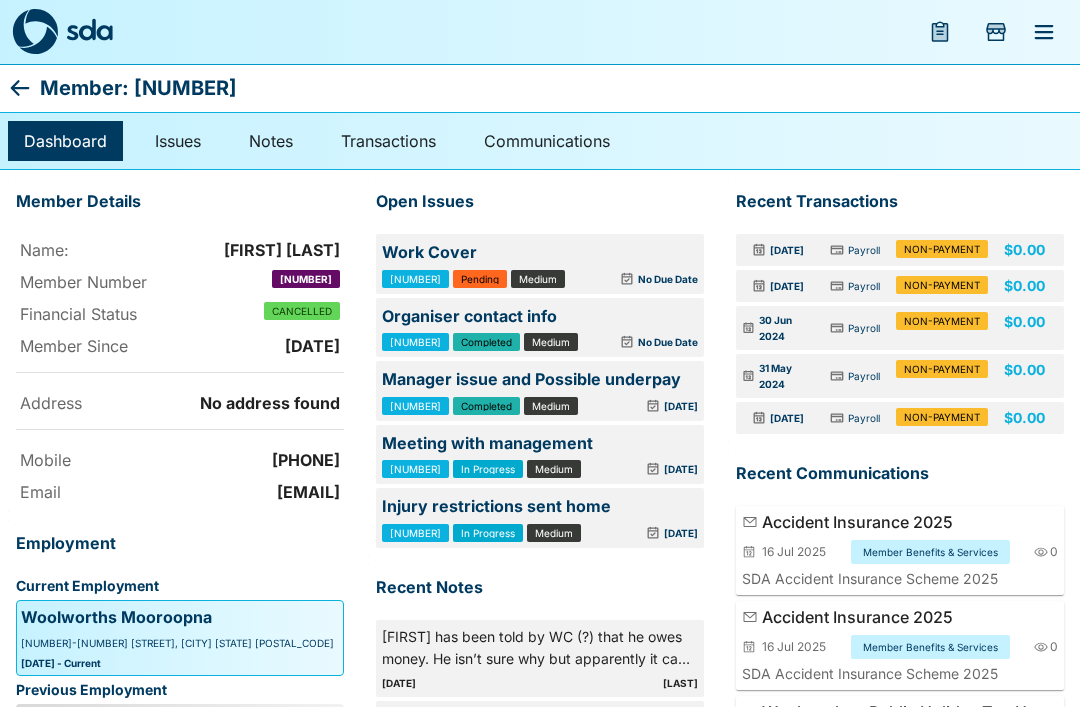 click on "[DATE]" at bounding box center (681, 469) 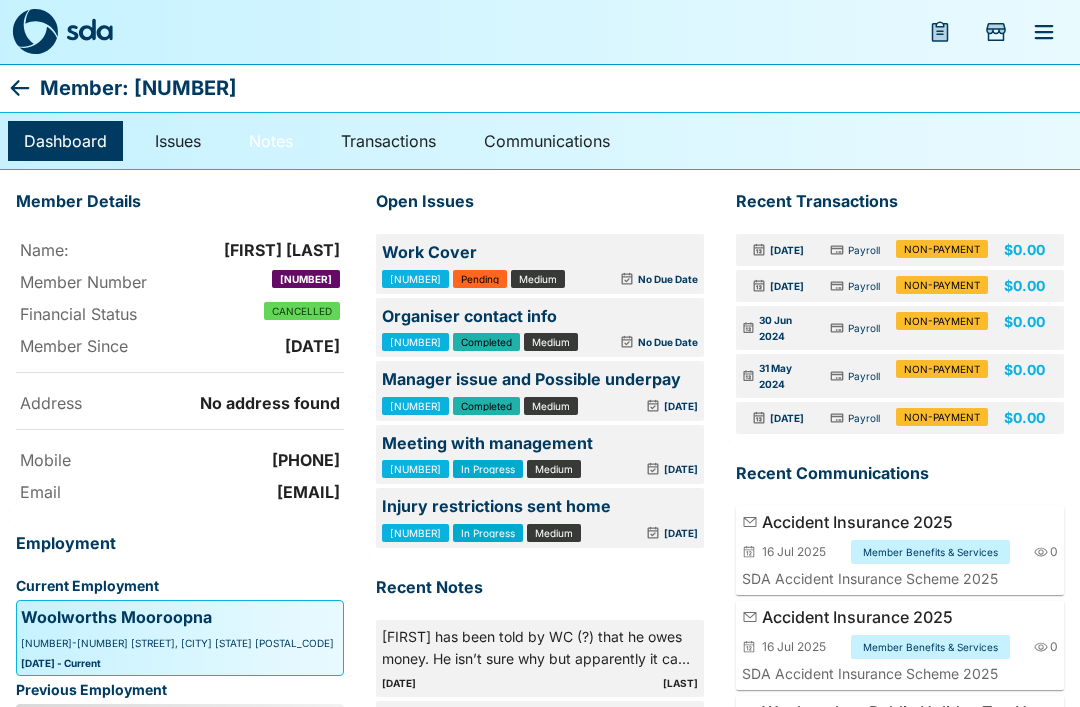 click on "Notes" at bounding box center (271, 141) 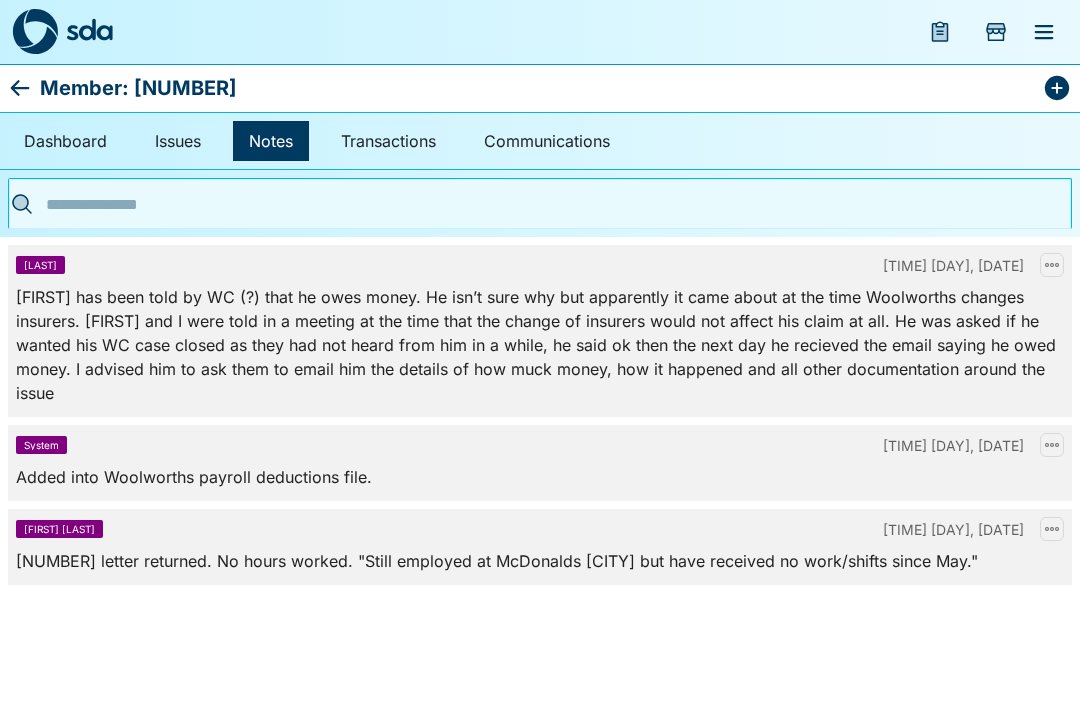 click 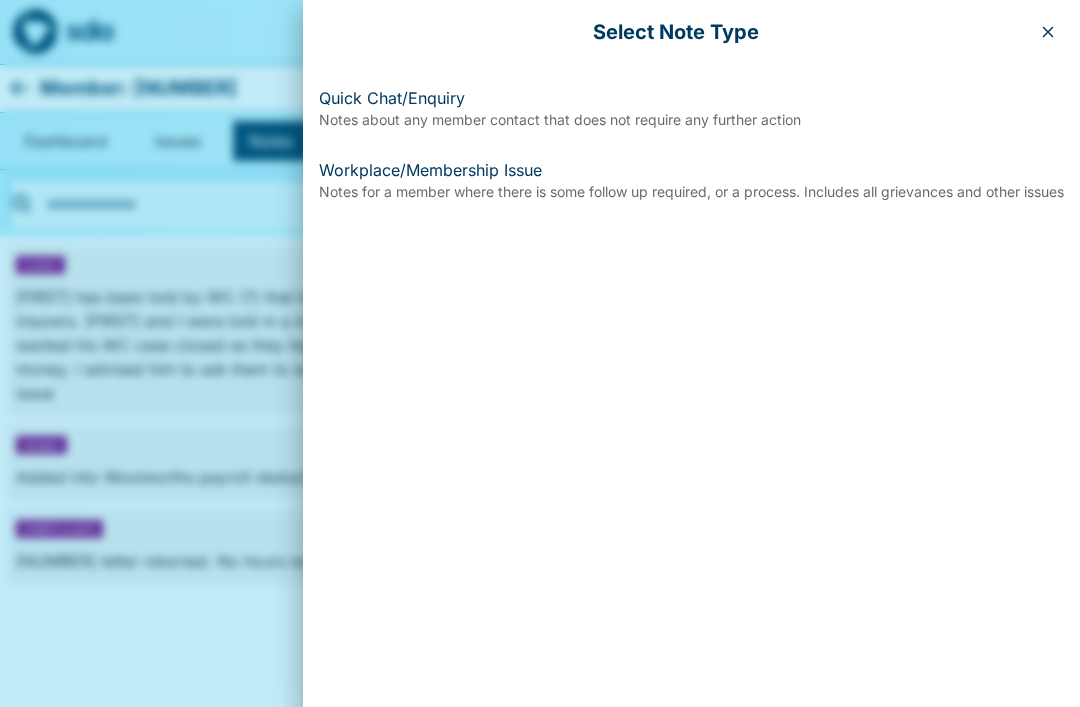 click on "Notes about any member contact that does not require any further action" at bounding box center [691, 120] 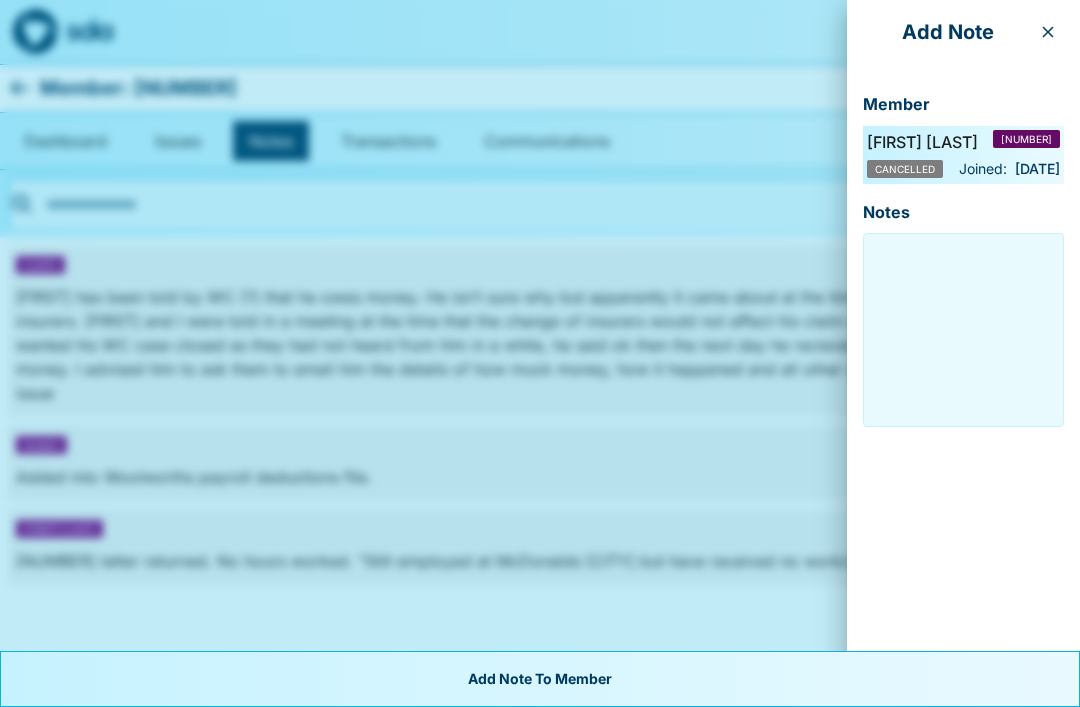 click at bounding box center [963, 330] 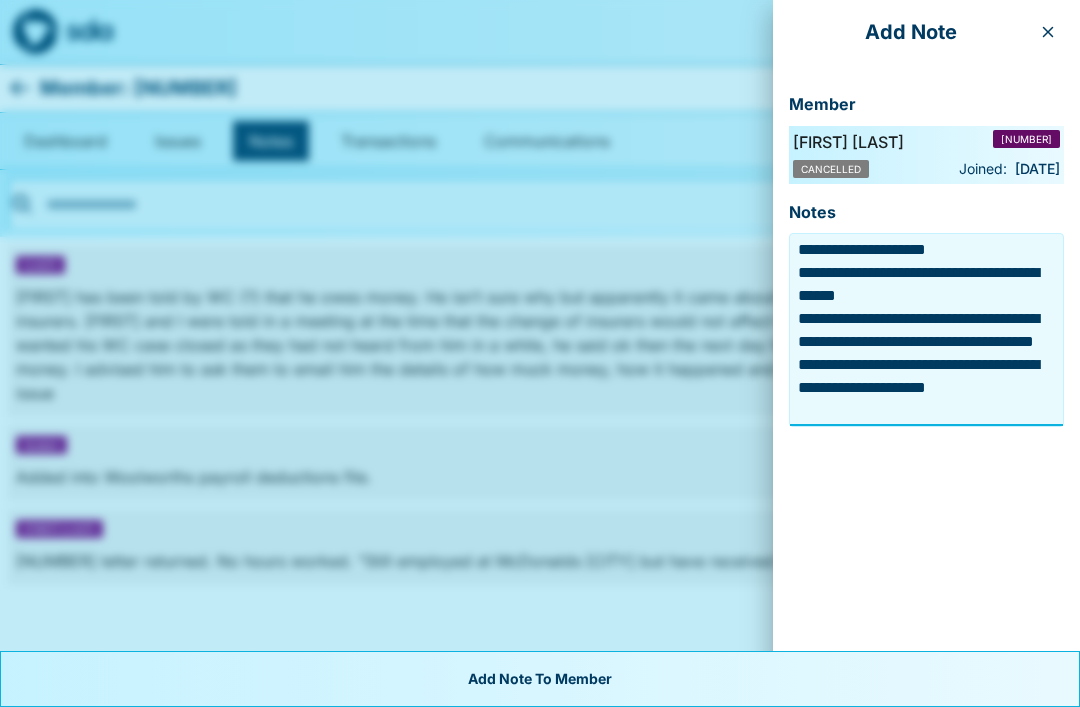 click on "**********" at bounding box center (926, 330) 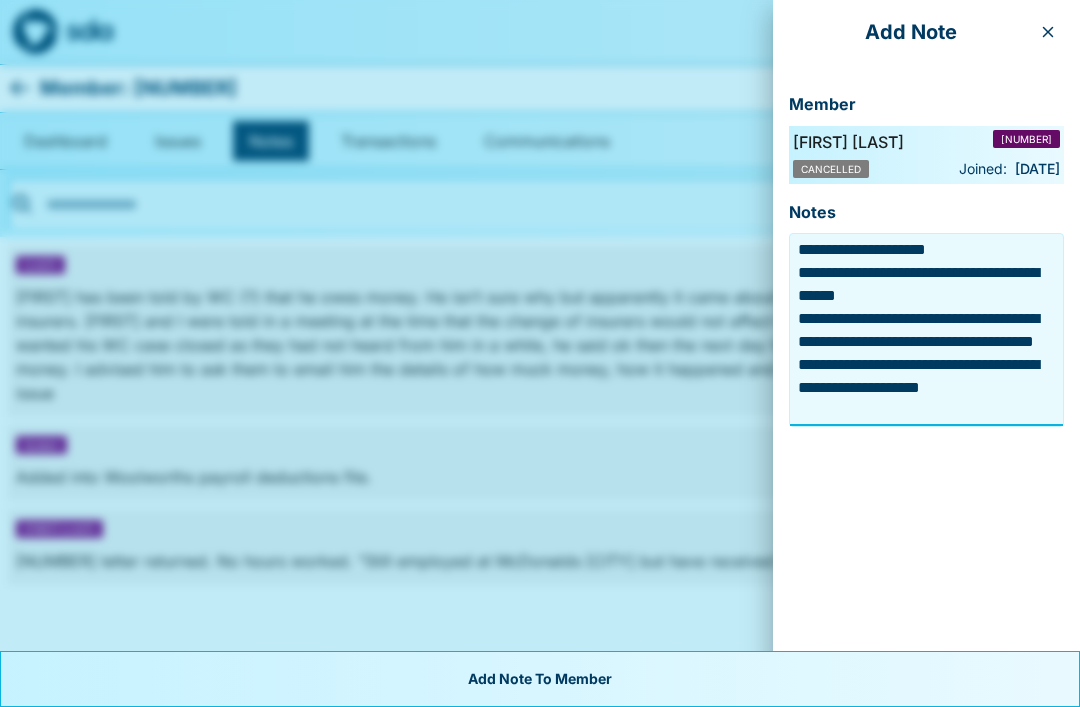 click on "**********" at bounding box center [926, 330] 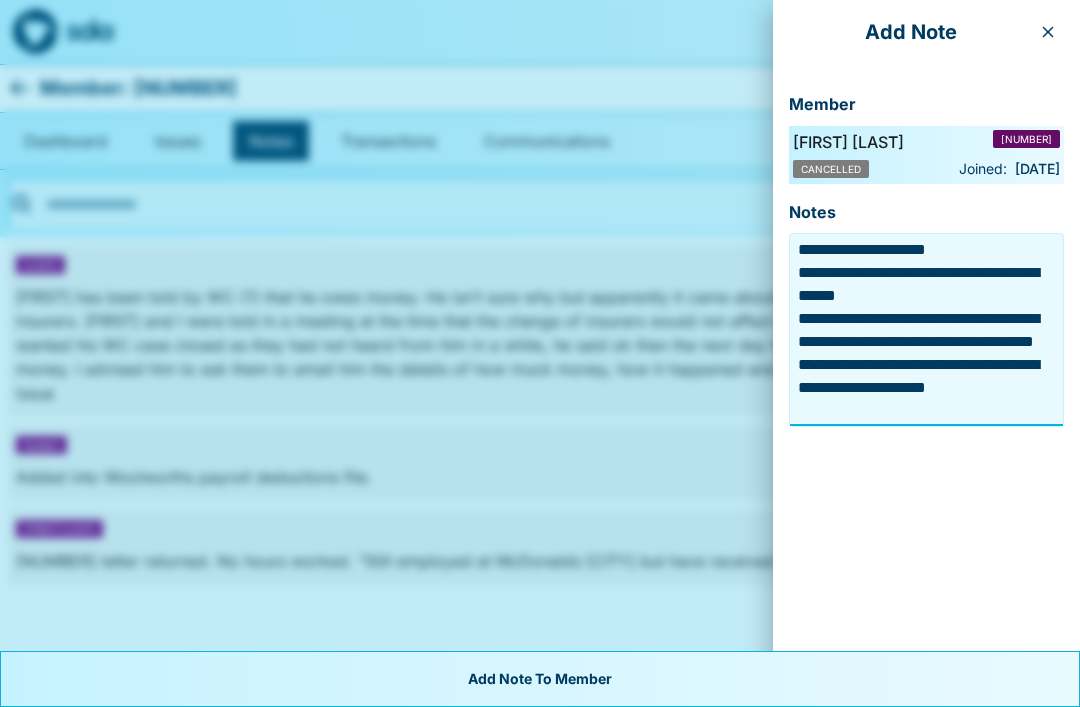 scroll, scrollTop: 21, scrollLeft: 0, axis: vertical 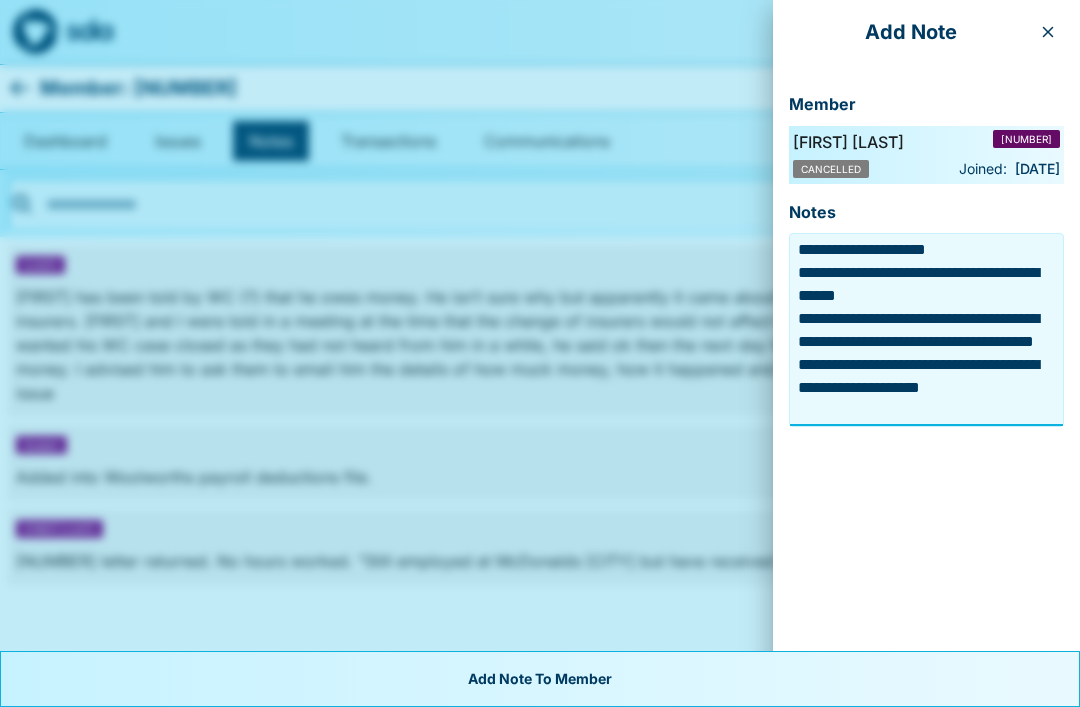 click on "**********" at bounding box center (926, 330) 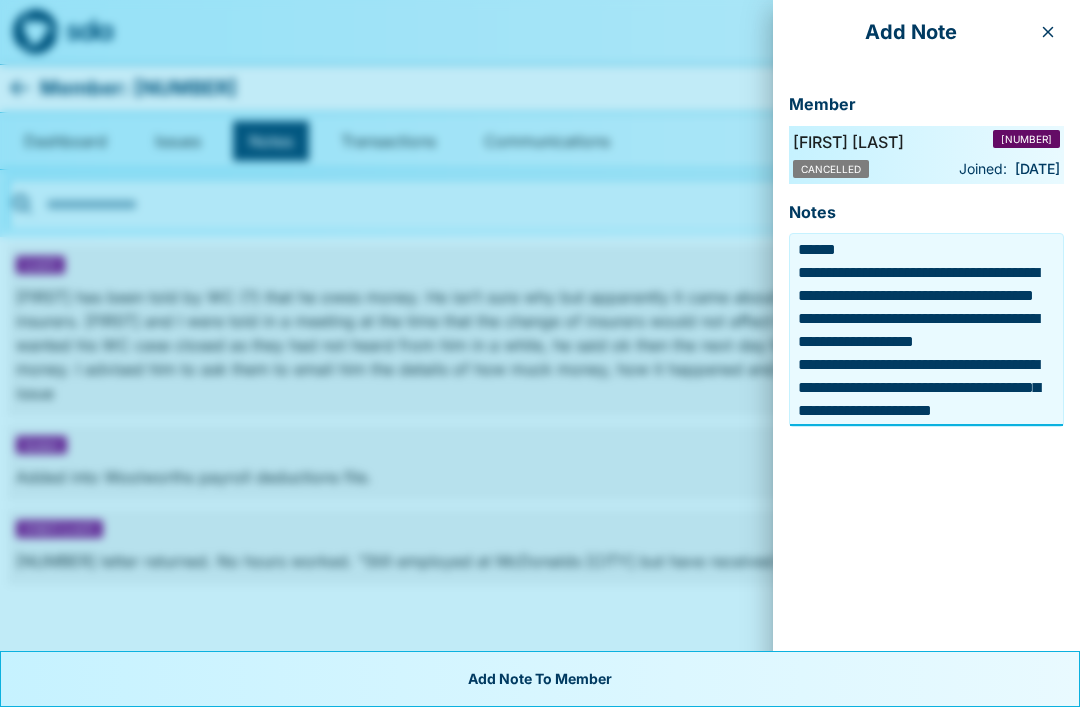 scroll, scrollTop: 90, scrollLeft: 0, axis: vertical 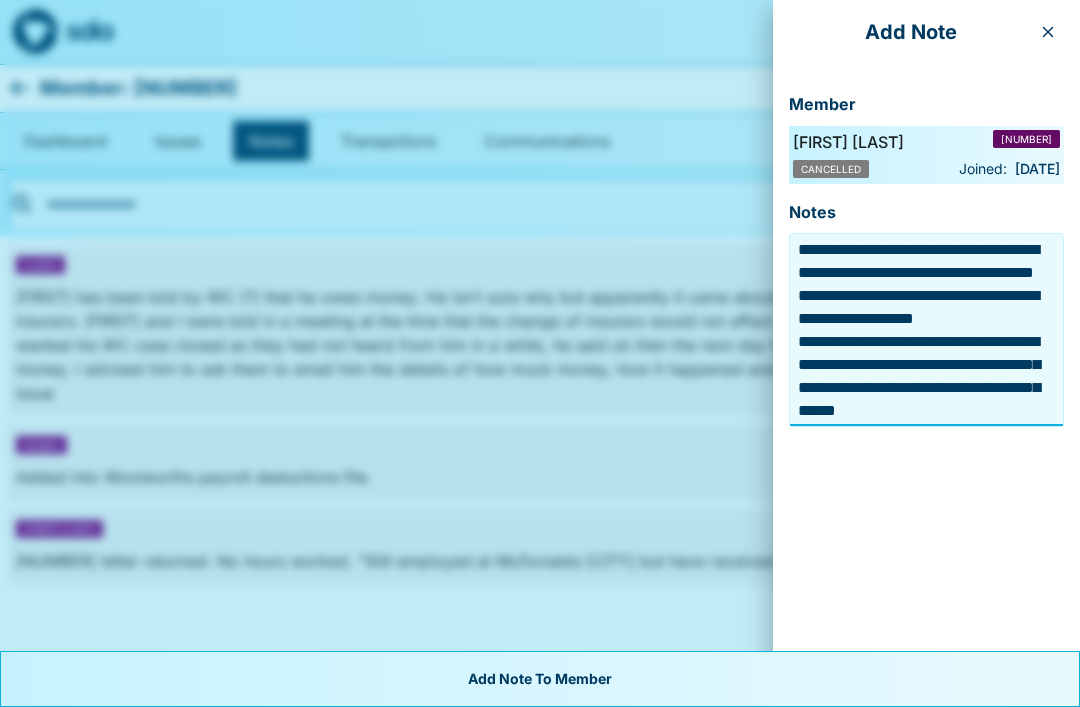 type on "**********" 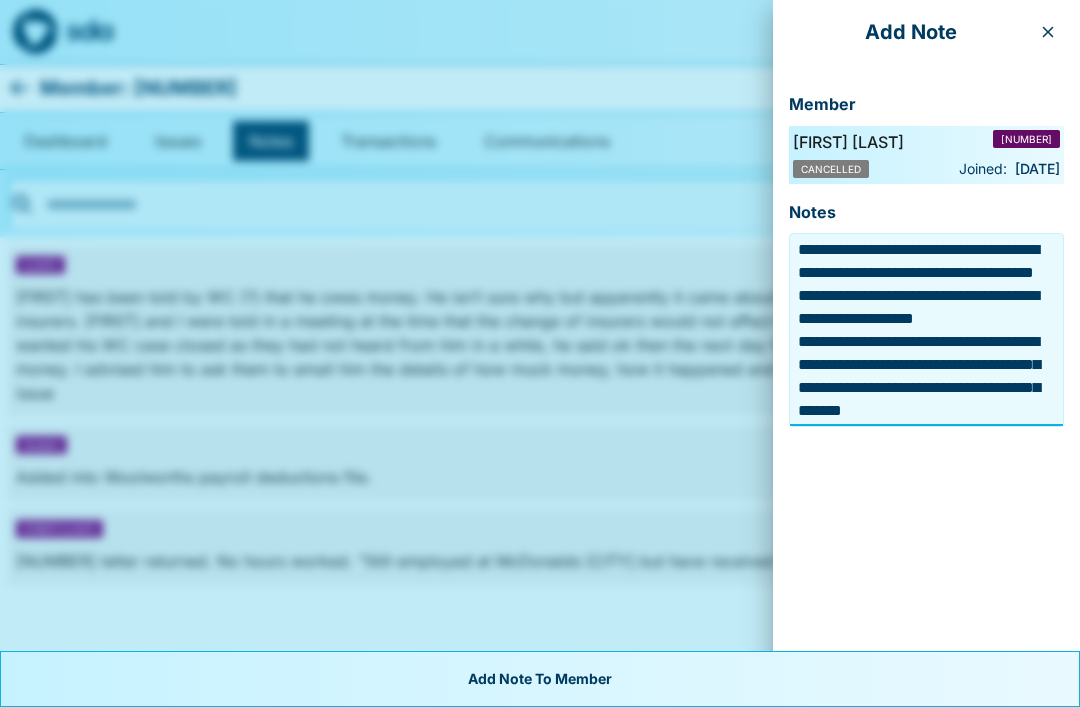 click on "**********" at bounding box center [926, 330] 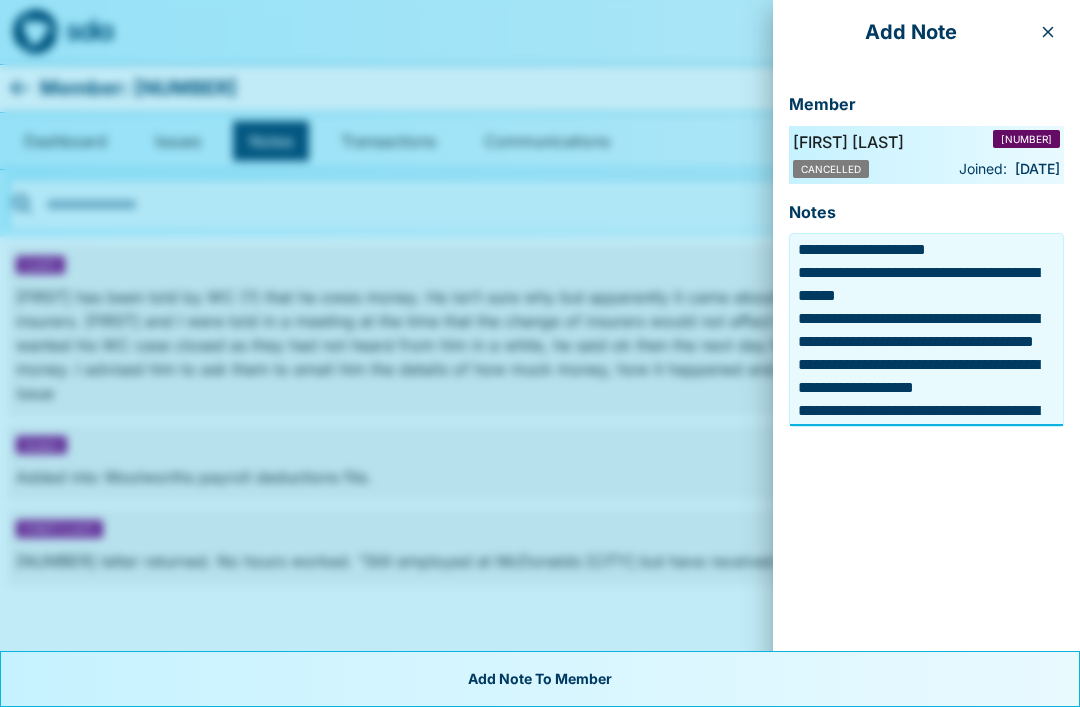 scroll, scrollTop: 0, scrollLeft: 0, axis: both 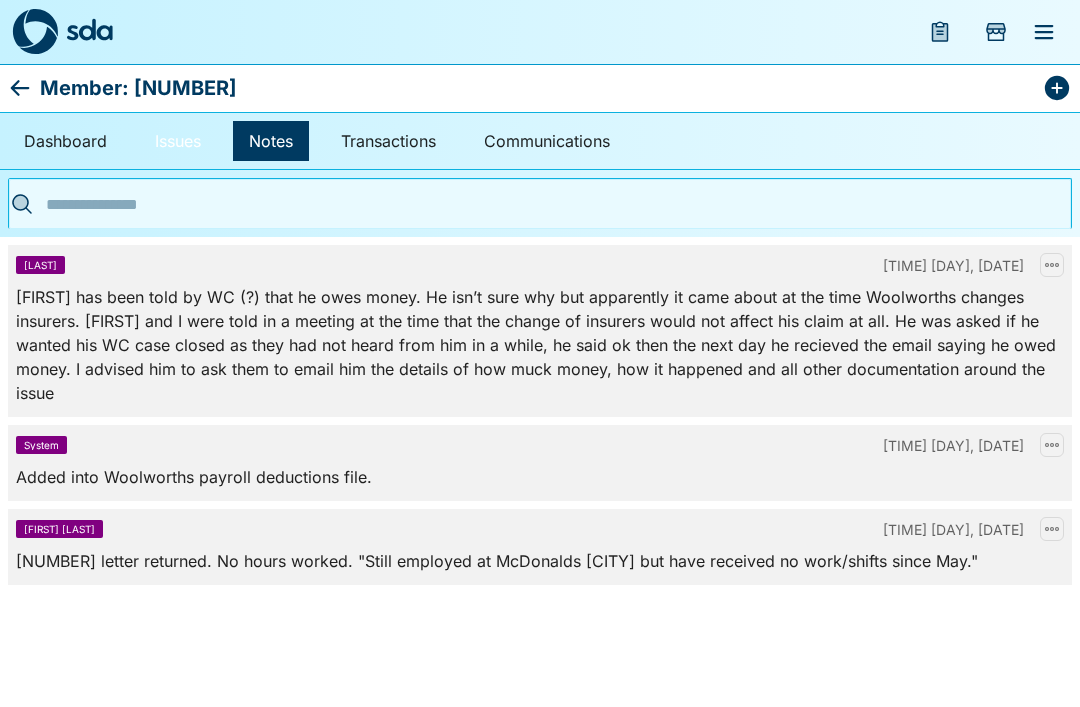 click on "Issues" at bounding box center [178, 141] 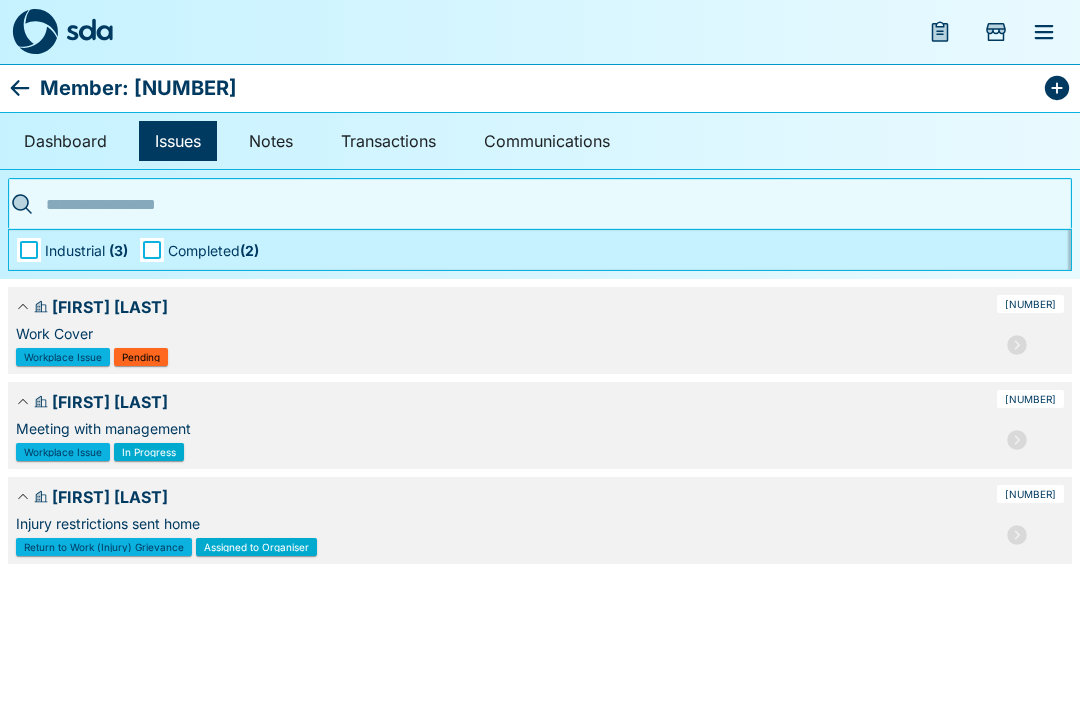 click on "Completed  ( 2 )" at bounding box center [213, 250] 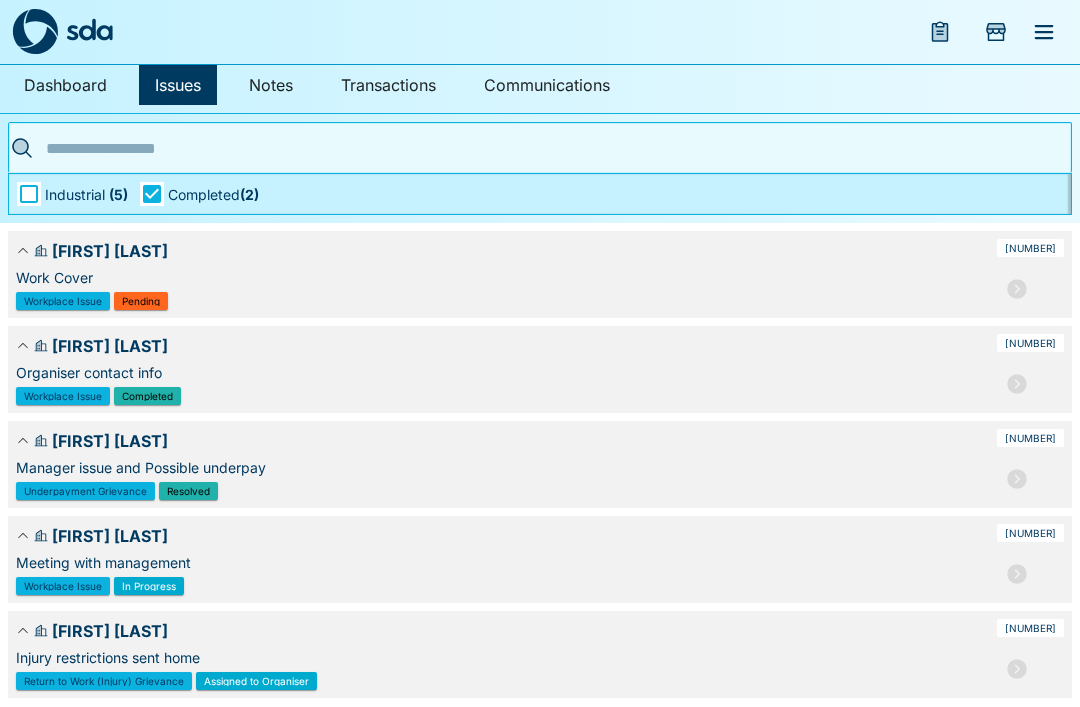 scroll, scrollTop: 63, scrollLeft: 0, axis: vertical 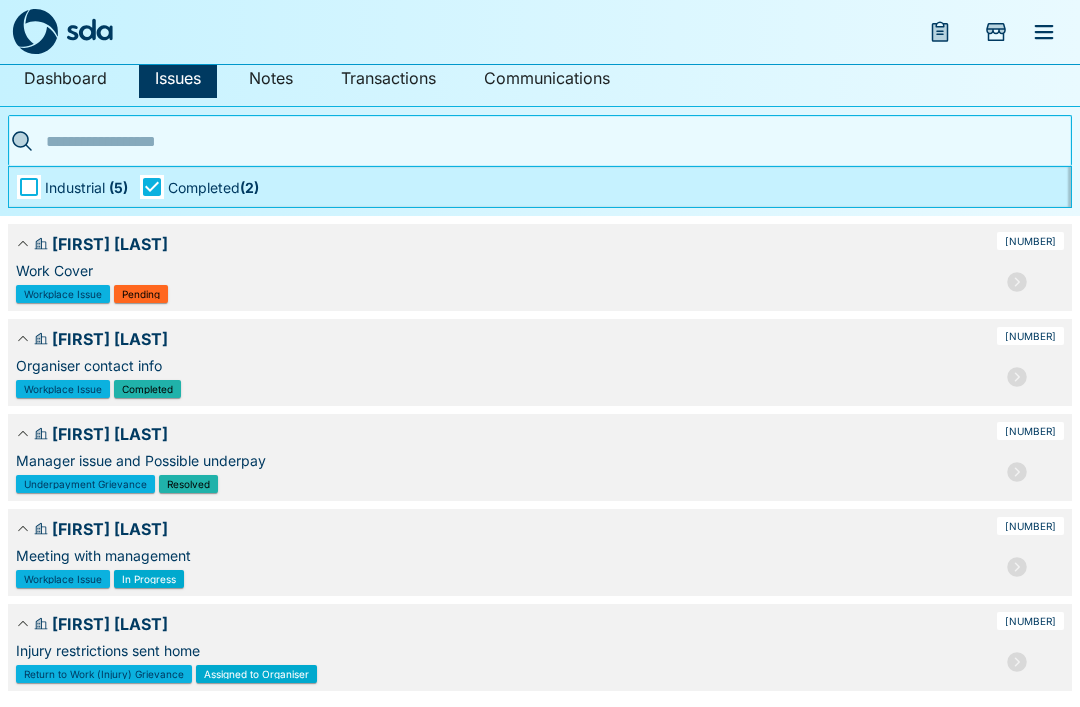 click on "Industrial   ( 5 )" at bounding box center (86, 187) 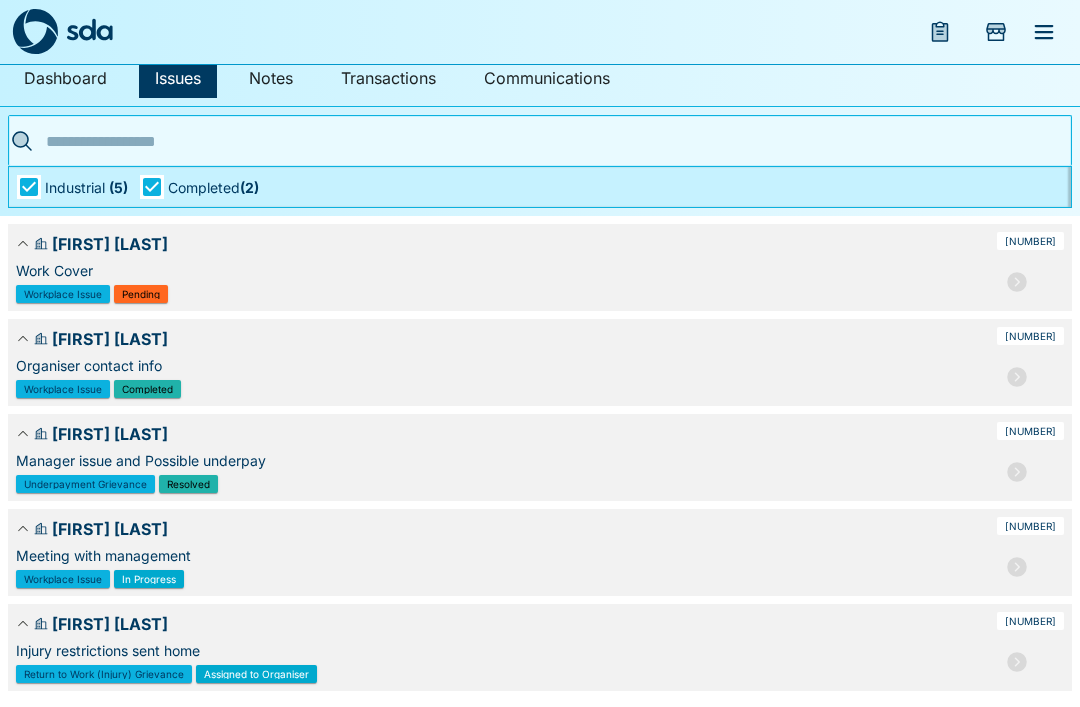 scroll, scrollTop: 0, scrollLeft: 0, axis: both 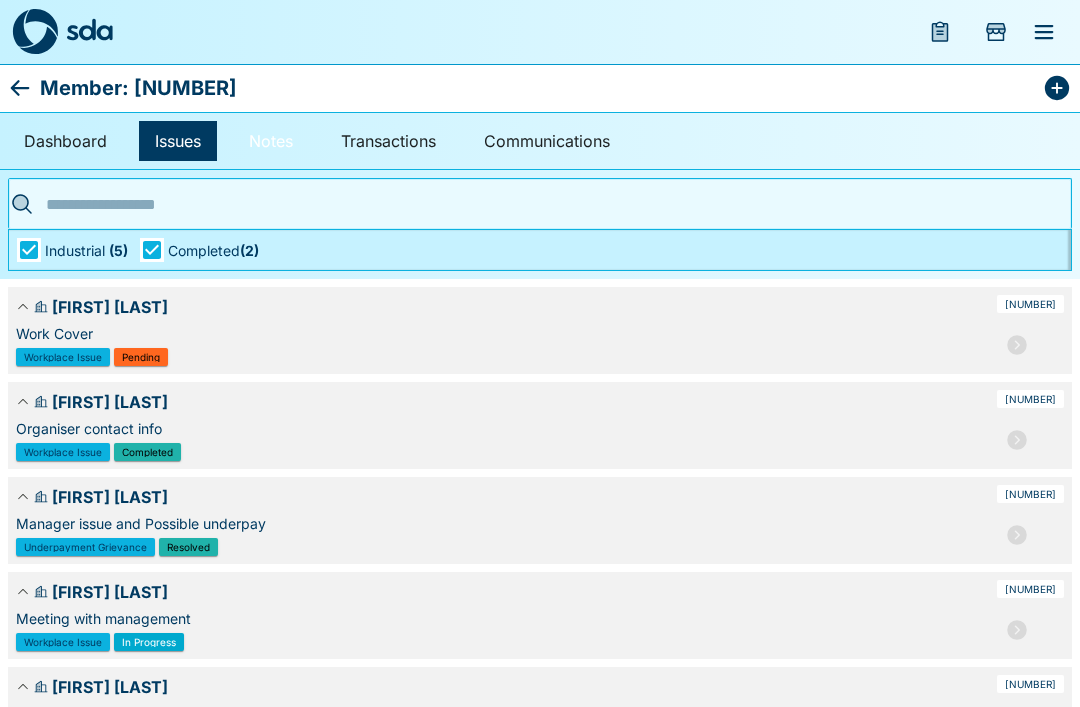 click on "Notes" at bounding box center [271, 141] 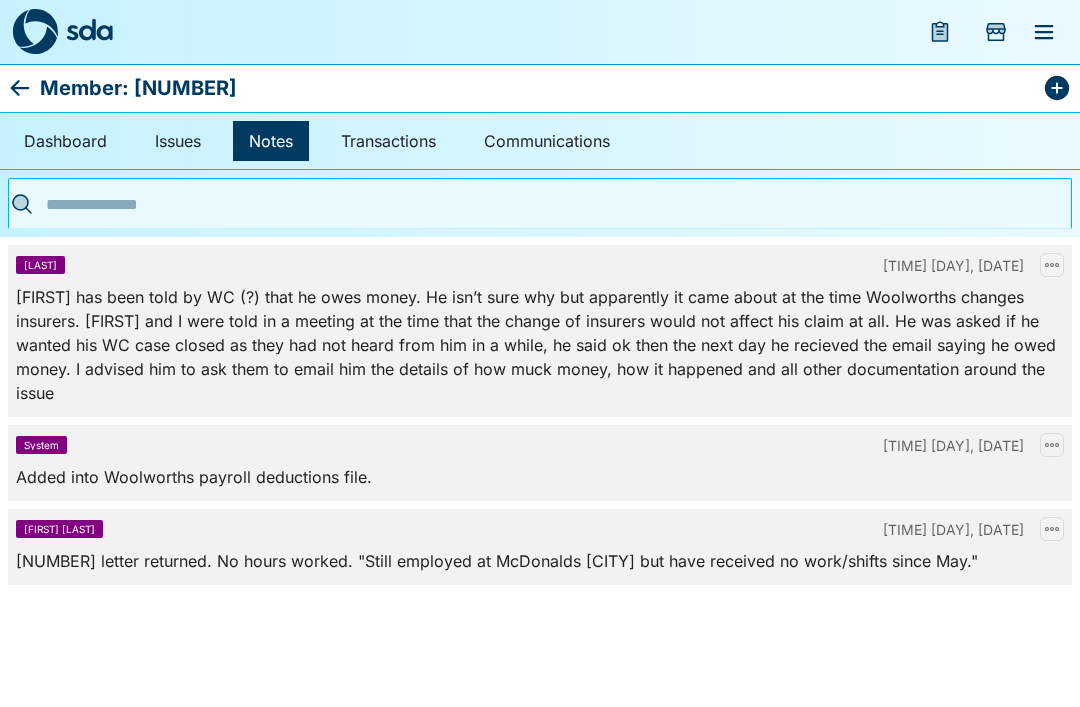 click 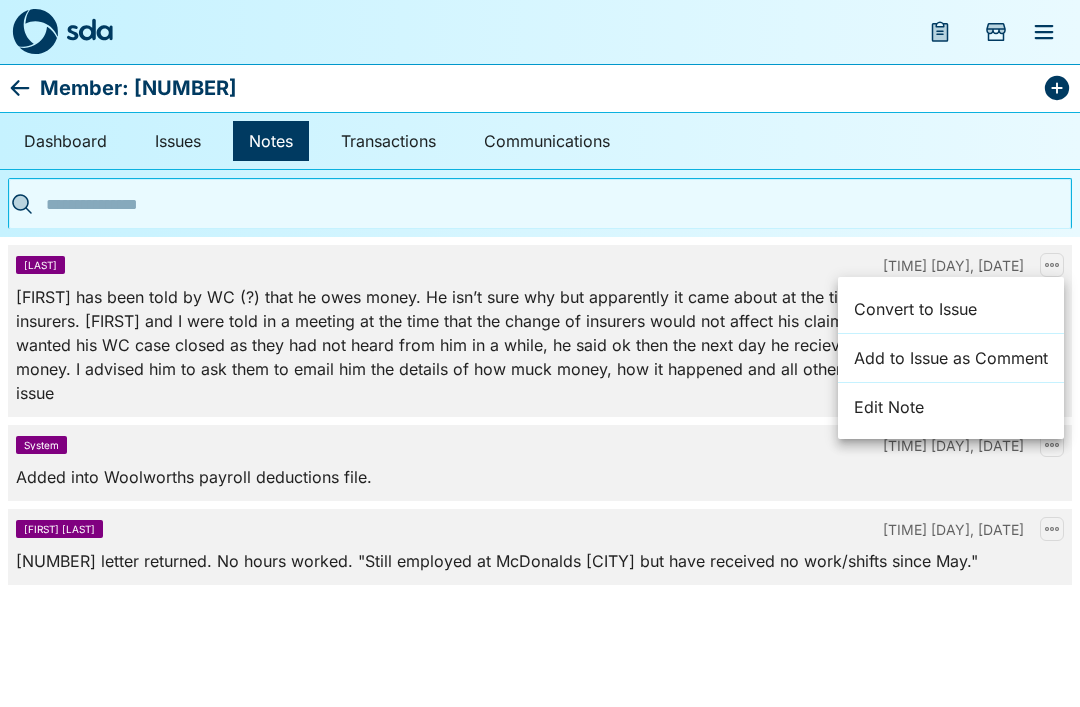click on "Convert to Issue" at bounding box center (951, 309) 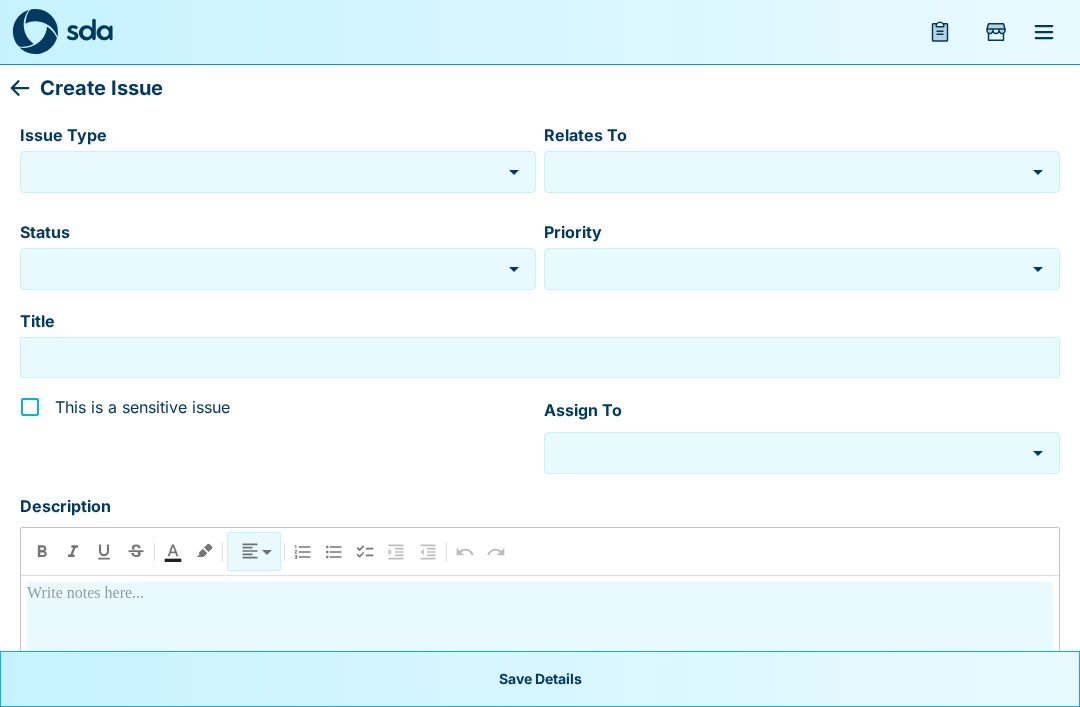 type on "******" 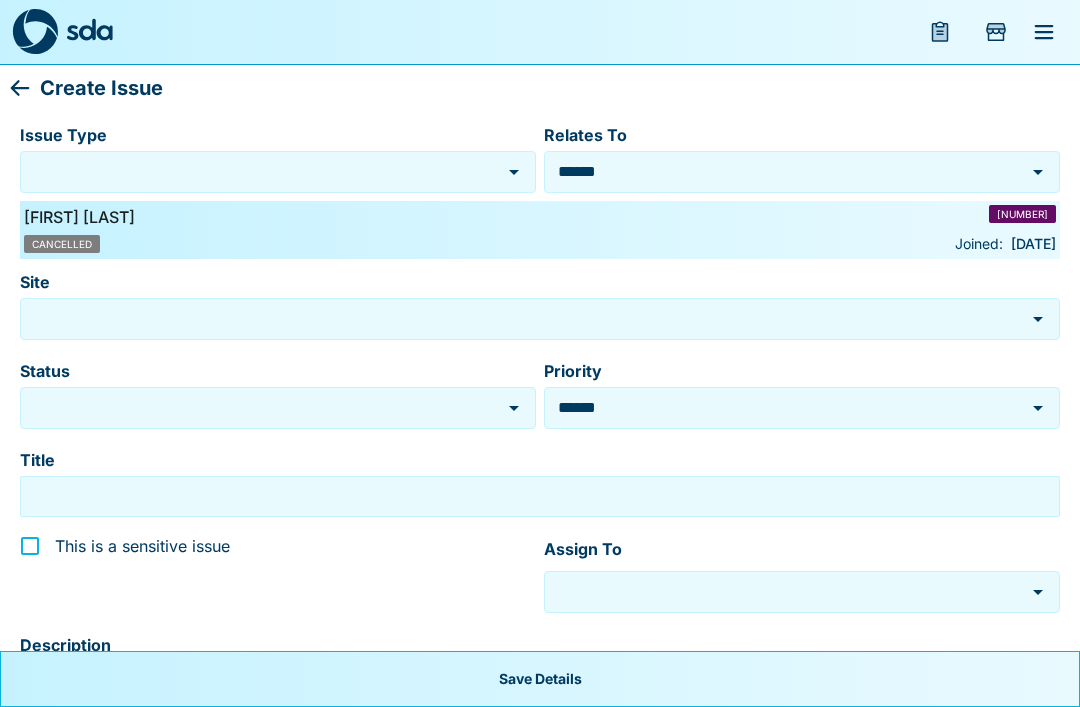 click on "Issue Type" at bounding box center (263, 171) 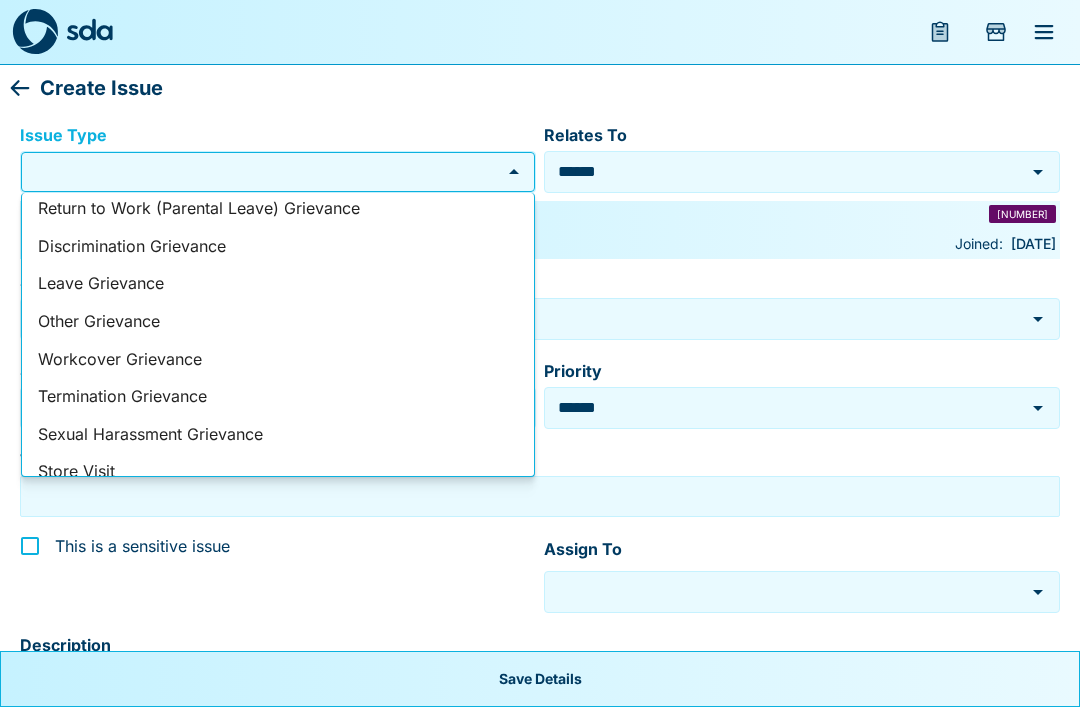 scroll, scrollTop: 265, scrollLeft: 0, axis: vertical 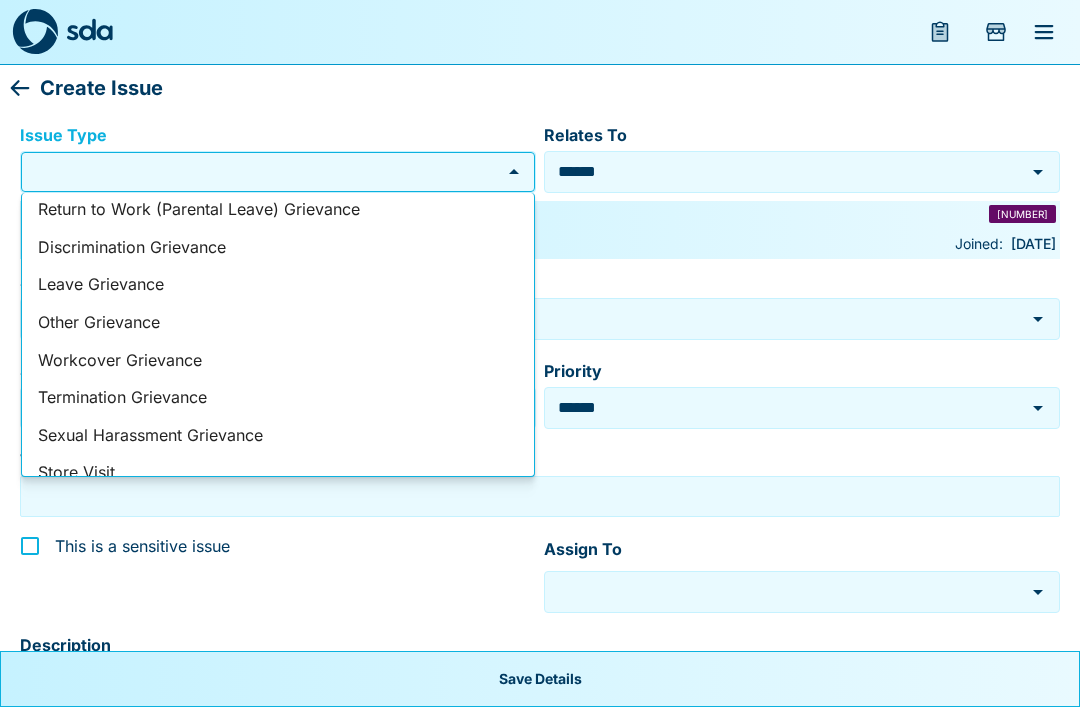 click on "Other Grievance" at bounding box center [278, 323] 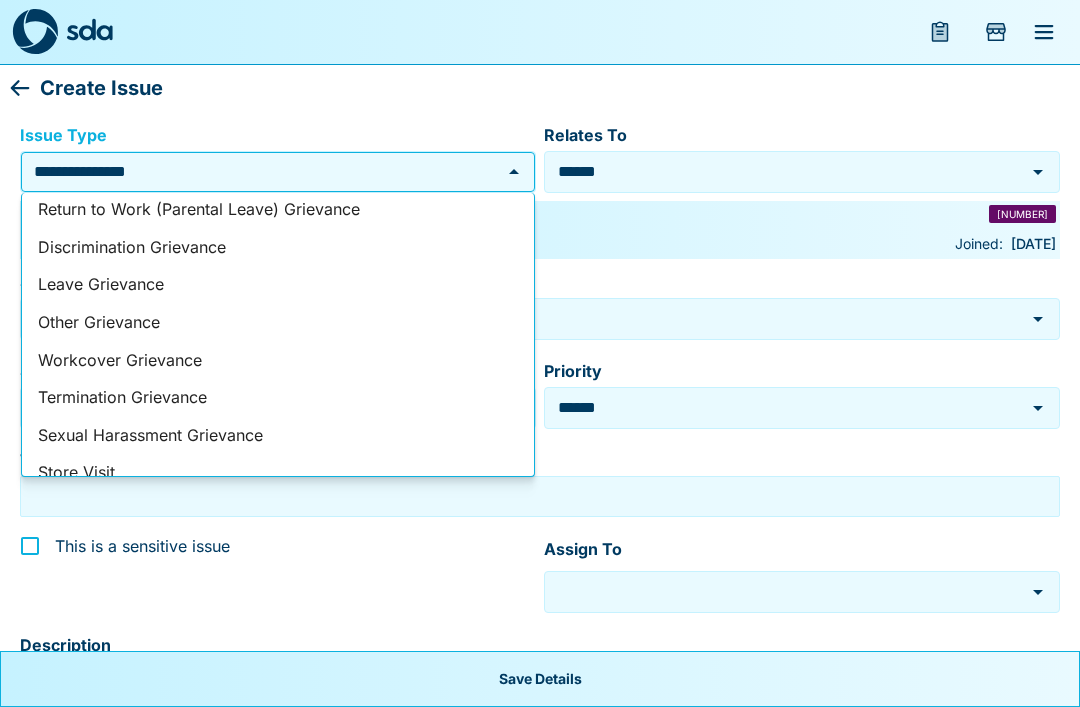 type on "****" 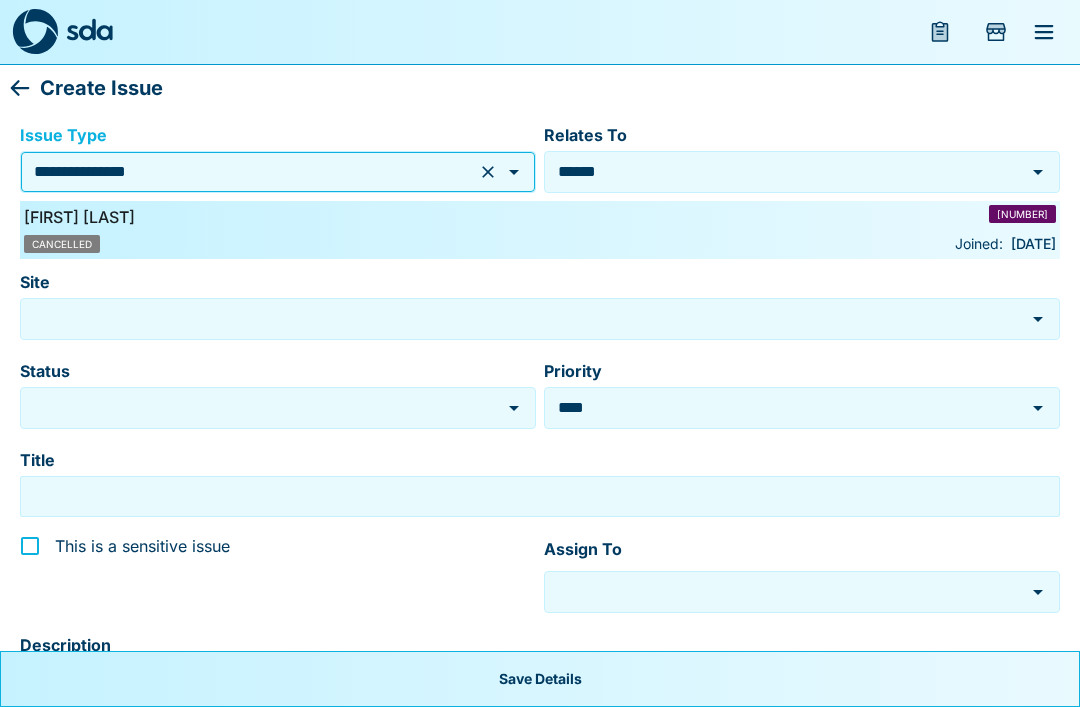click on "Site" at bounding box center (525, 318) 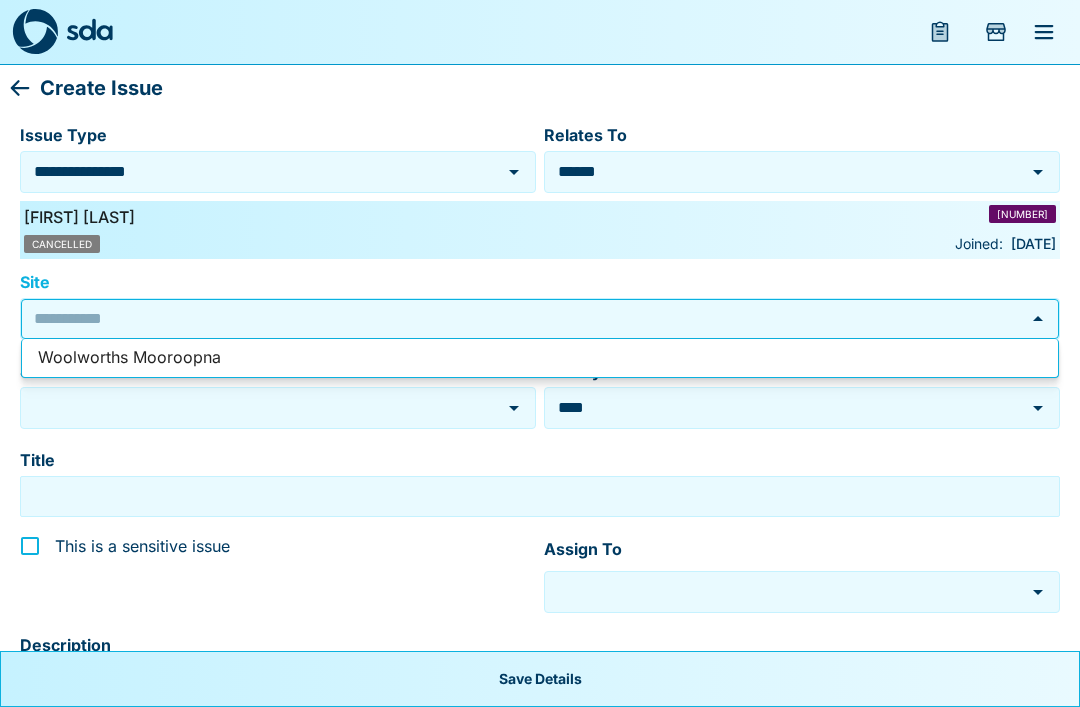 click on "Woolworths Mooroopna" at bounding box center (540, 358) 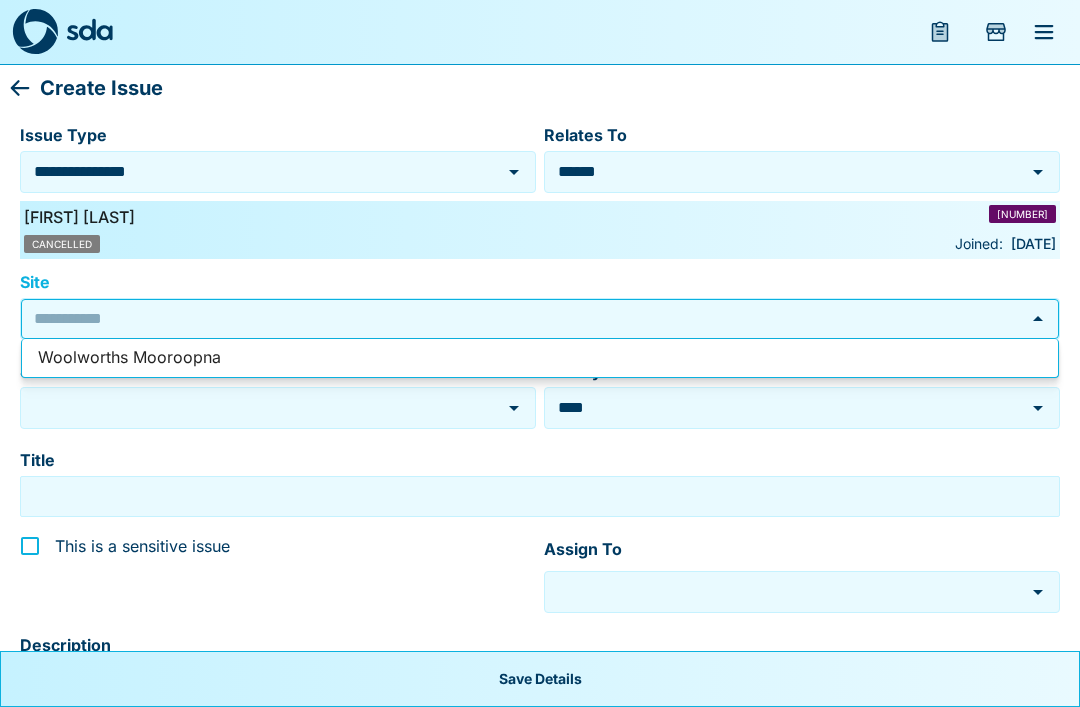 type on "**********" 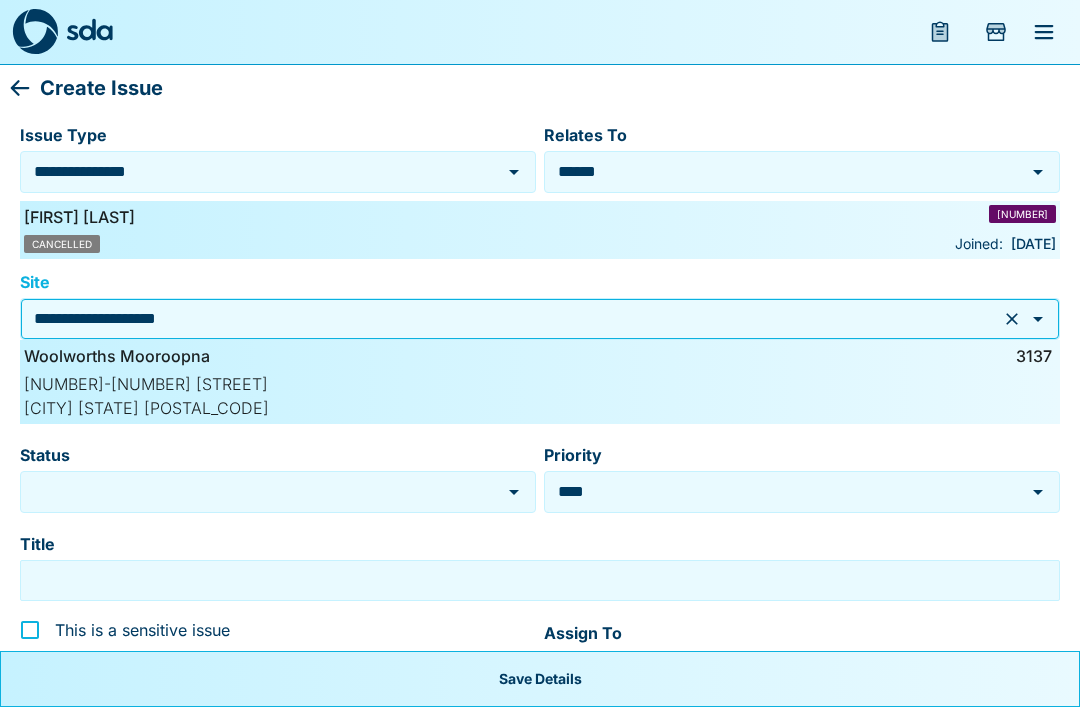 click on "Status" at bounding box center (263, 491) 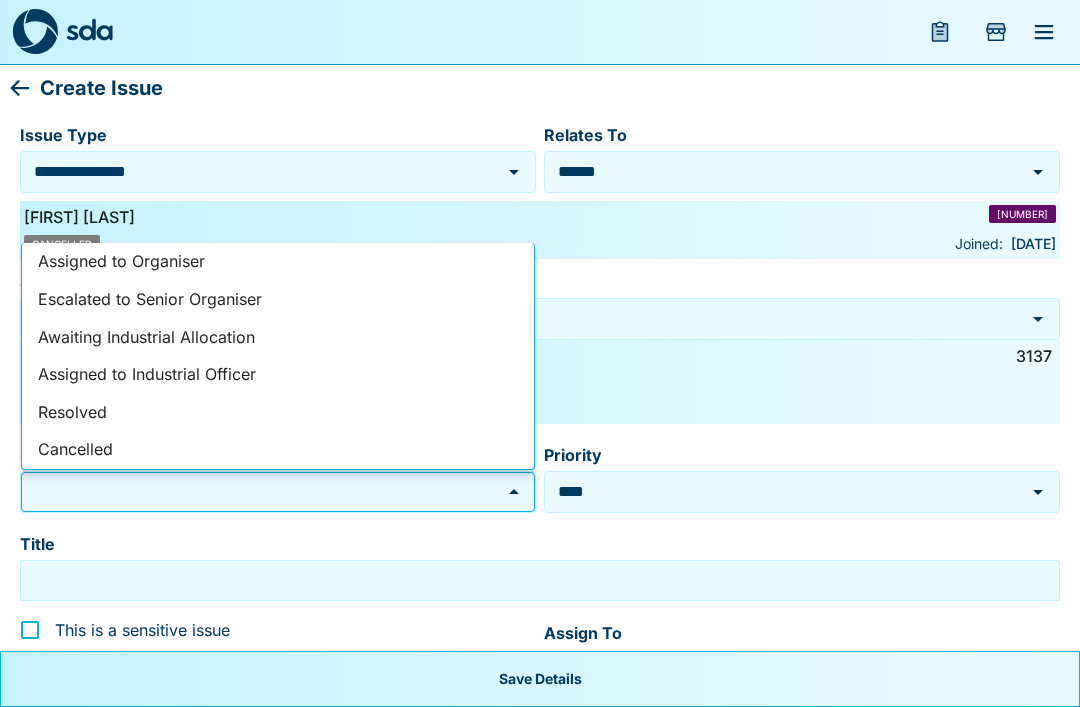 click on "Title" at bounding box center (540, 580) 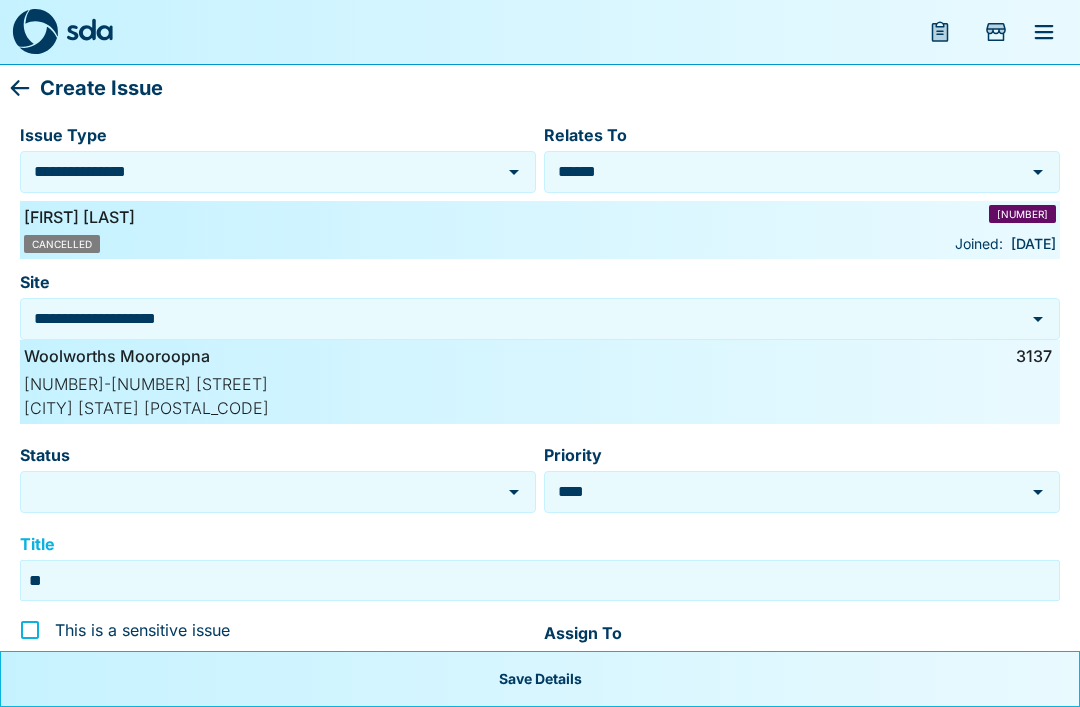 type on "*" 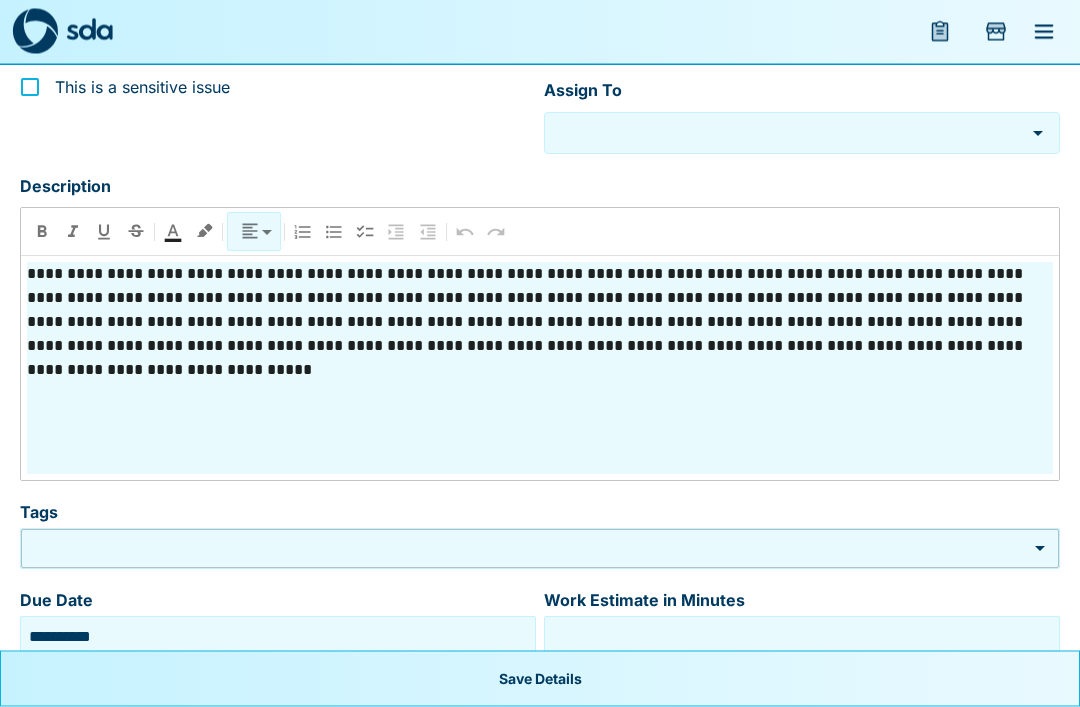 scroll, scrollTop: 544, scrollLeft: 0, axis: vertical 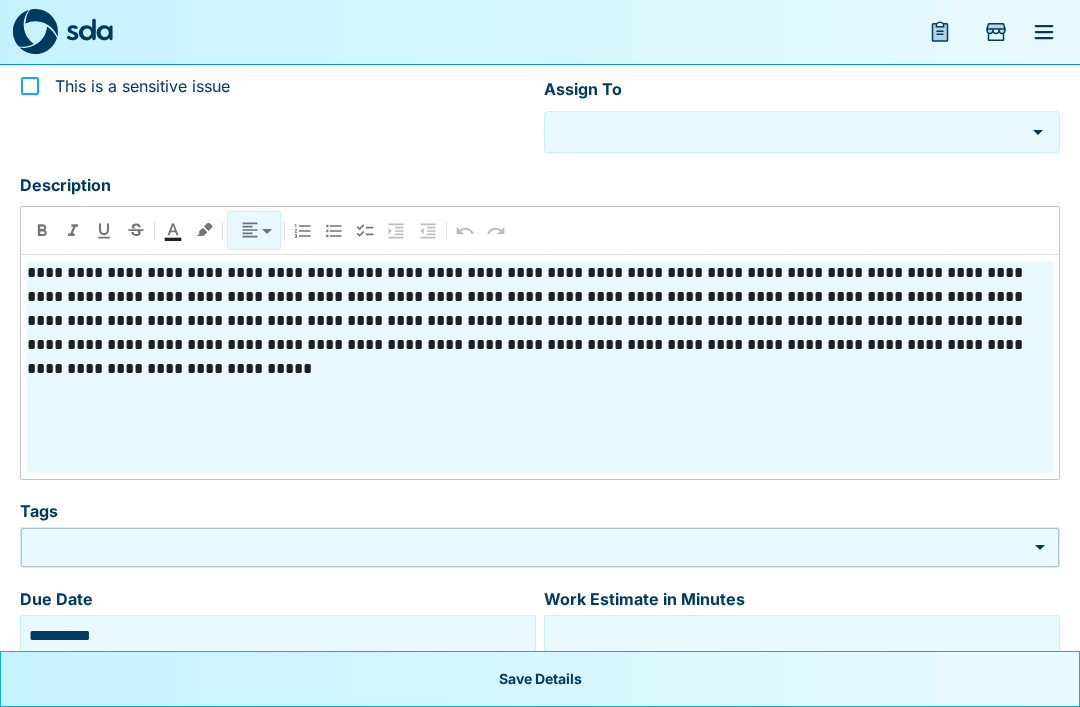type on "**********" 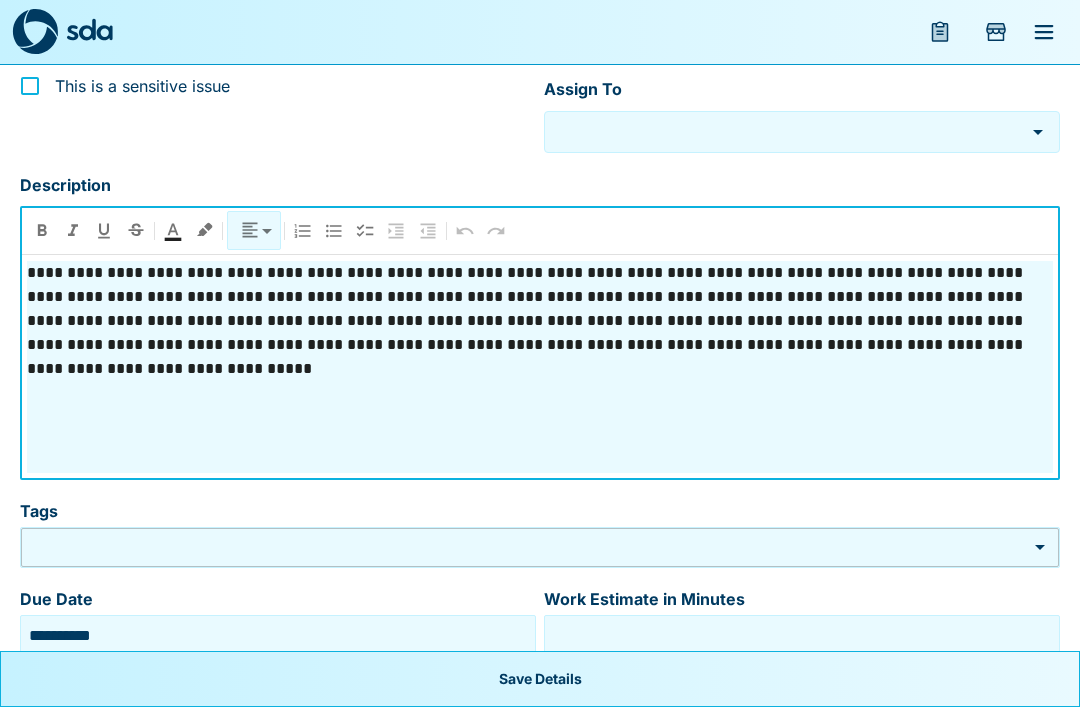 type 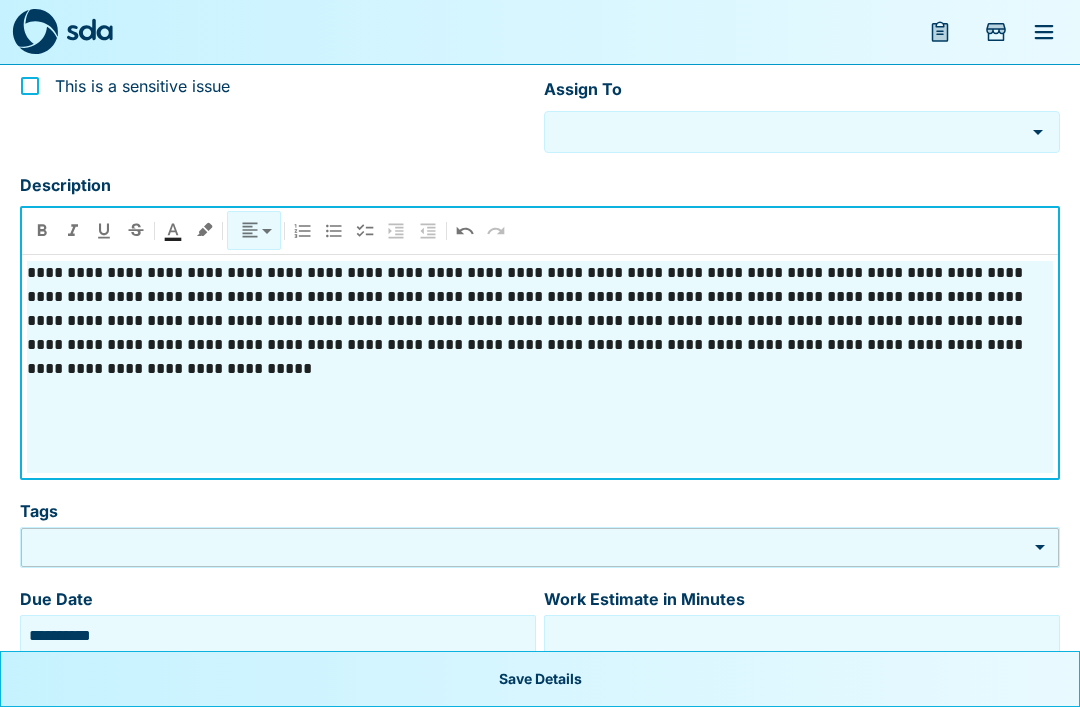 click on "**********" at bounding box center [540, 367] 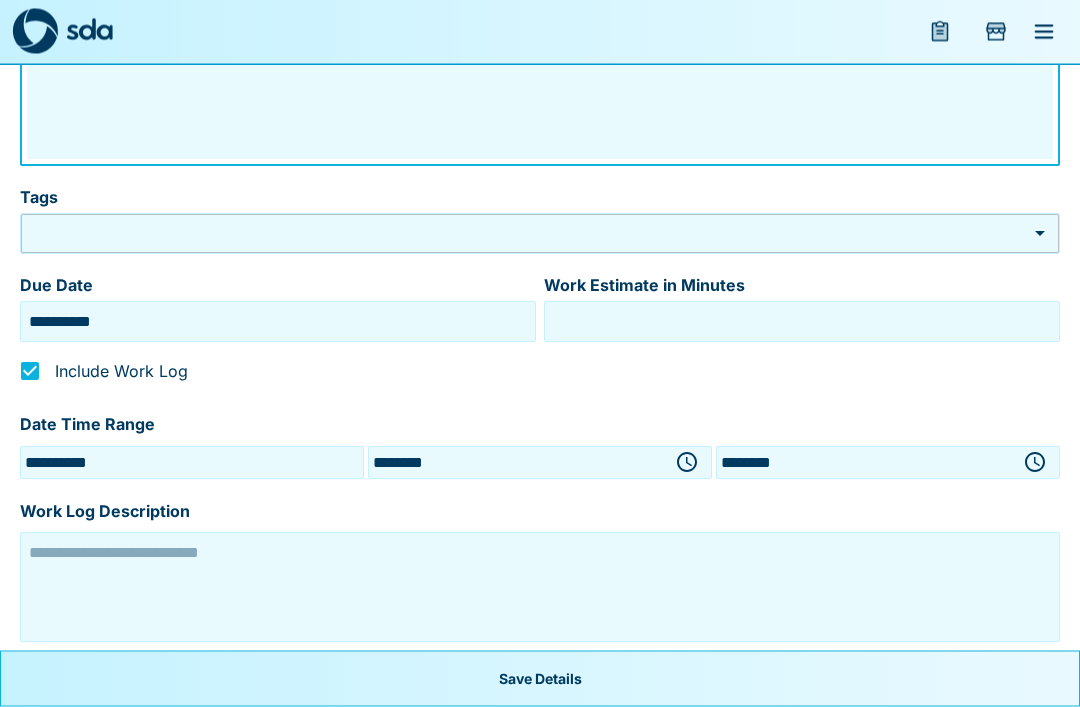 scroll, scrollTop: 656, scrollLeft: 0, axis: vertical 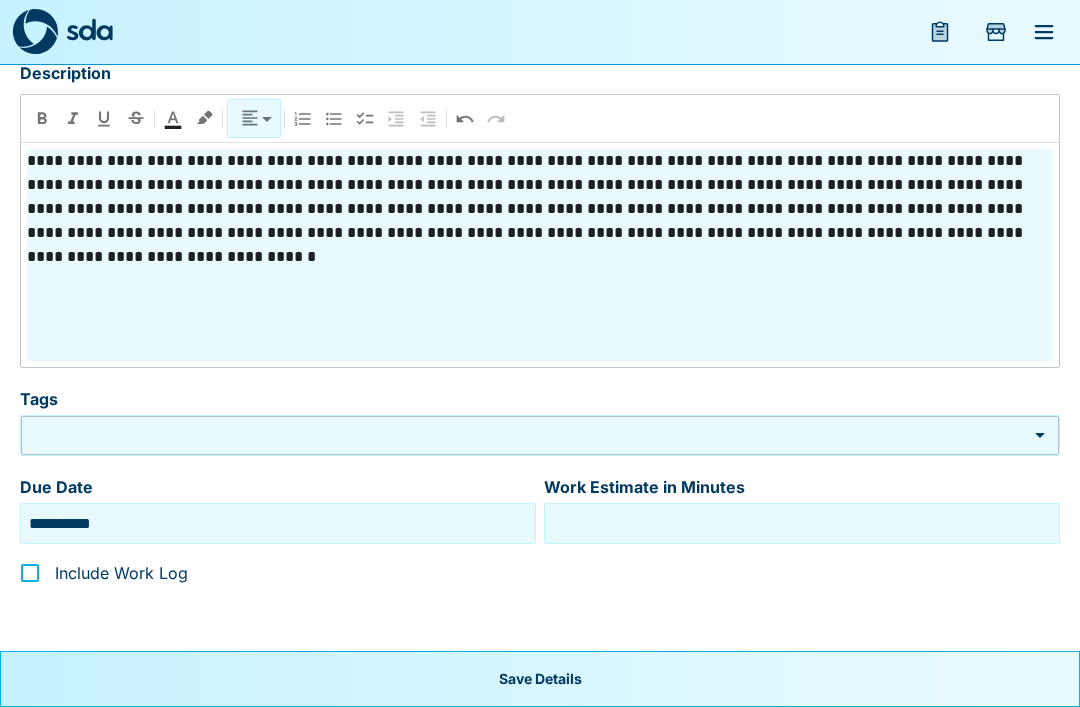 click on "**********" at bounding box center (540, 49) 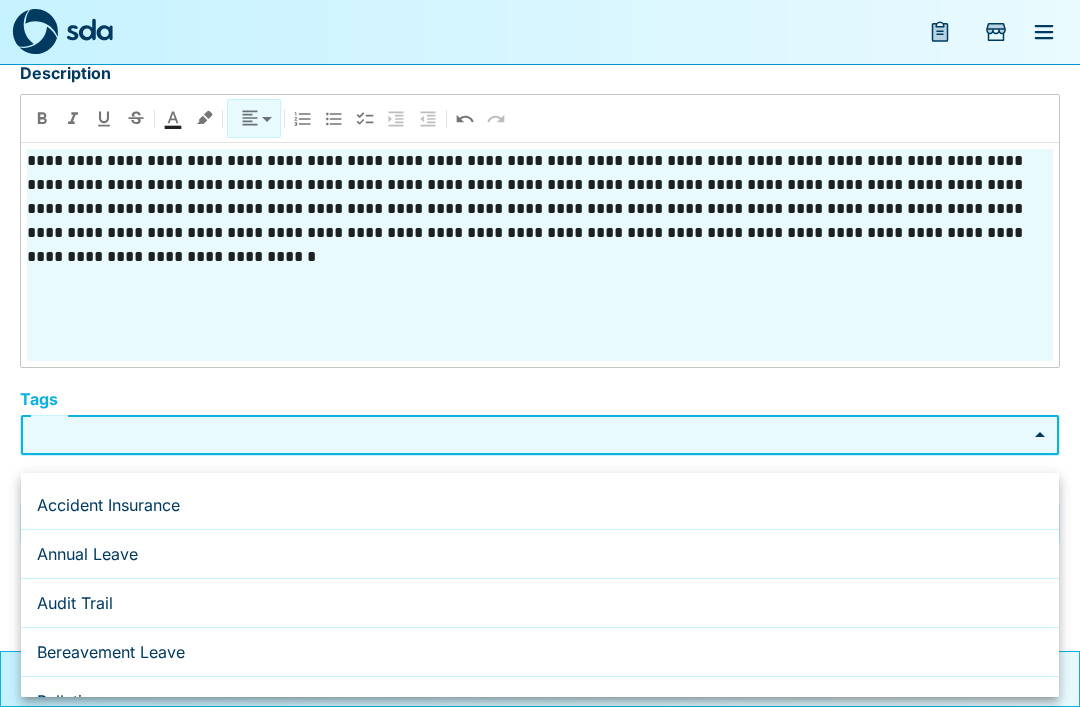 click at bounding box center [540, 353] 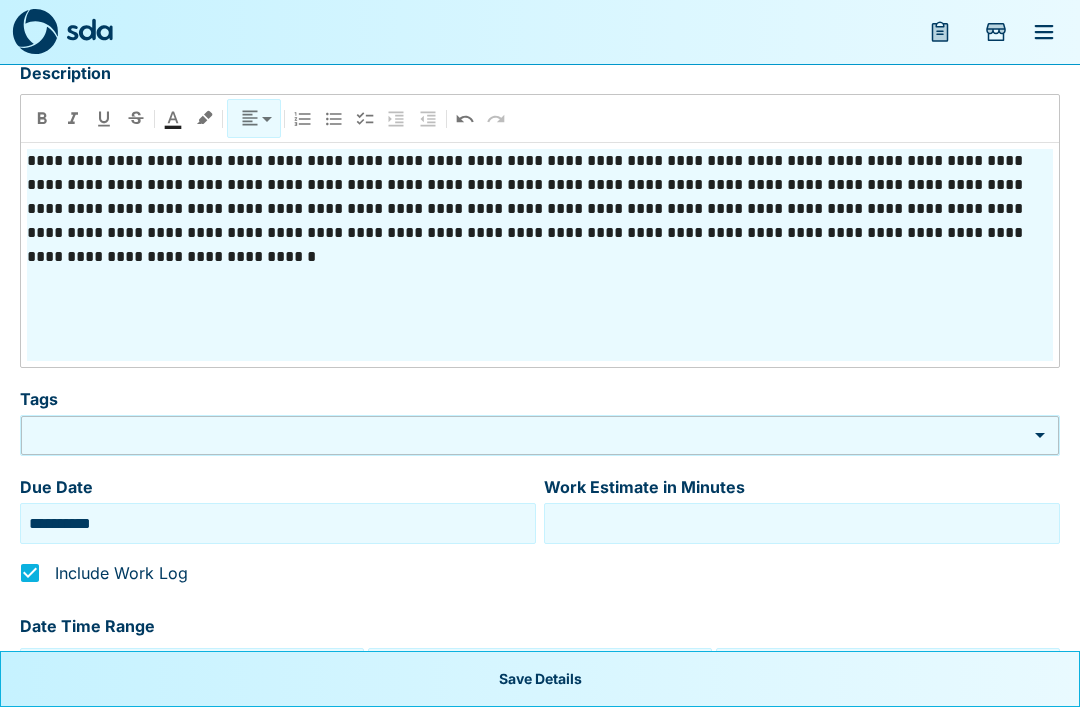 type on "**********" 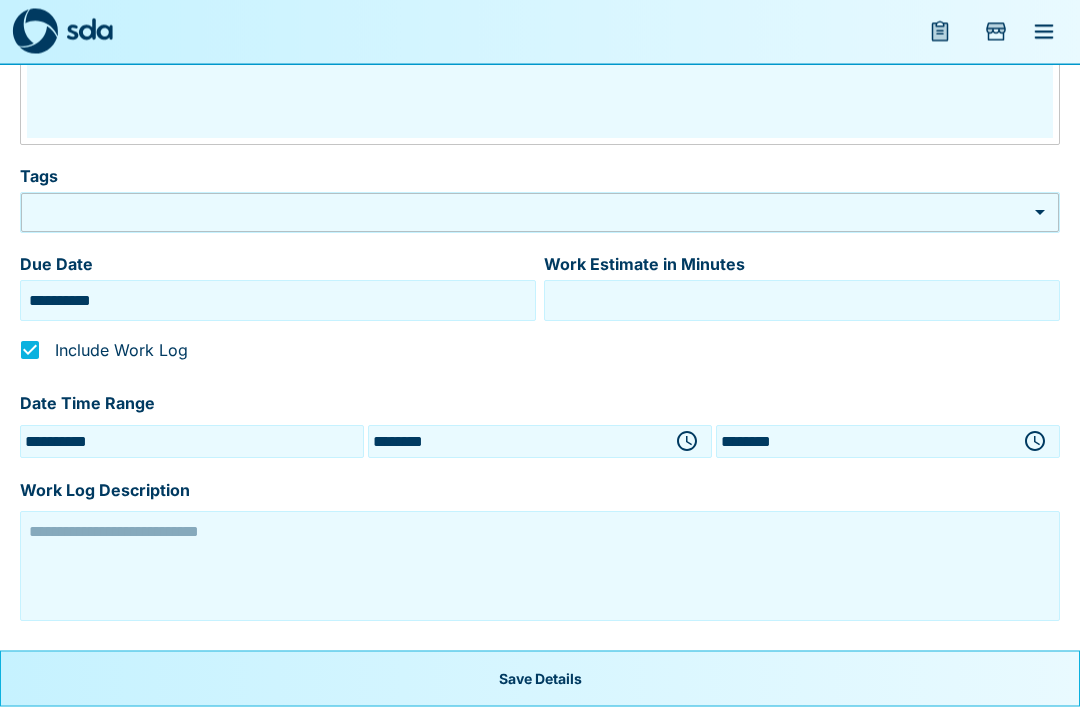 scroll, scrollTop: 887, scrollLeft: 0, axis: vertical 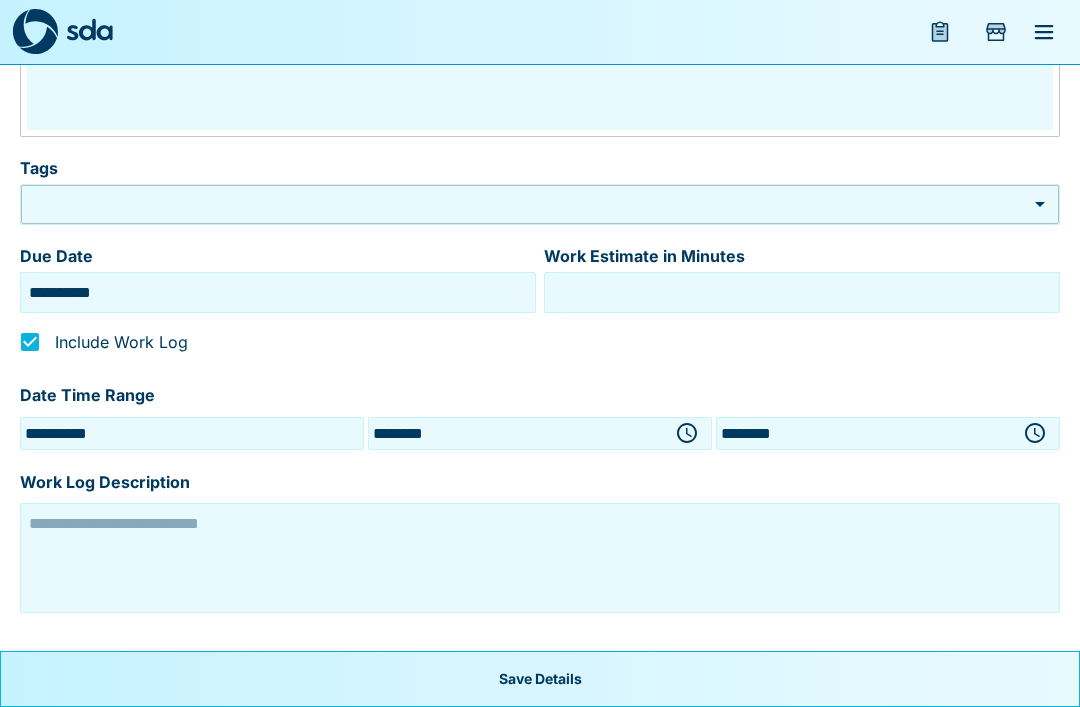 click at bounding box center (540, 558) 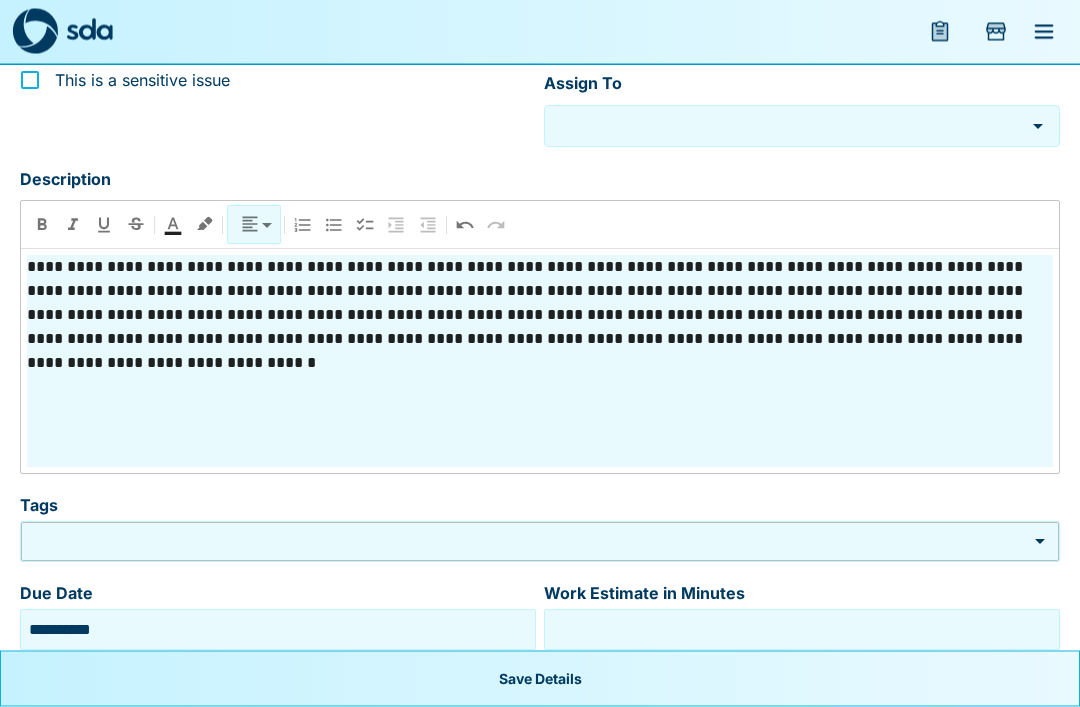 click on "**********" at bounding box center (540, 362) 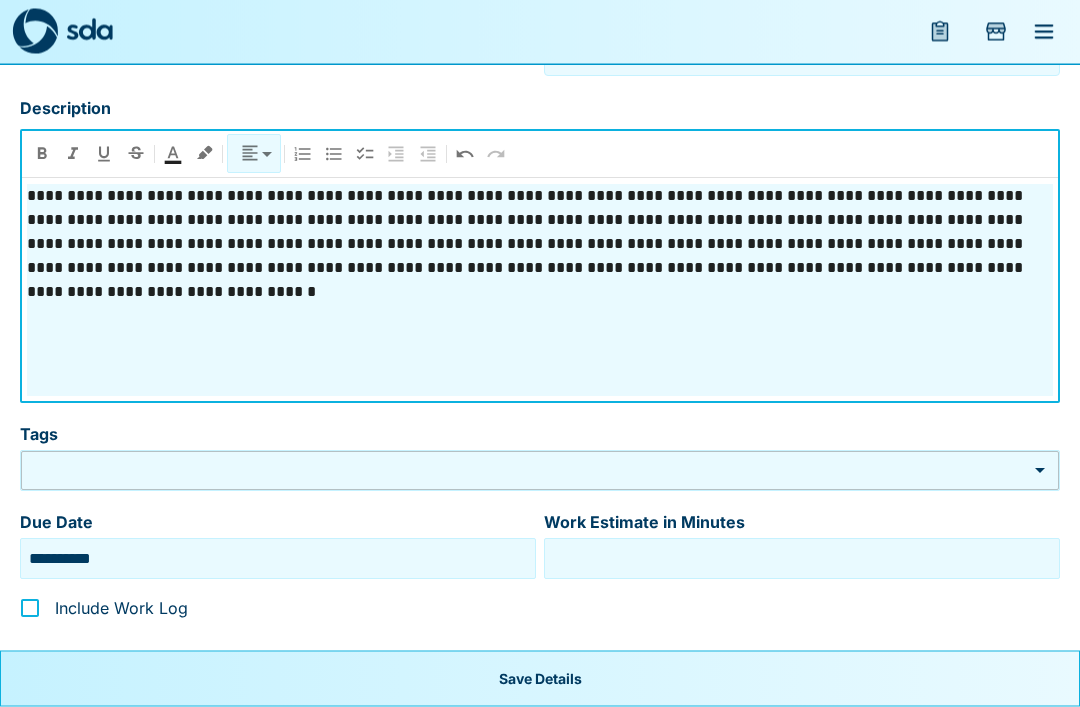 scroll, scrollTop: 656, scrollLeft: 0, axis: vertical 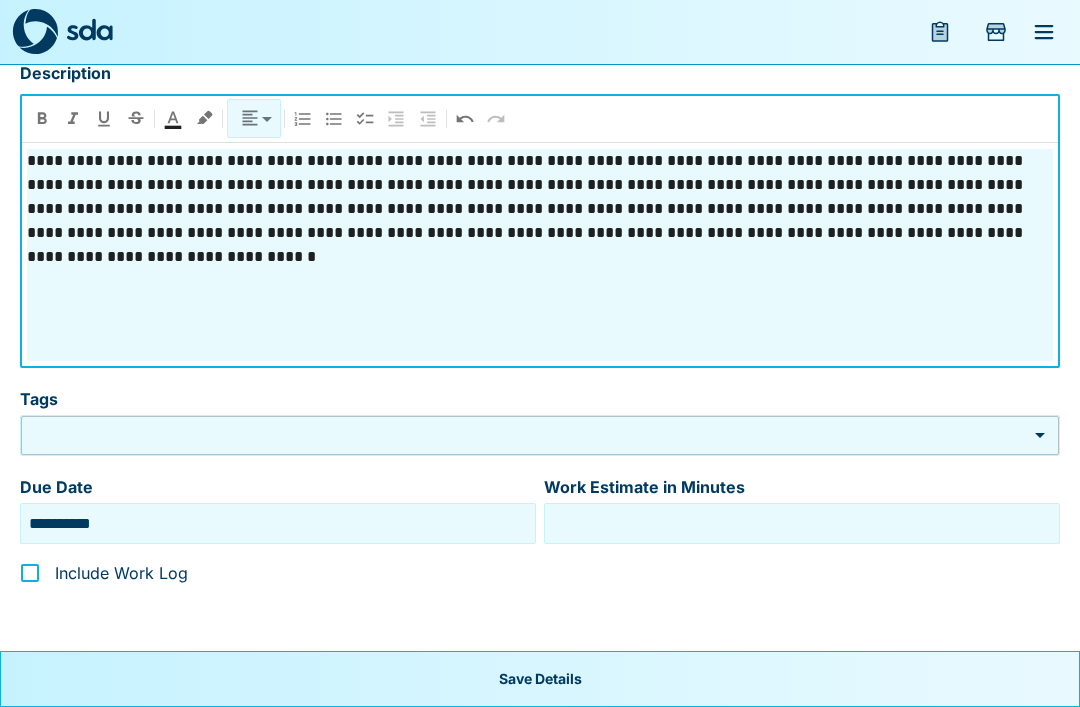 click on "**********" at bounding box center [540, 49] 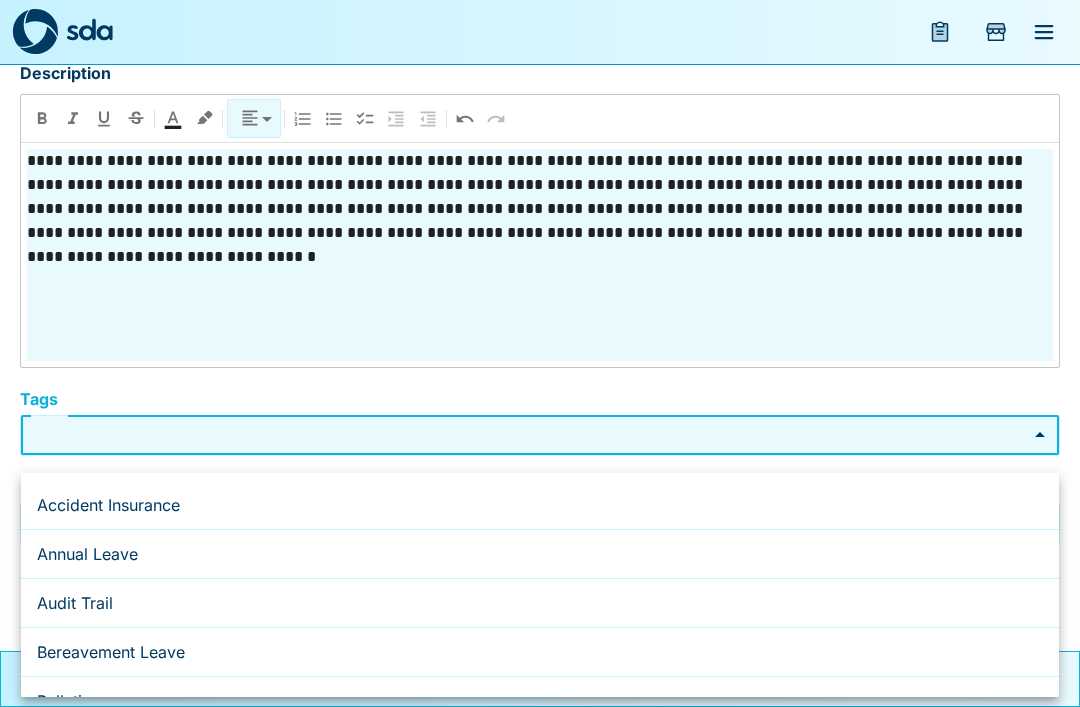 type 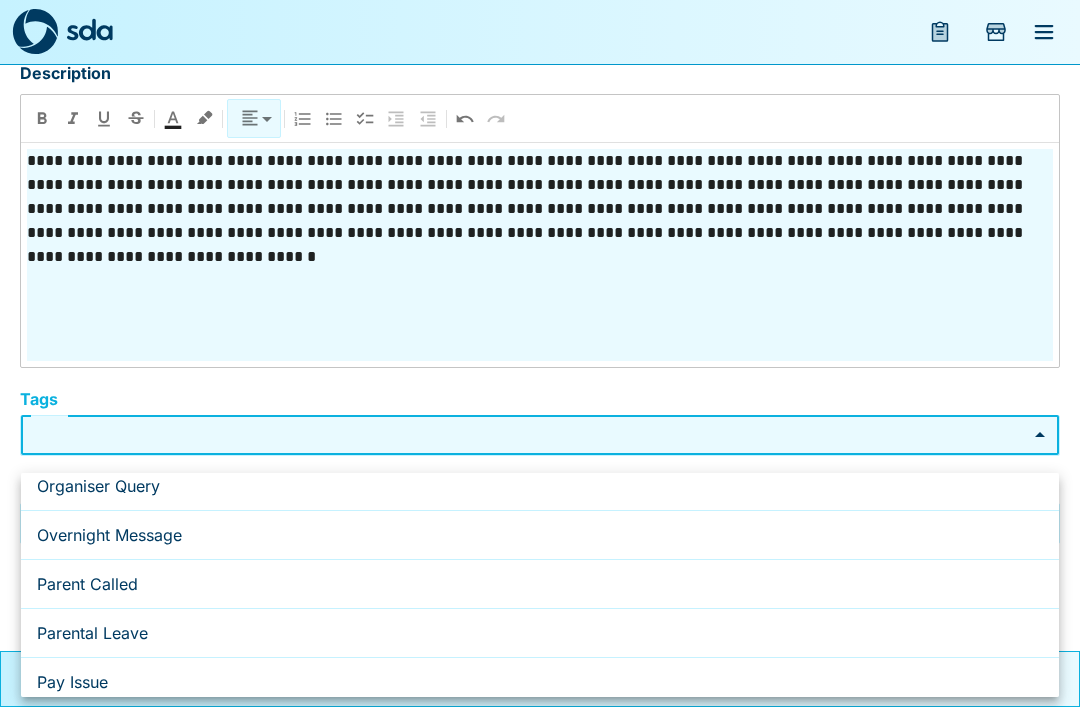 type 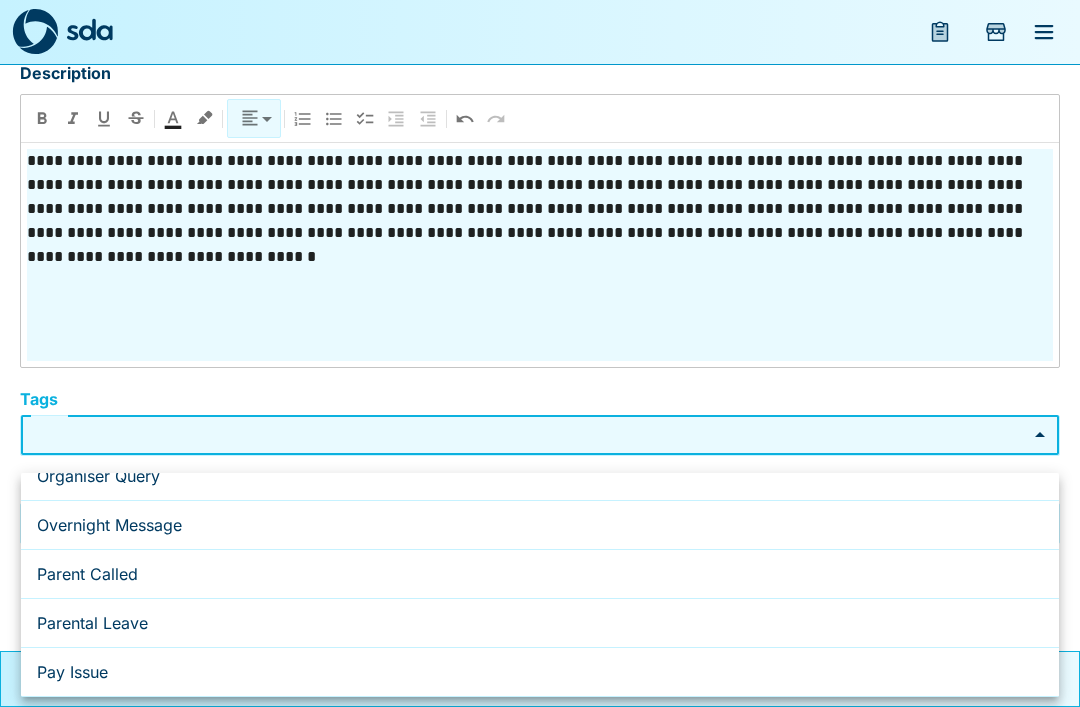 click on "Pay Issue" at bounding box center (540, 672) 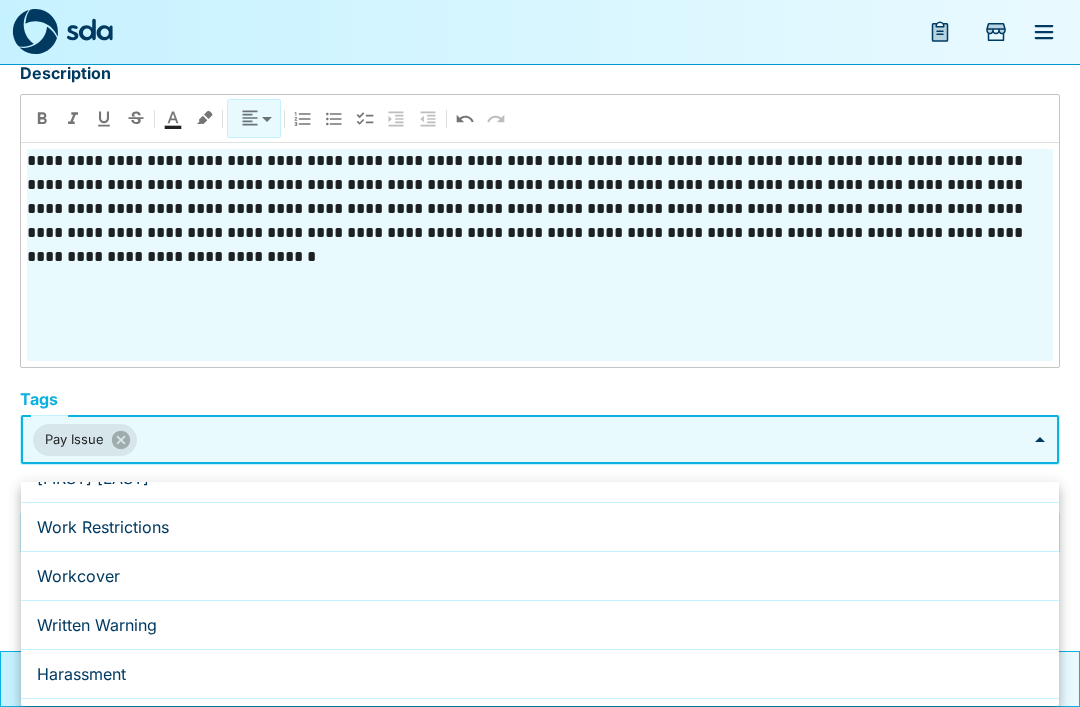 scroll, scrollTop: 4248, scrollLeft: 0, axis: vertical 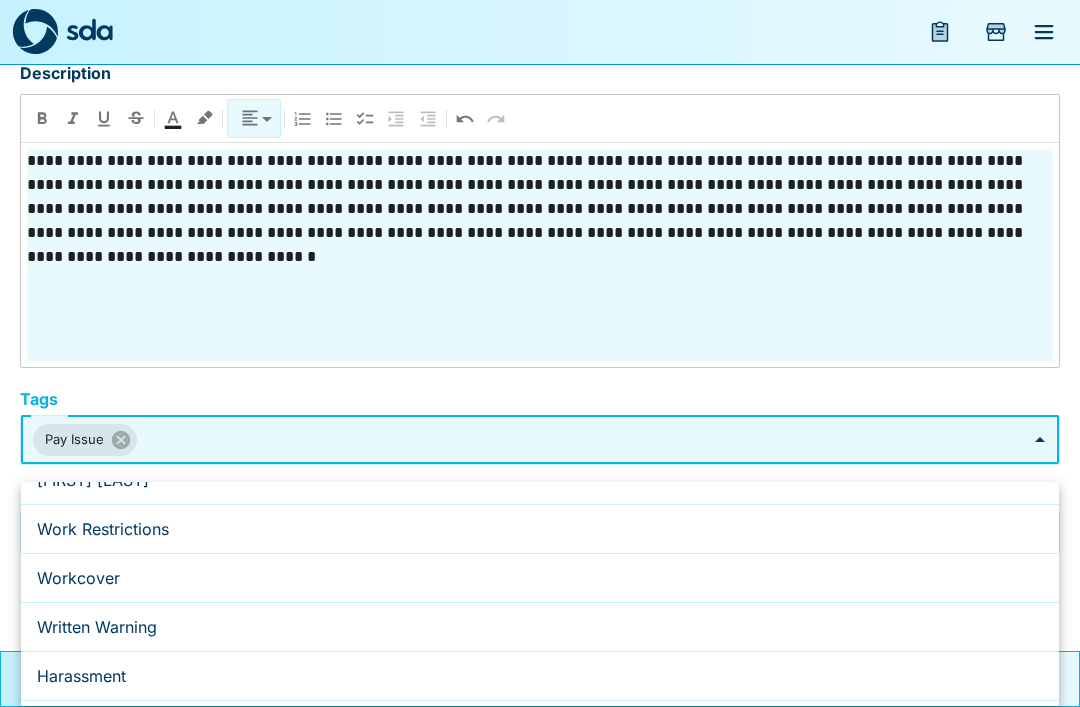 click on "Workcover" at bounding box center (540, 578) 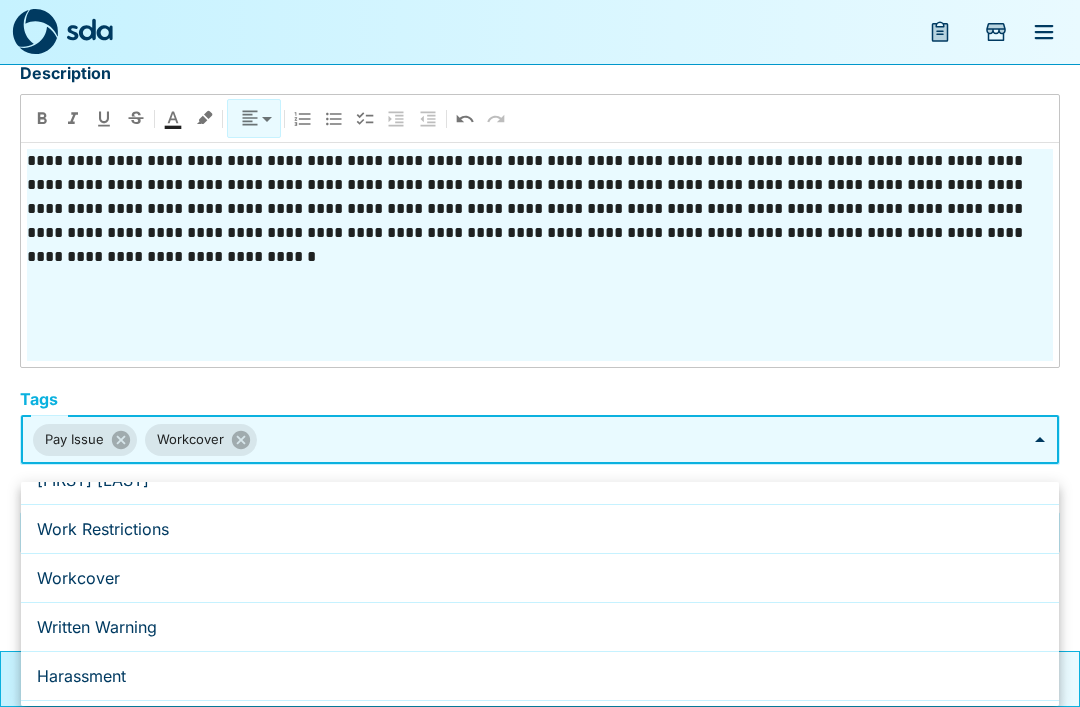 type on "**********" 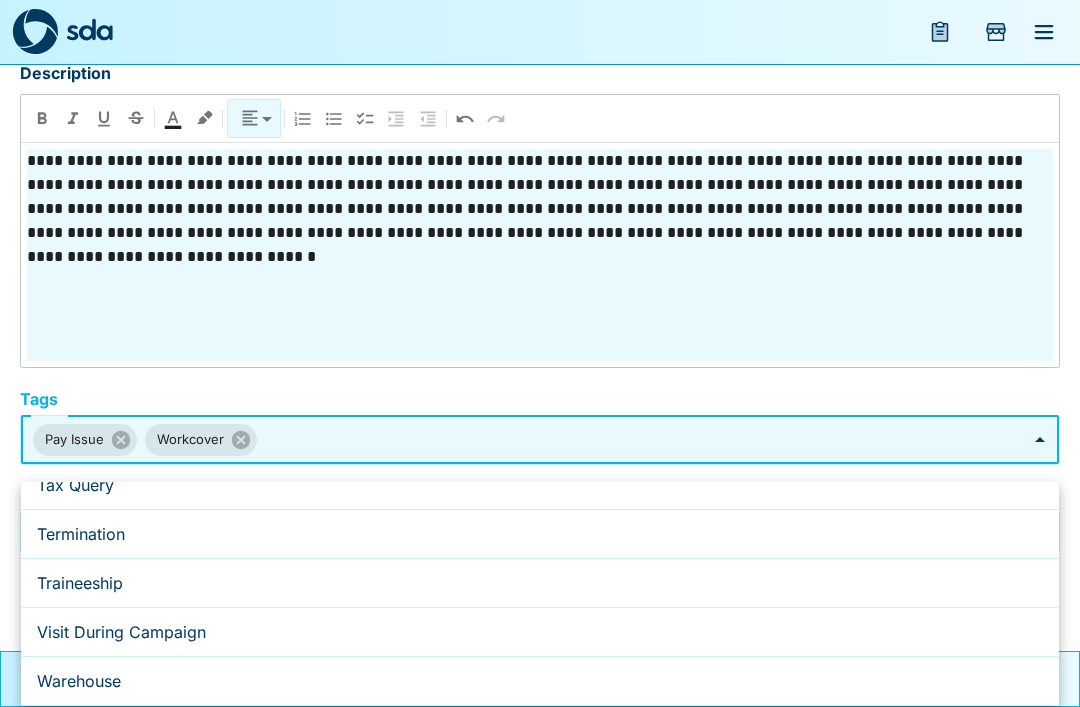 click at bounding box center [540, 353] 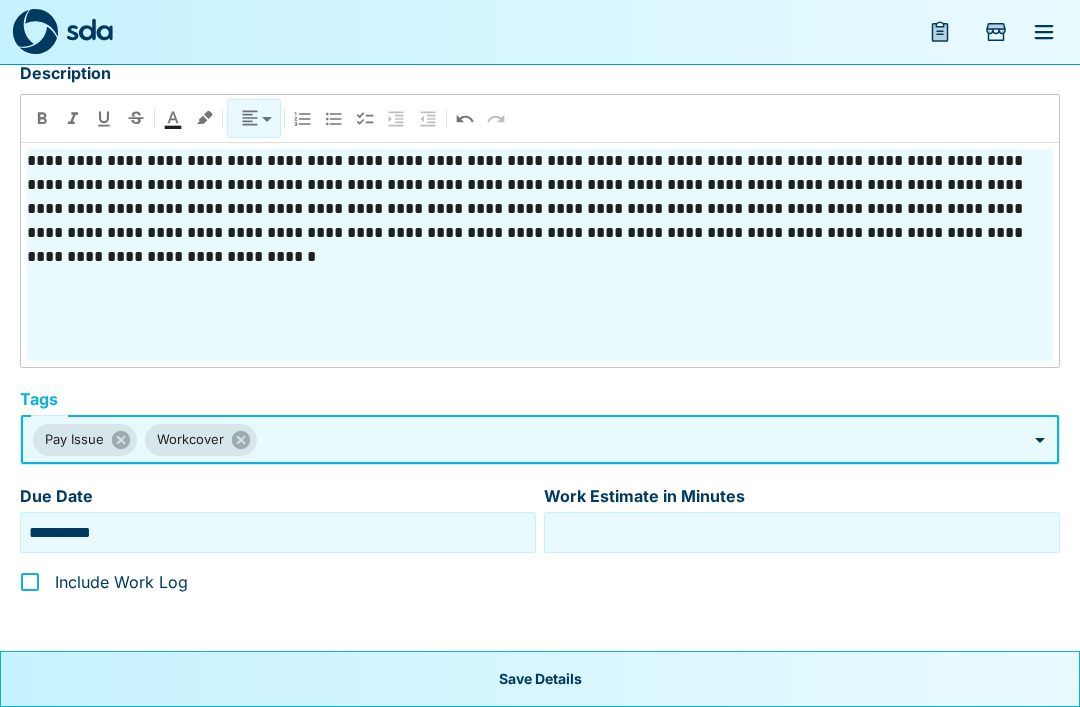 scroll, scrollTop: 3898, scrollLeft: 0, axis: vertical 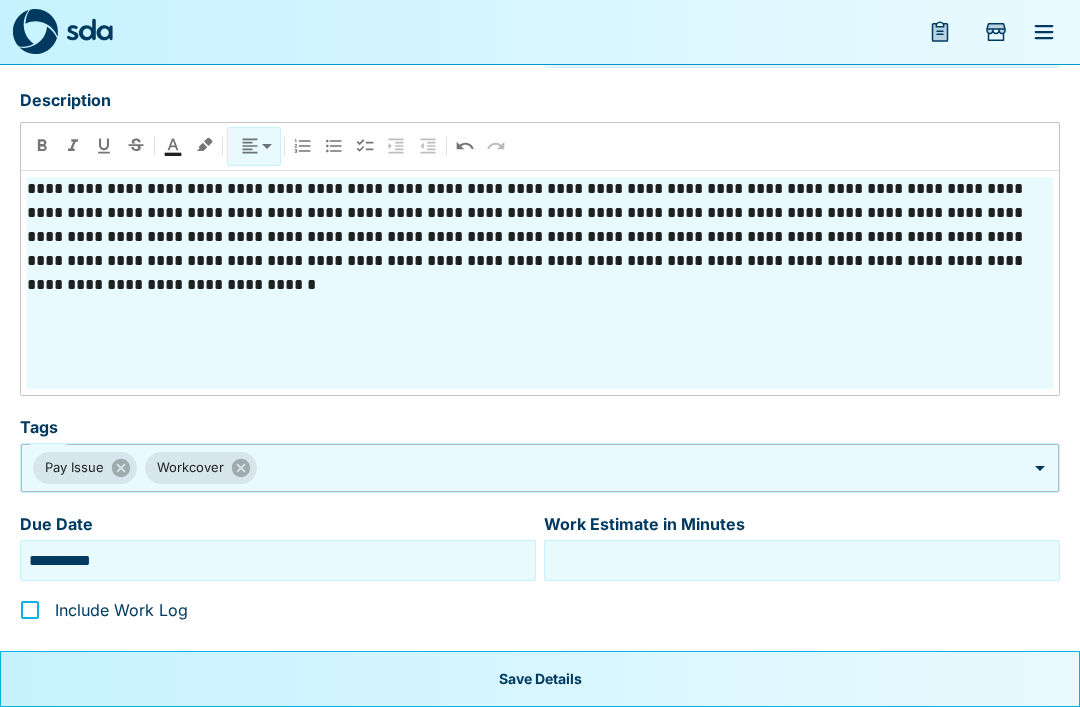 click on "Save Details" at bounding box center [540, 679] 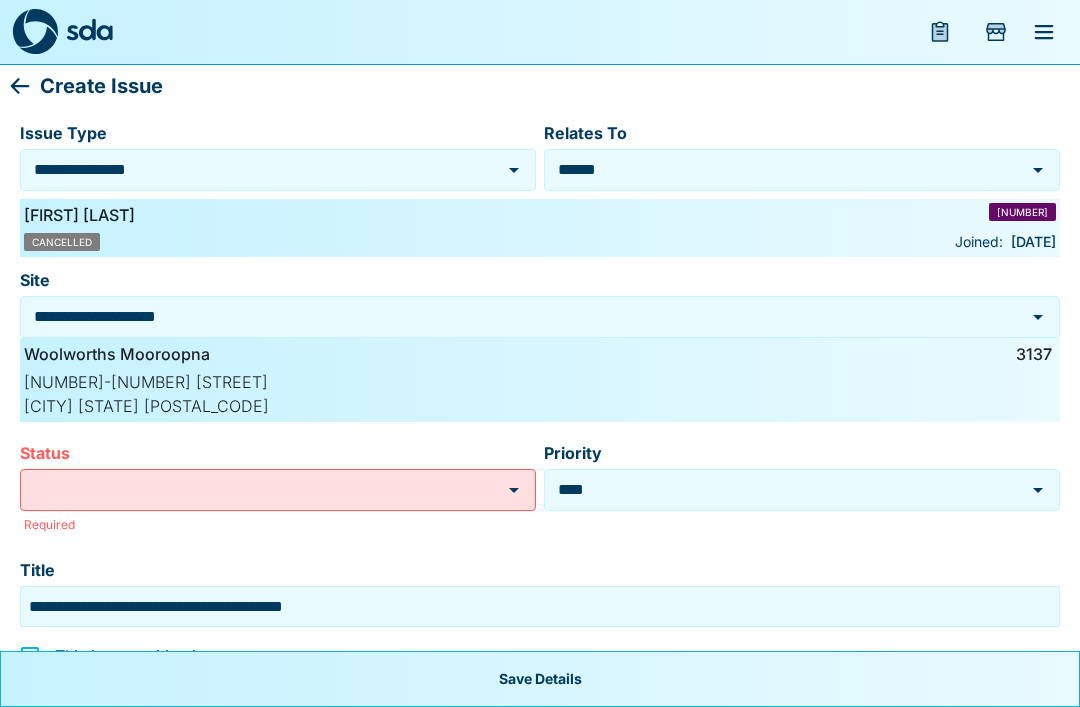 scroll, scrollTop: 9, scrollLeft: 0, axis: vertical 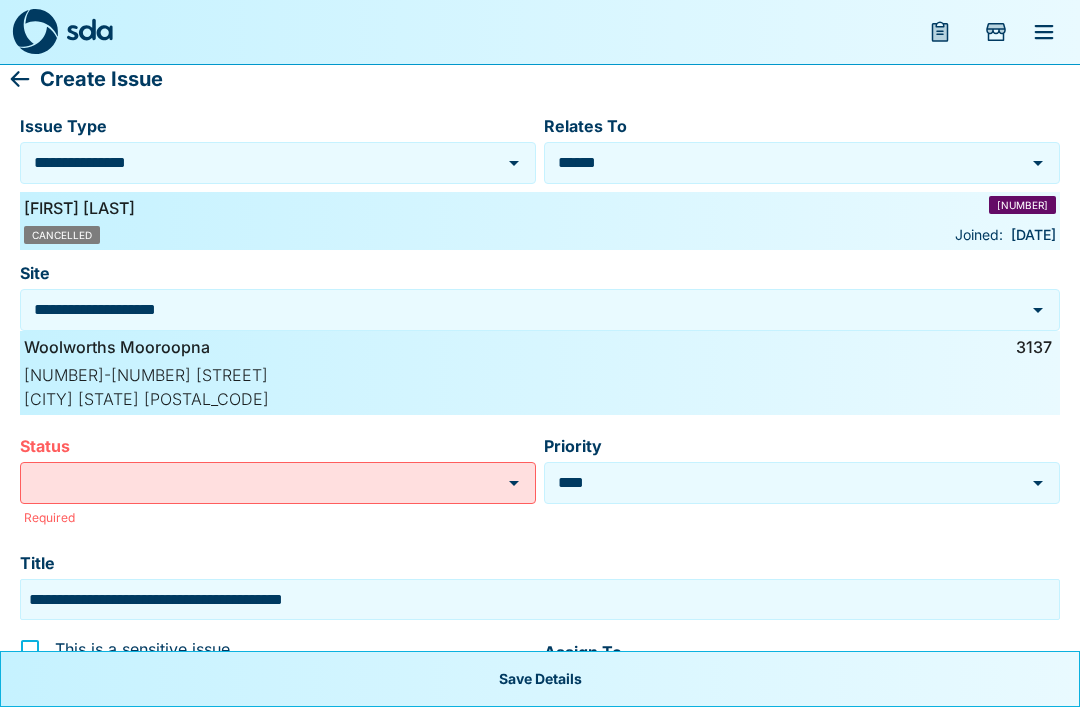 click on "Status" at bounding box center (263, 482) 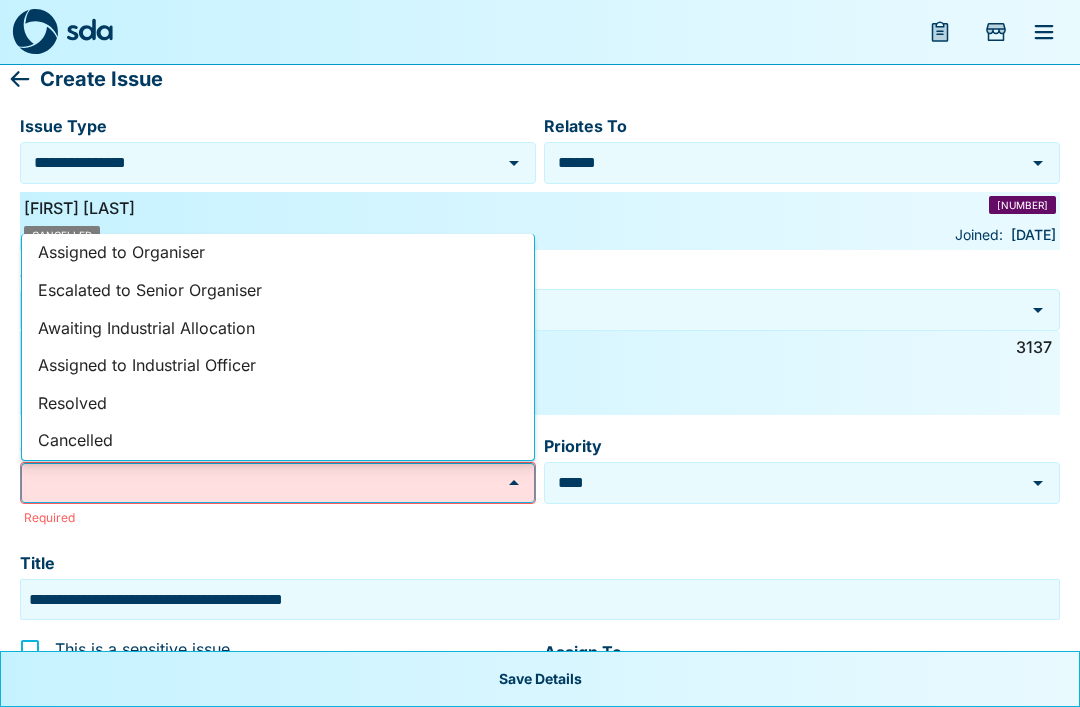 click on "Assigned to Organiser" at bounding box center (278, 253) 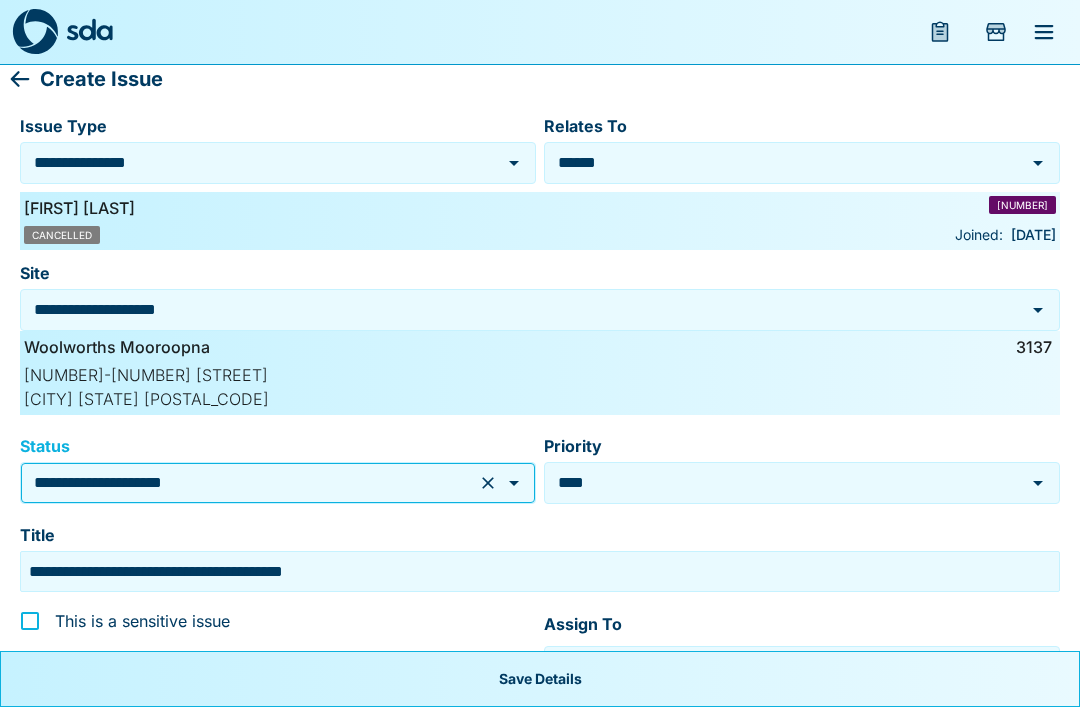 click 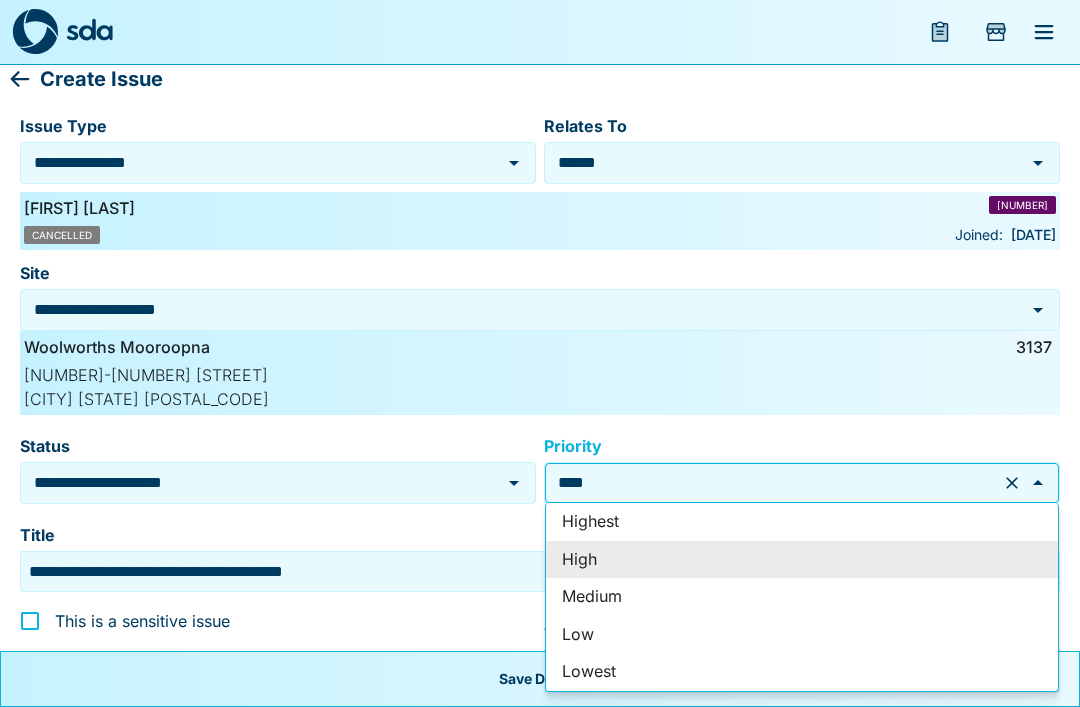 click on "**********" at bounding box center (512, 309) 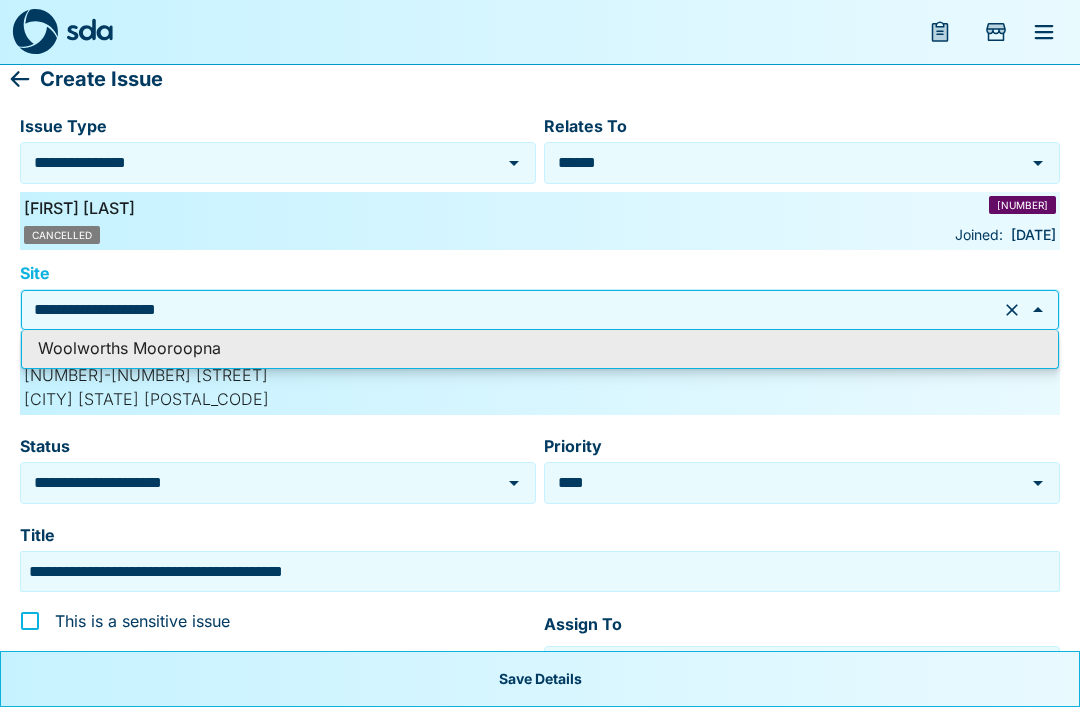 click on "Save Details" at bounding box center (540, 679) 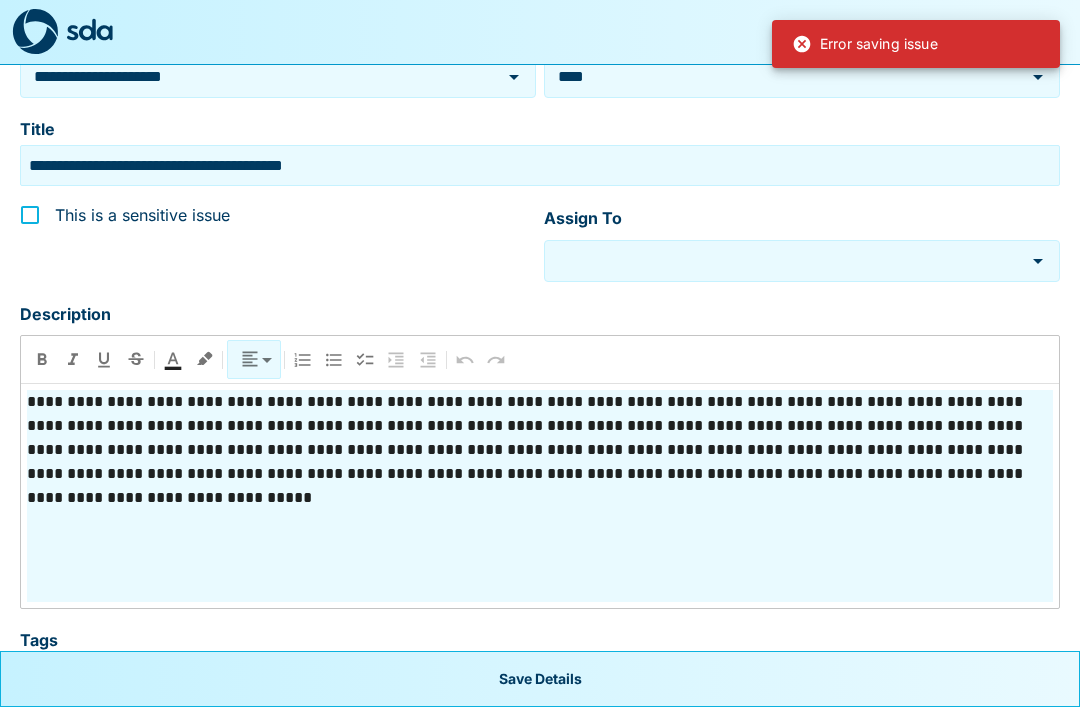 scroll, scrollTop: 414, scrollLeft: 0, axis: vertical 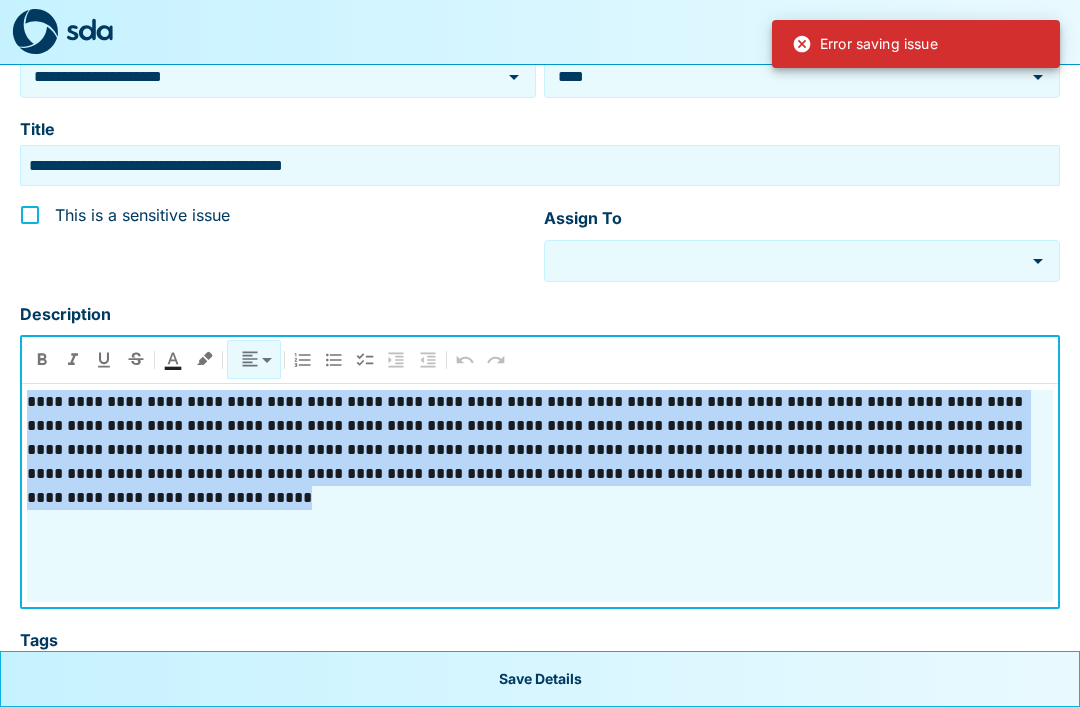 click on "**********" at bounding box center [540, 496] 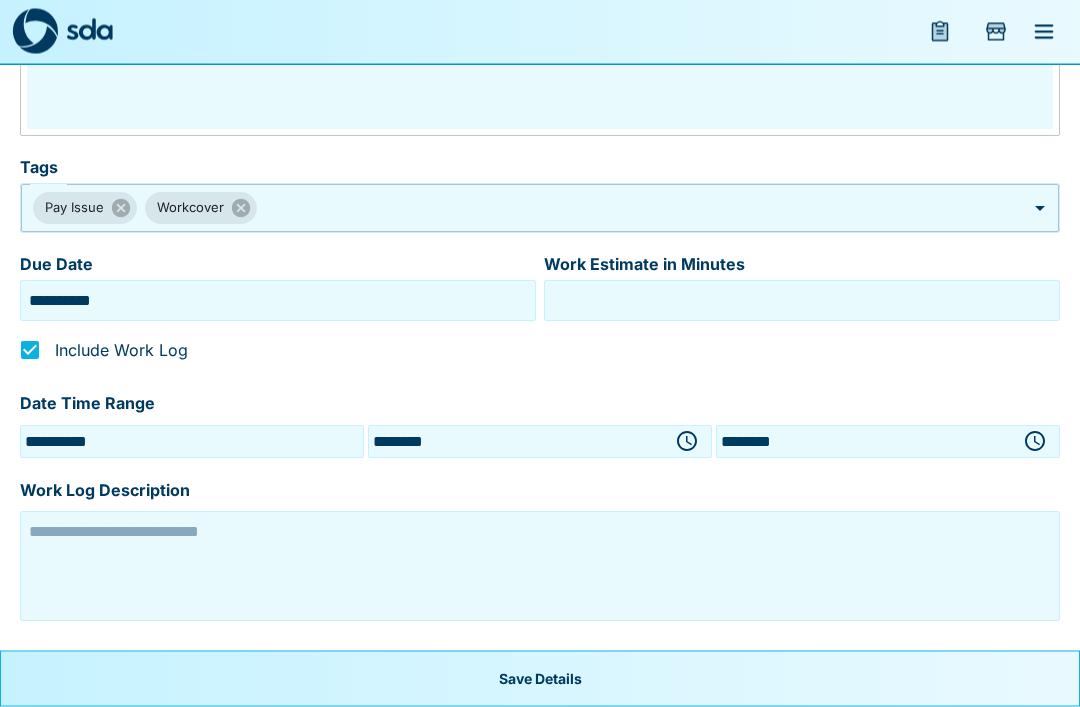 scroll, scrollTop: 914, scrollLeft: 0, axis: vertical 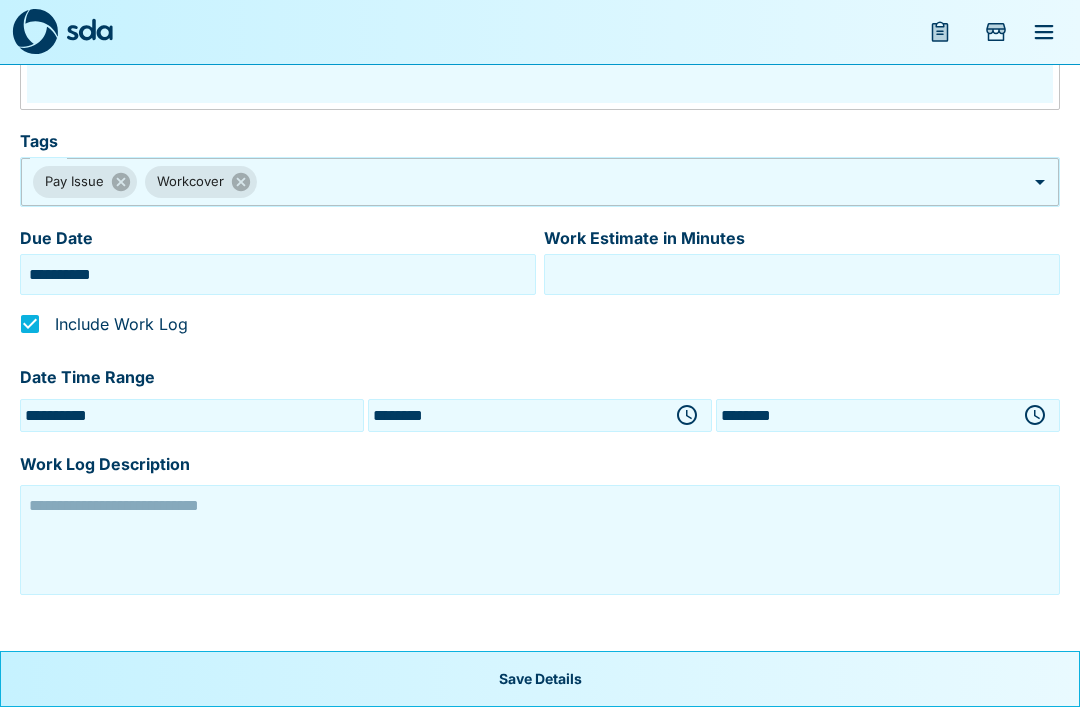 click at bounding box center [540, 540] 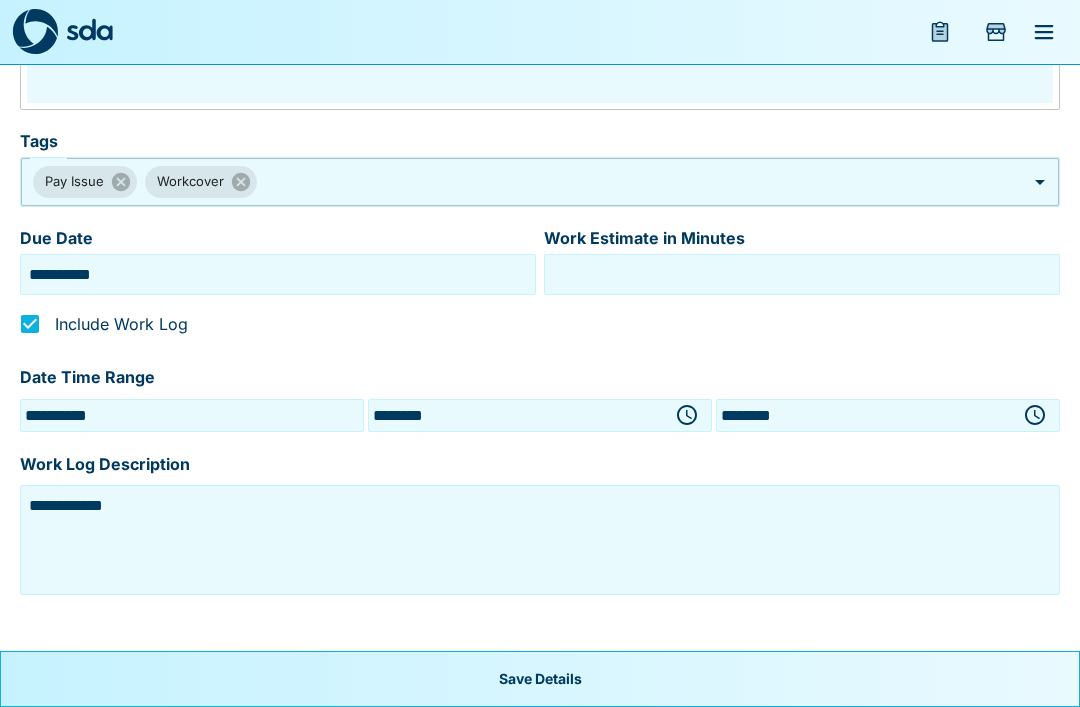 type on "**********" 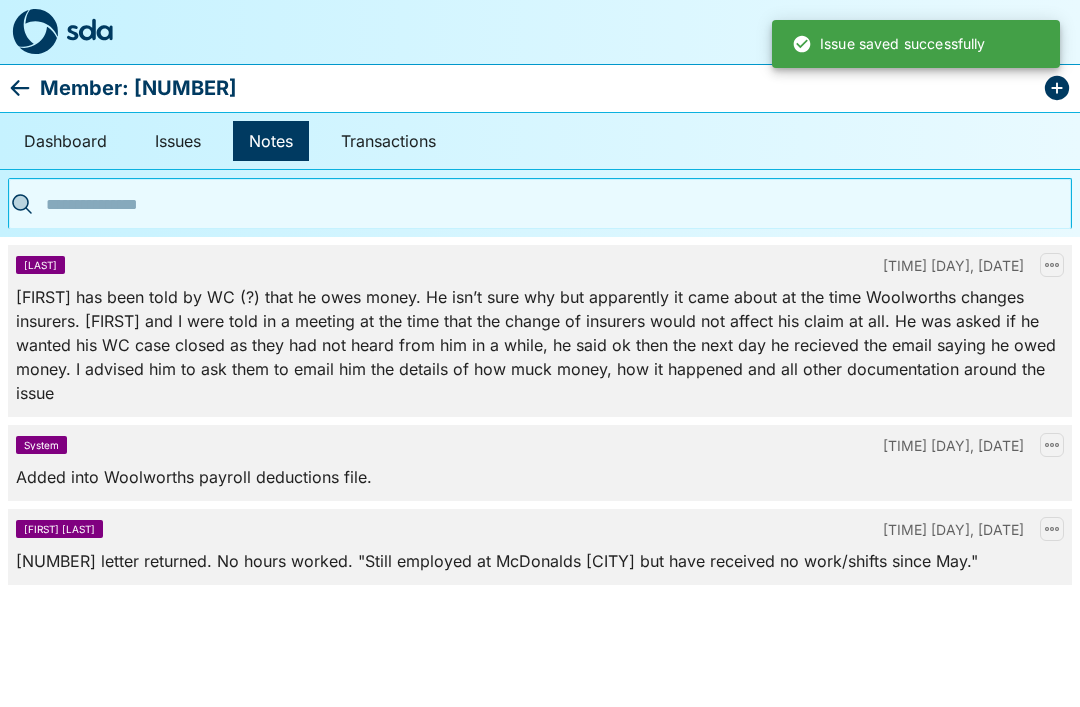 scroll, scrollTop: 0, scrollLeft: 0, axis: both 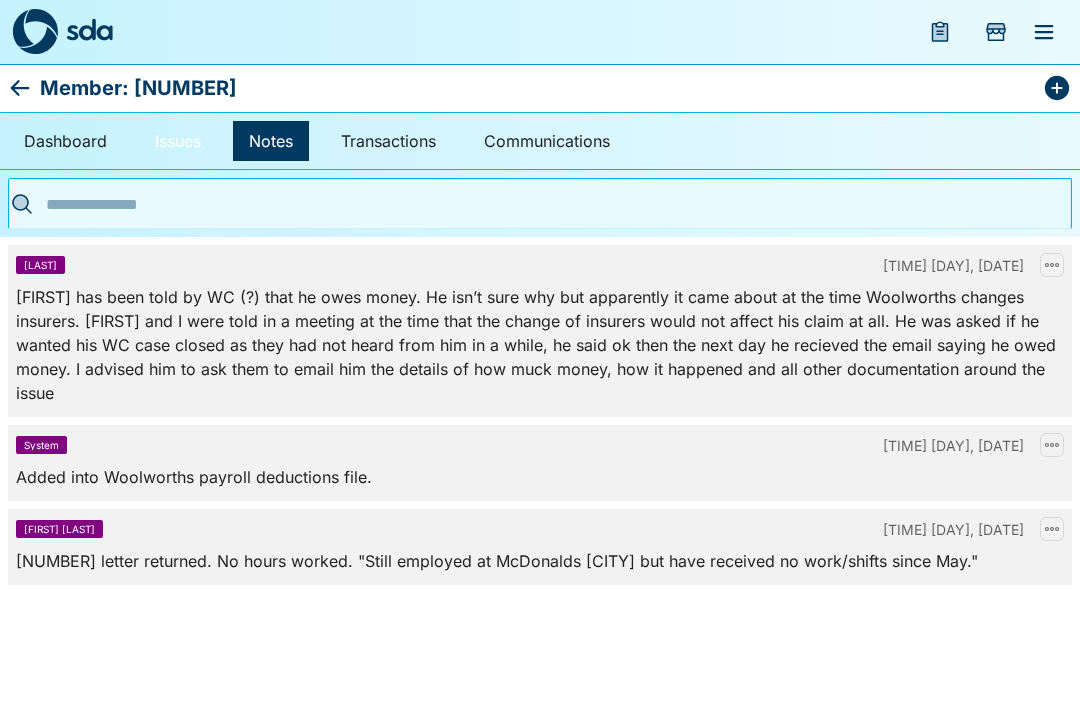 click on "Issues" at bounding box center [178, 141] 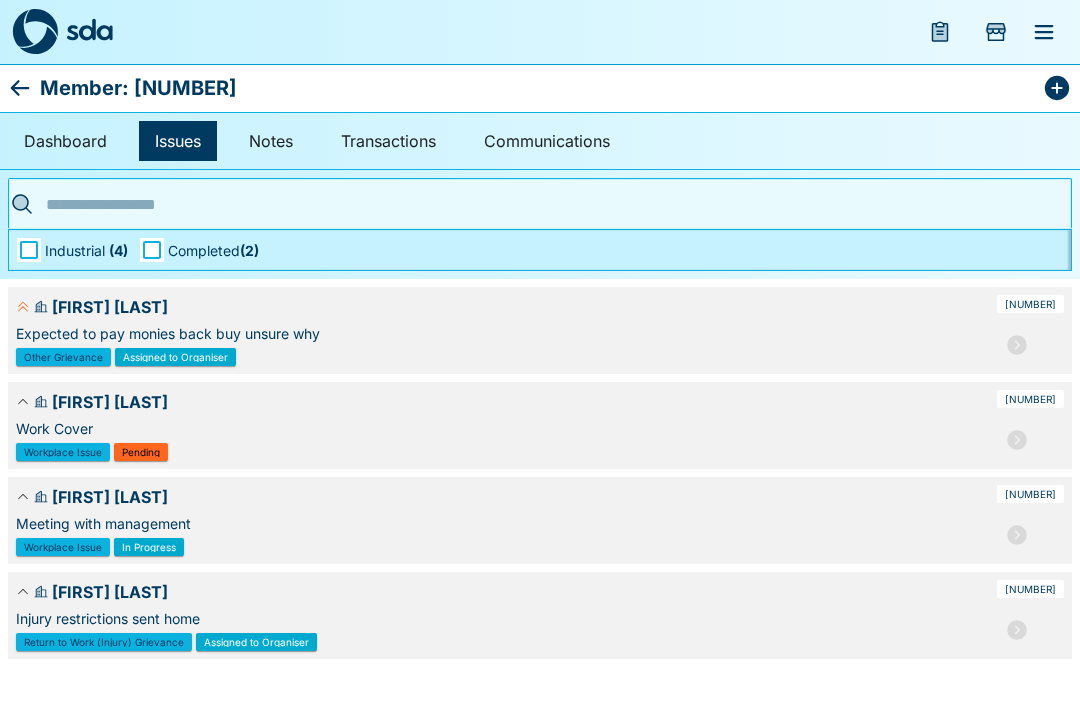 click 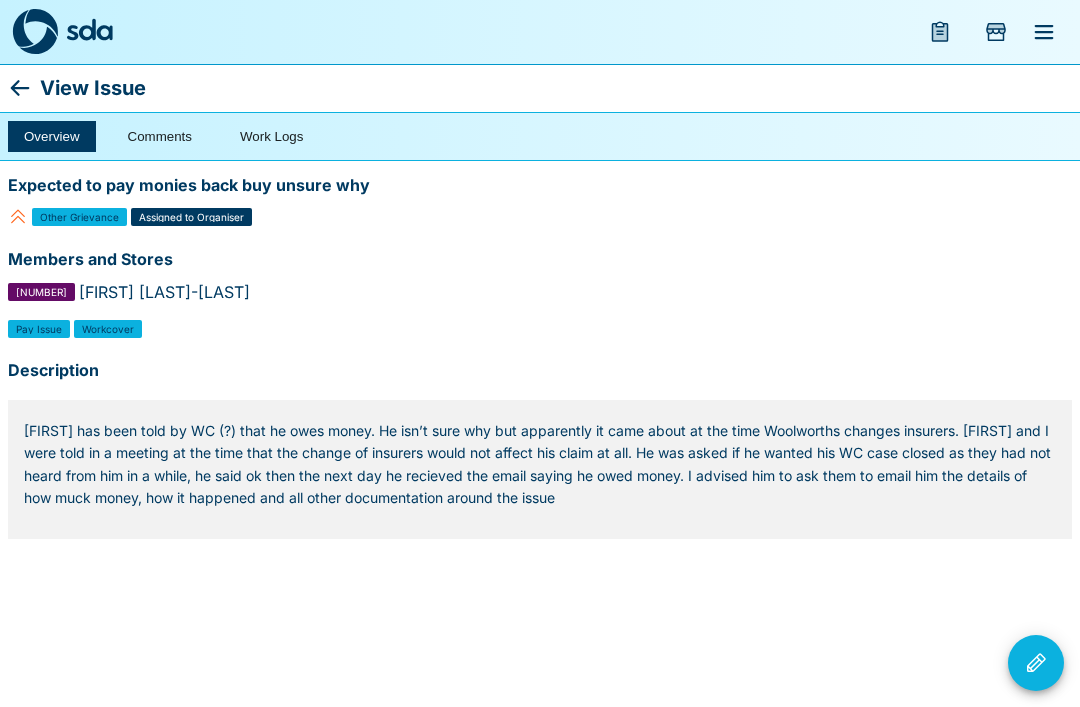 click on "Comments" at bounding box center (160, 136) 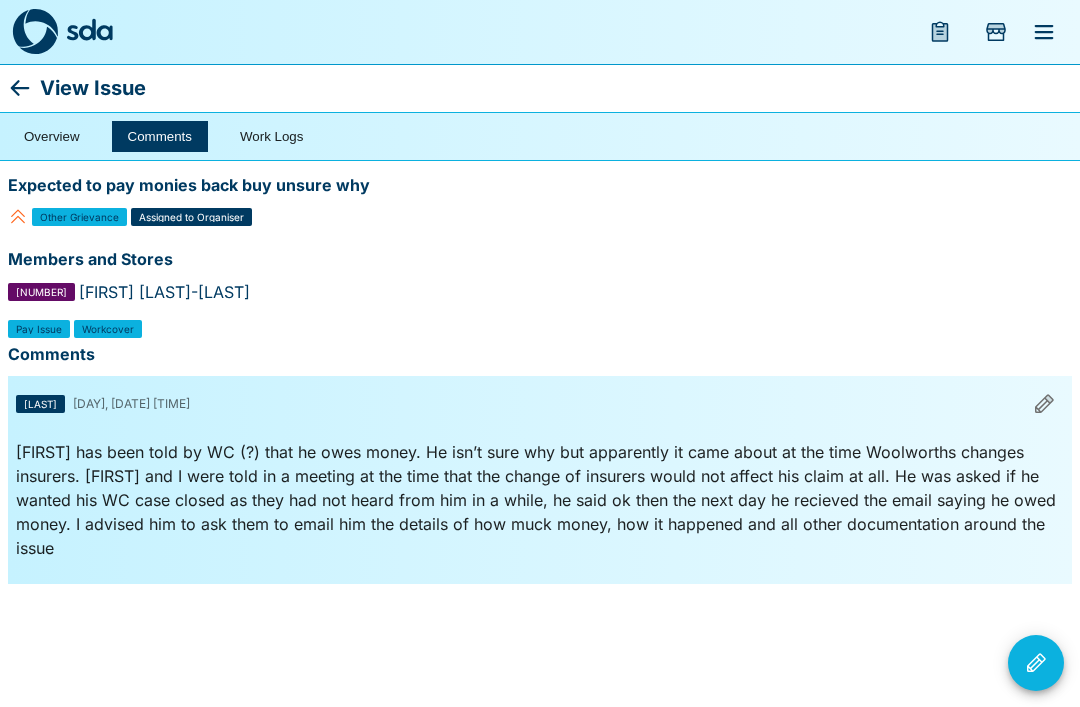 click at bounding box center (1036, 663) 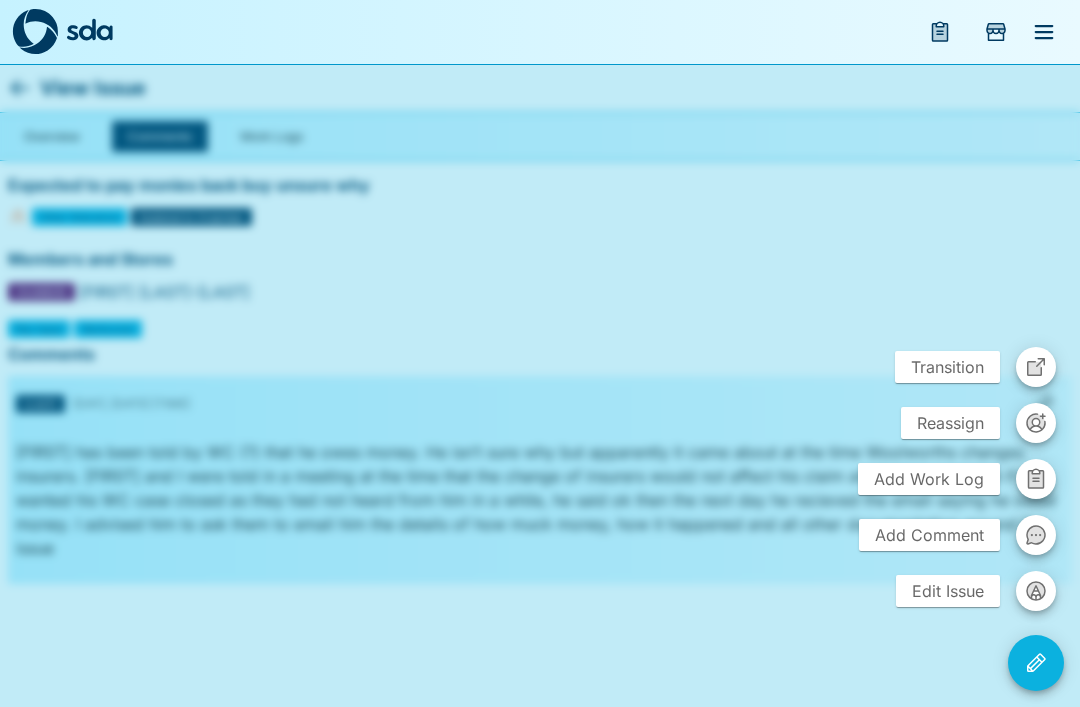 click on "Add Comment" at bounding box center (929, 535) 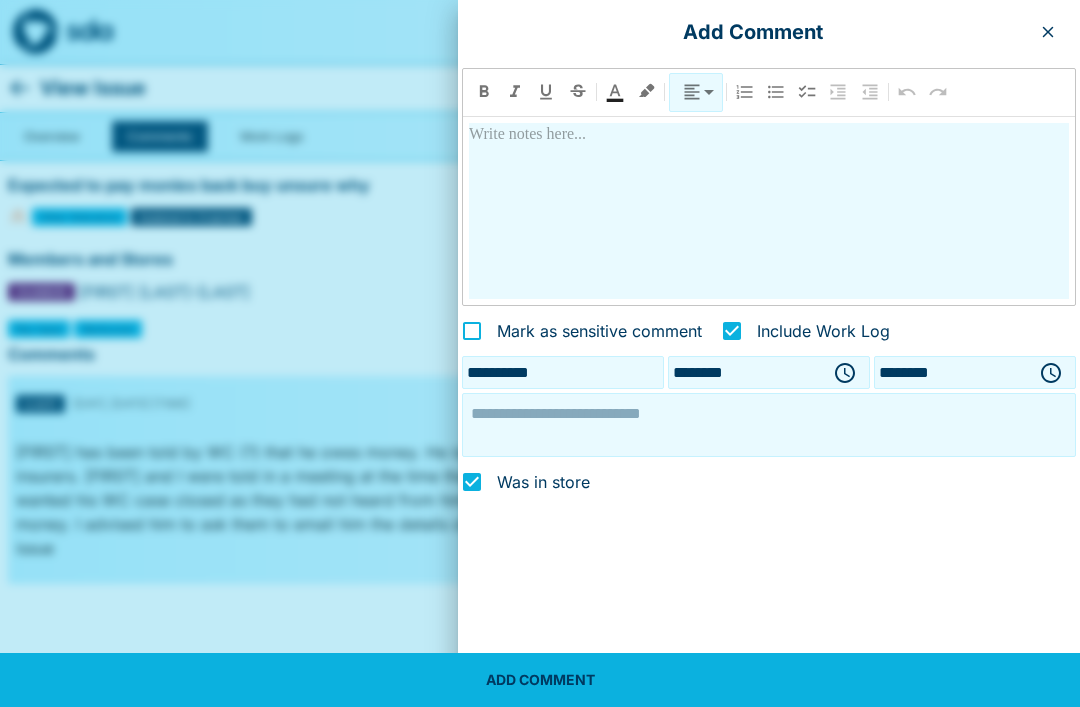 click at bounding box center (769, 211) 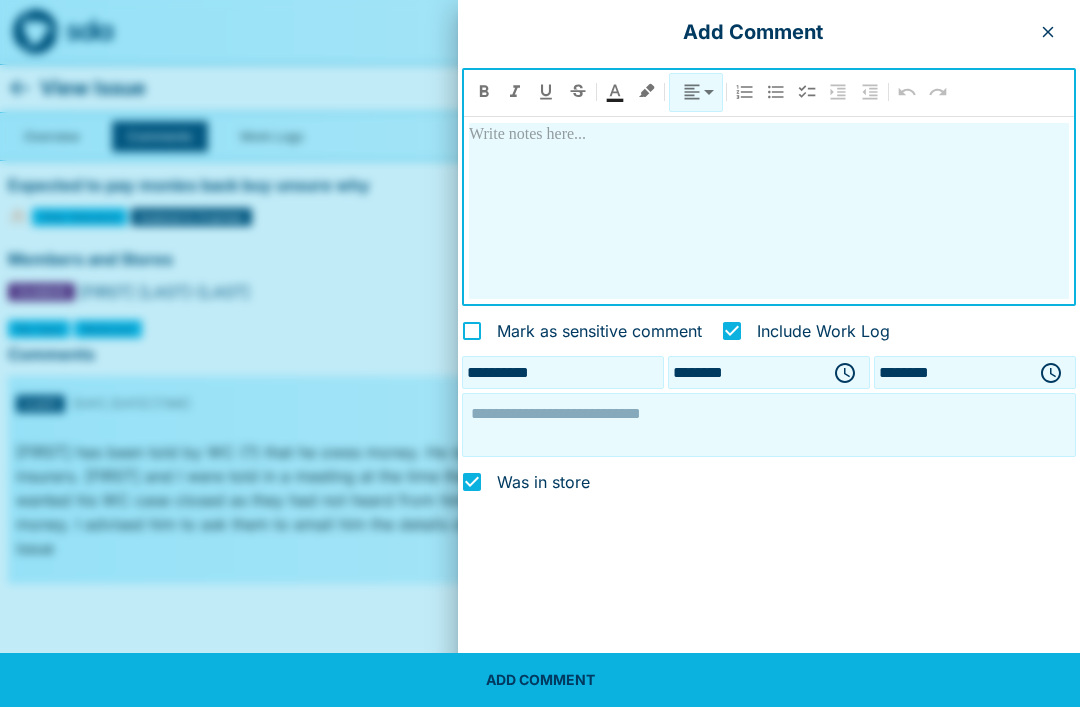 click at bounding box center (769, 211) 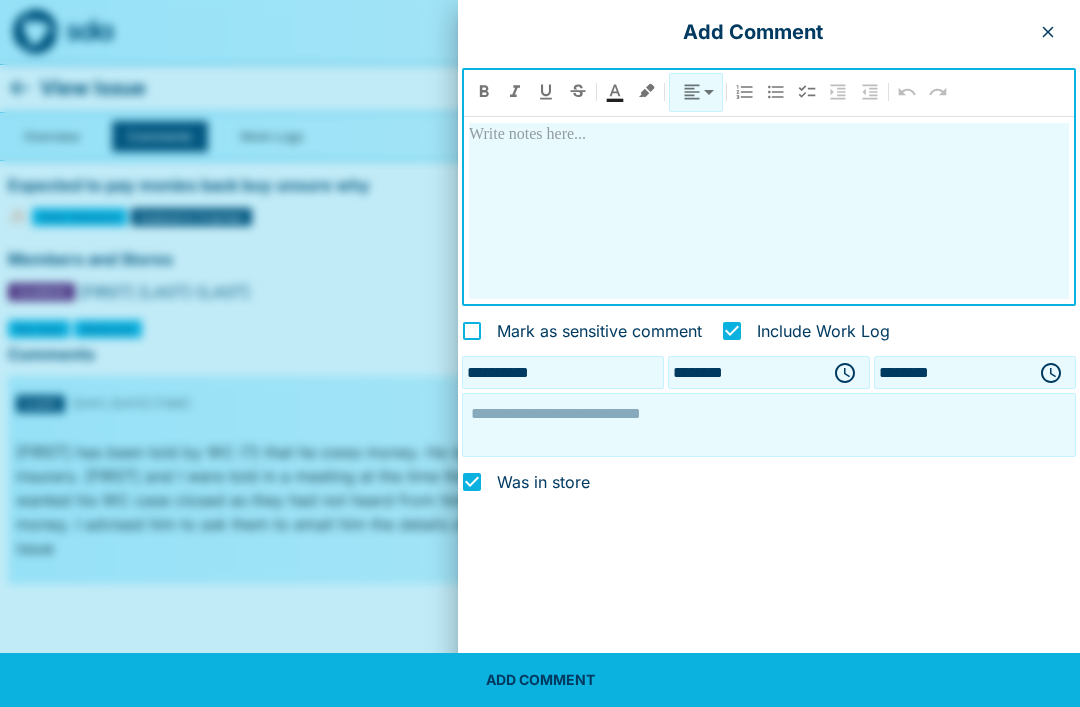 click at bounding box center (769, 135) 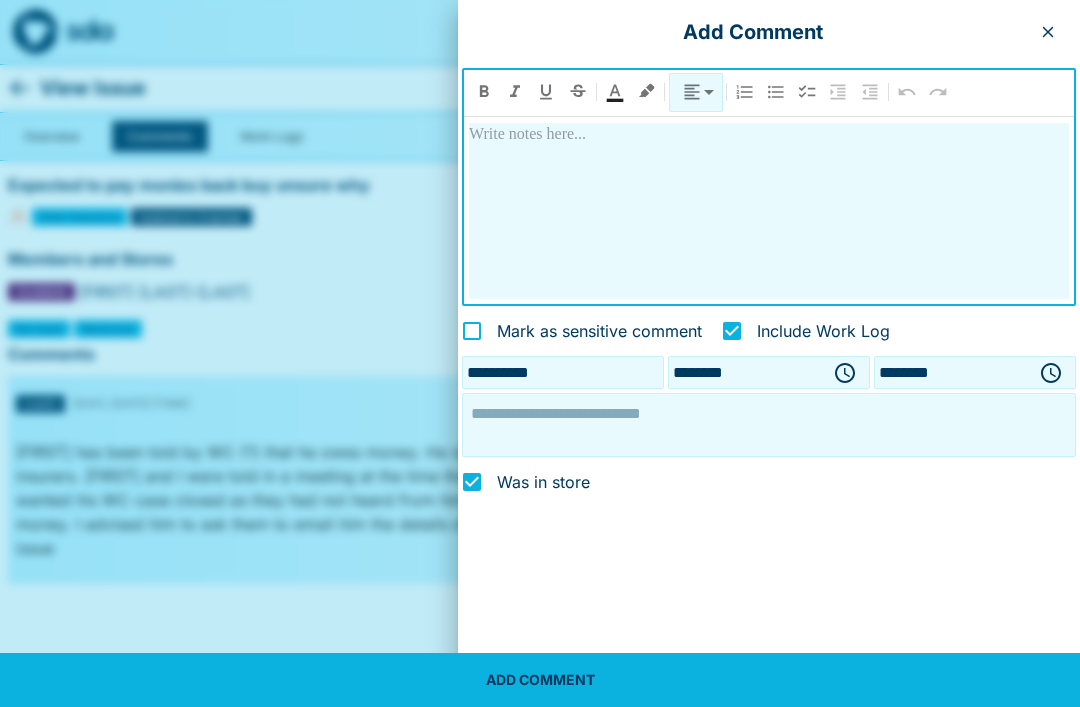 click at bounding box center [769, 211] 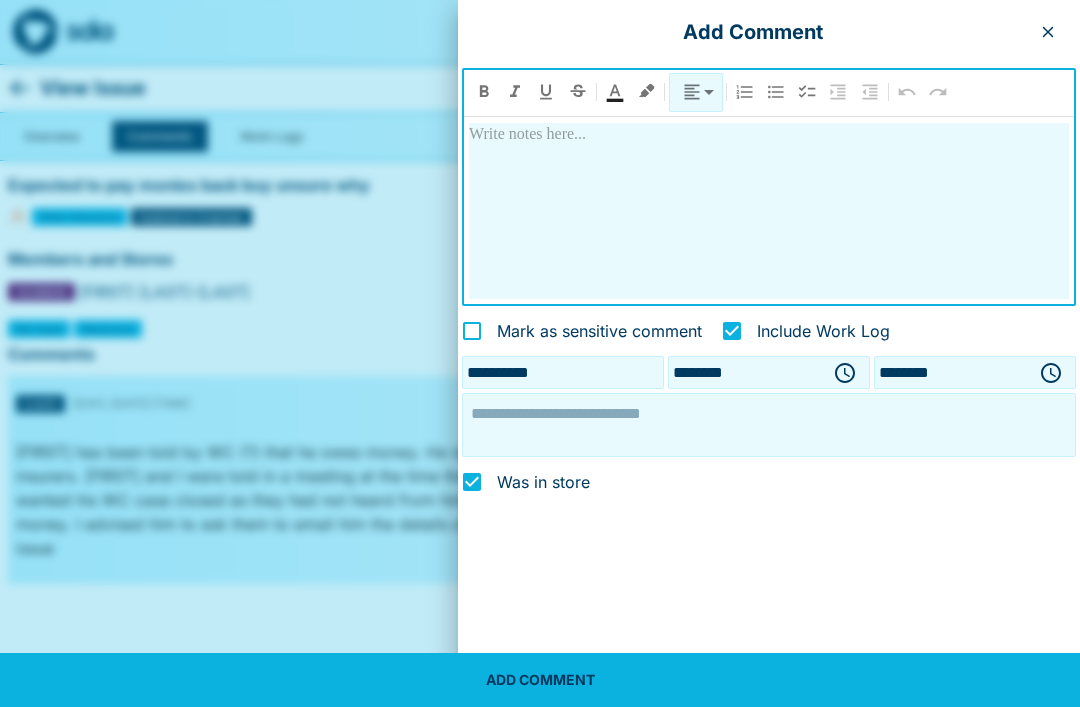click at bounding box center [769, 135] 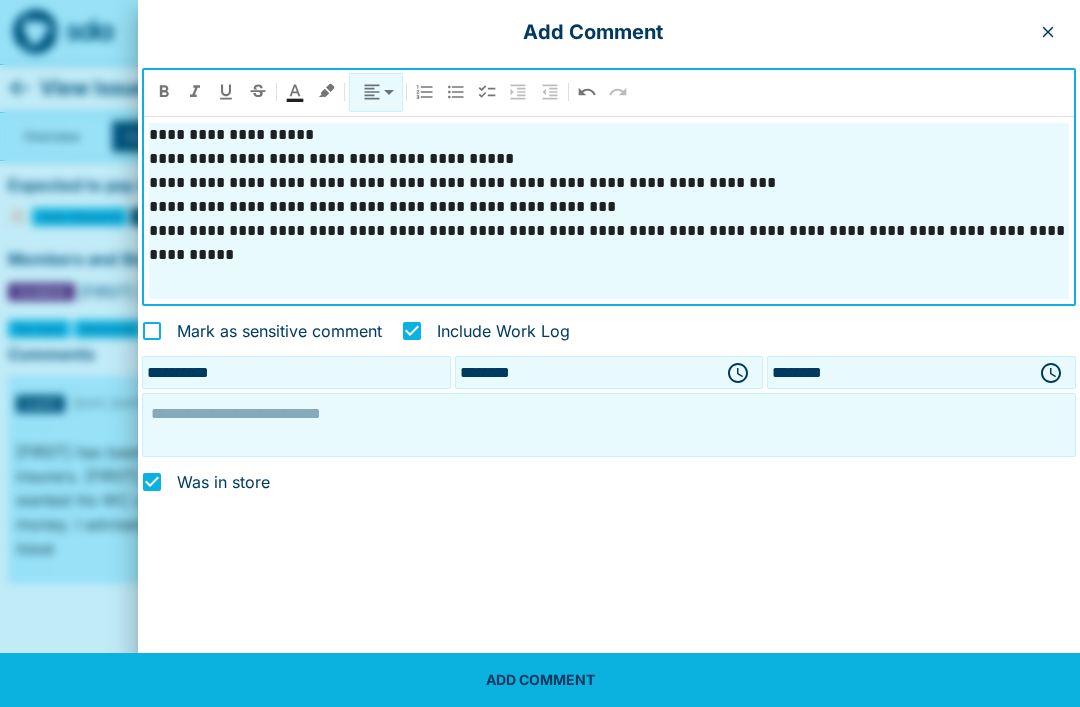 click on "**********" at bounding box center (609, 135) 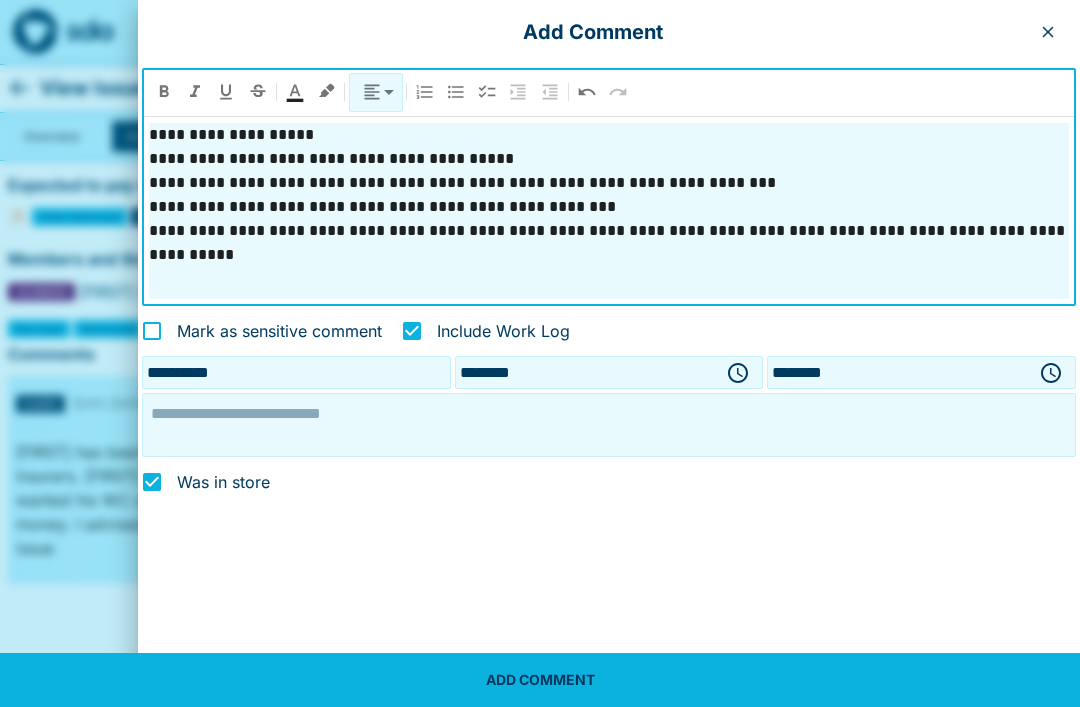 click on "**********" at bounding box center (609, 159) 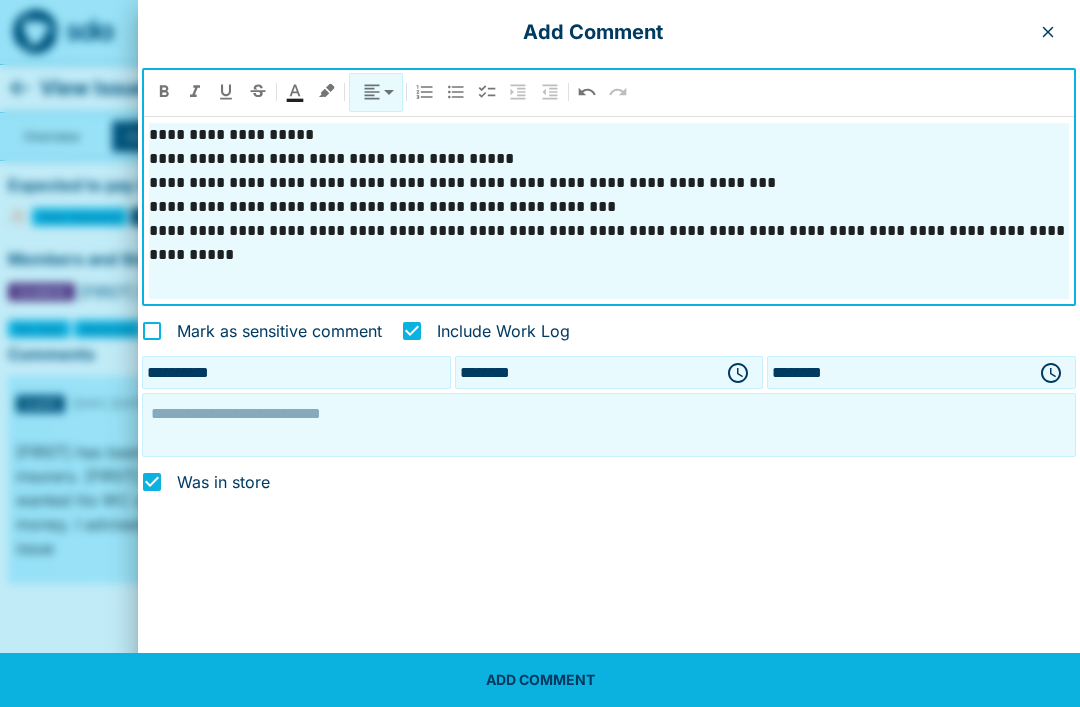 click on "**********" at bounding box center (609, 183) 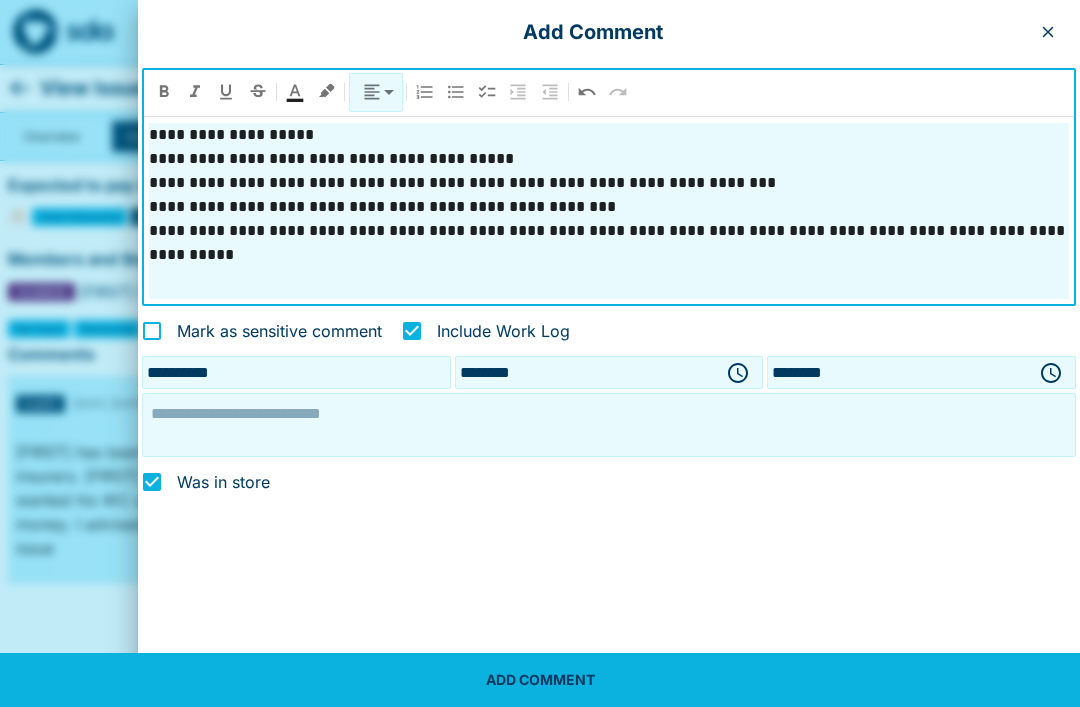 type 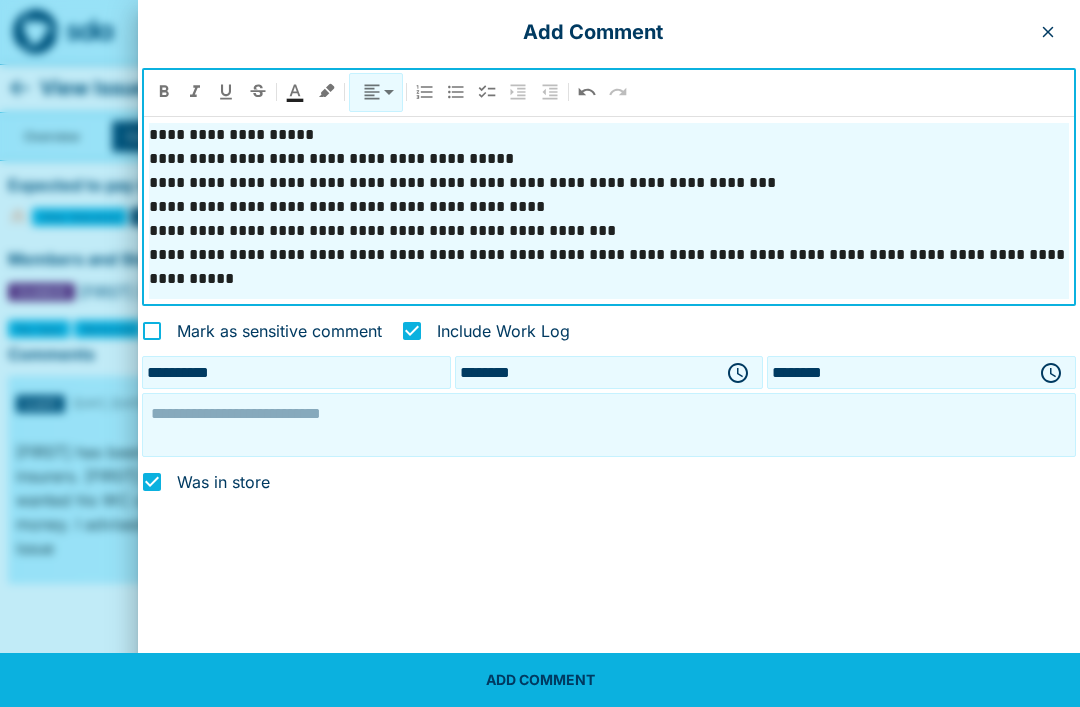 click on "**********" at bounding box center (609, 183) 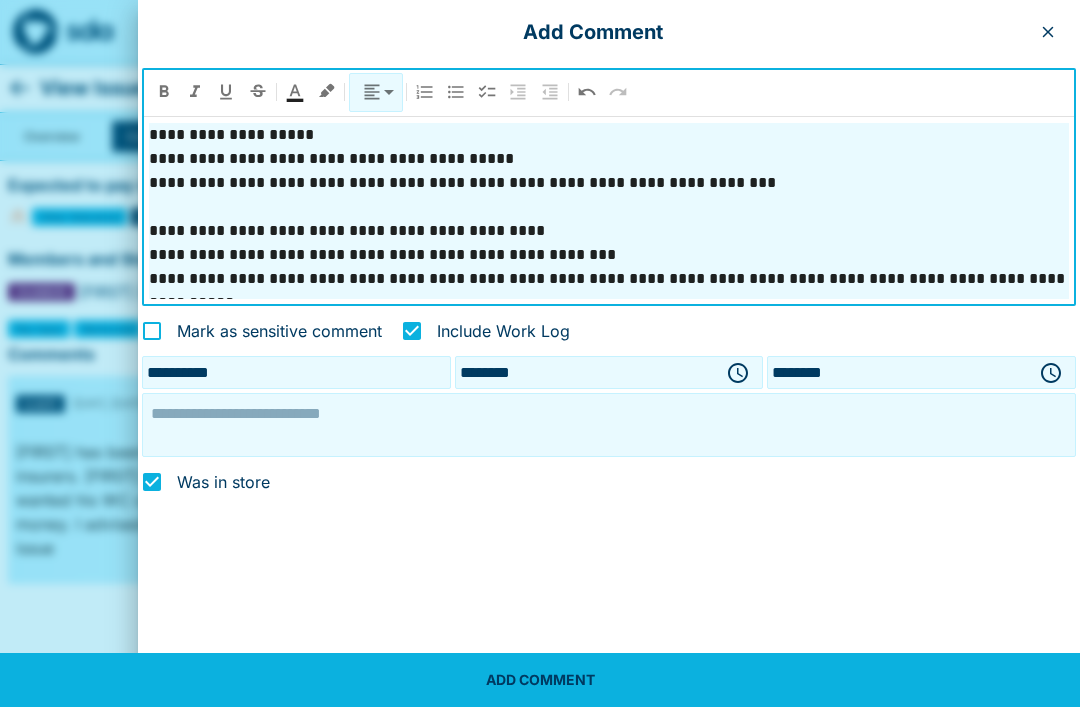 click at bounding box center [540, 353] 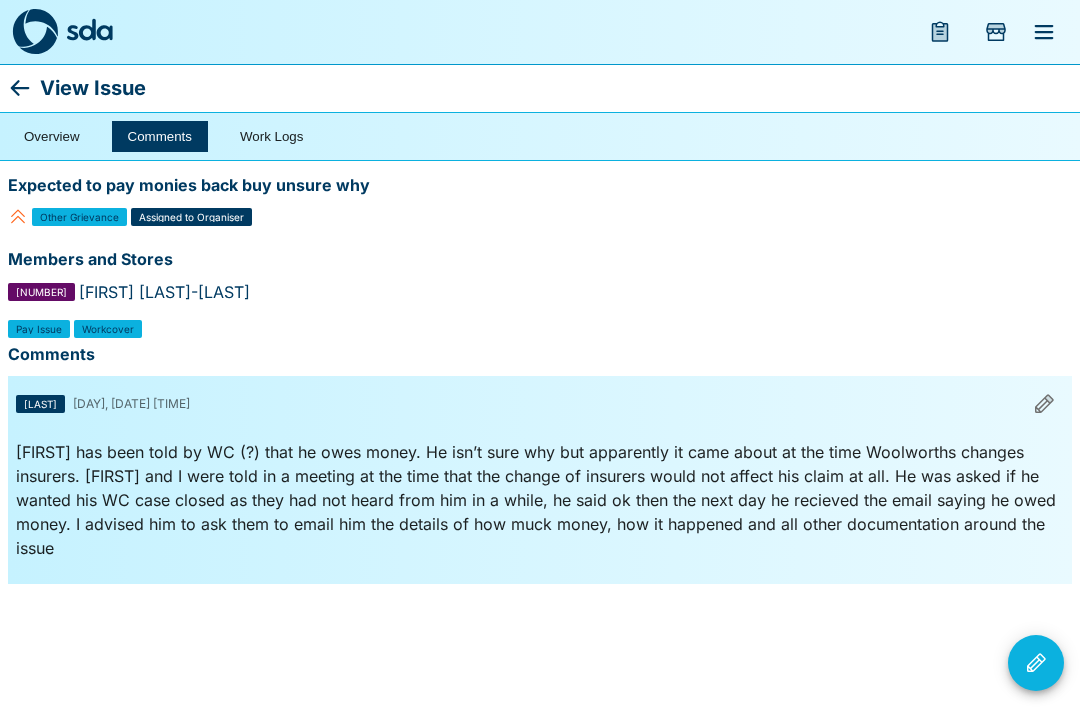 click 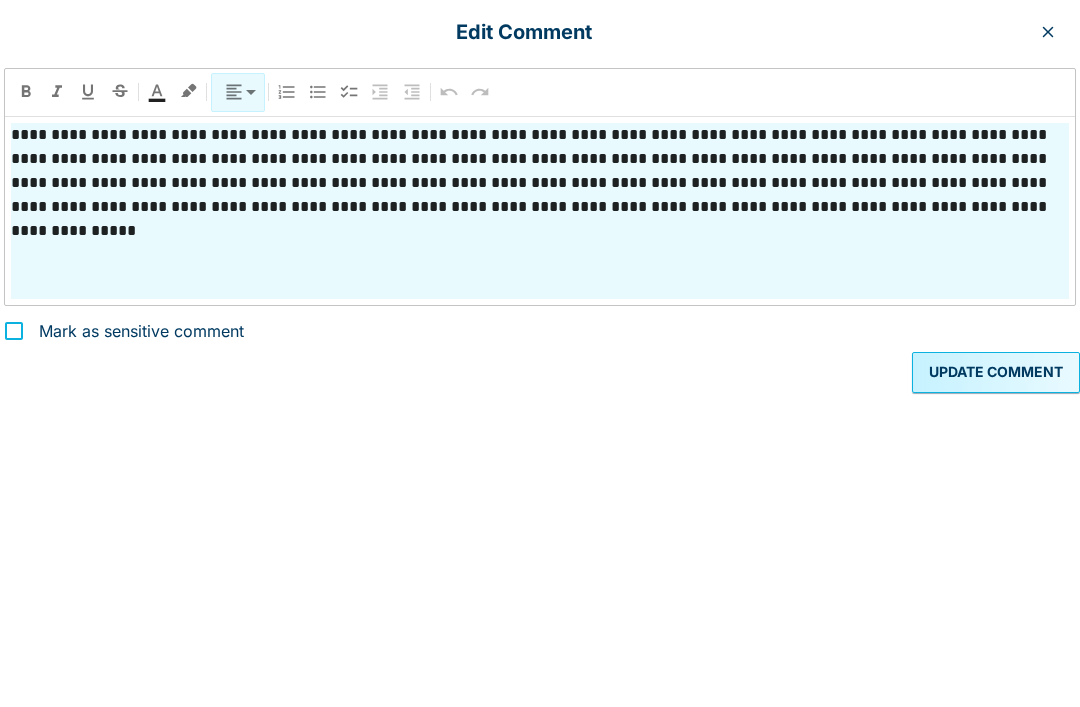 click on "UPDATE COMMENT" at bounding box center (996, 372) 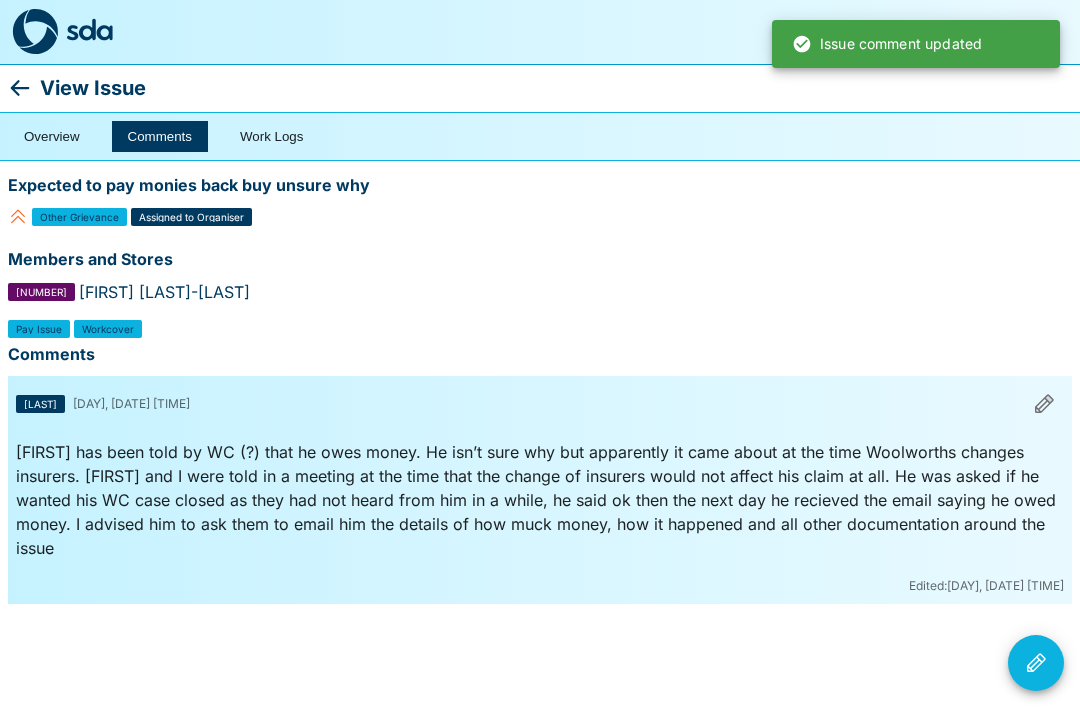 click on "Comments" at bounding box center (160, 136) 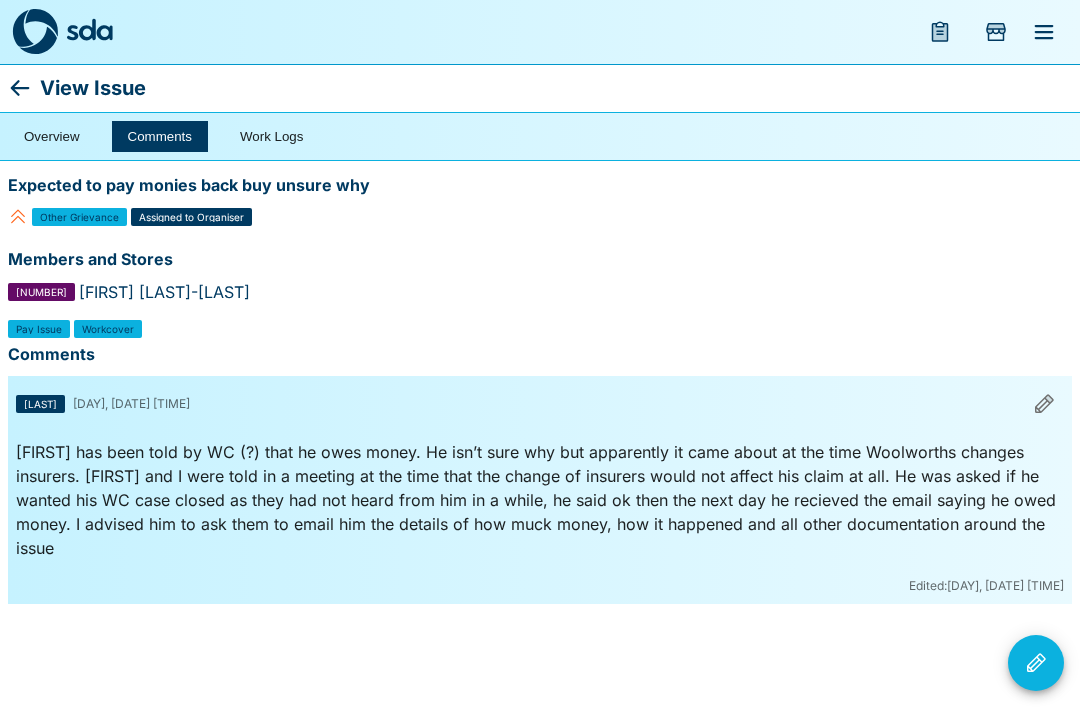 click 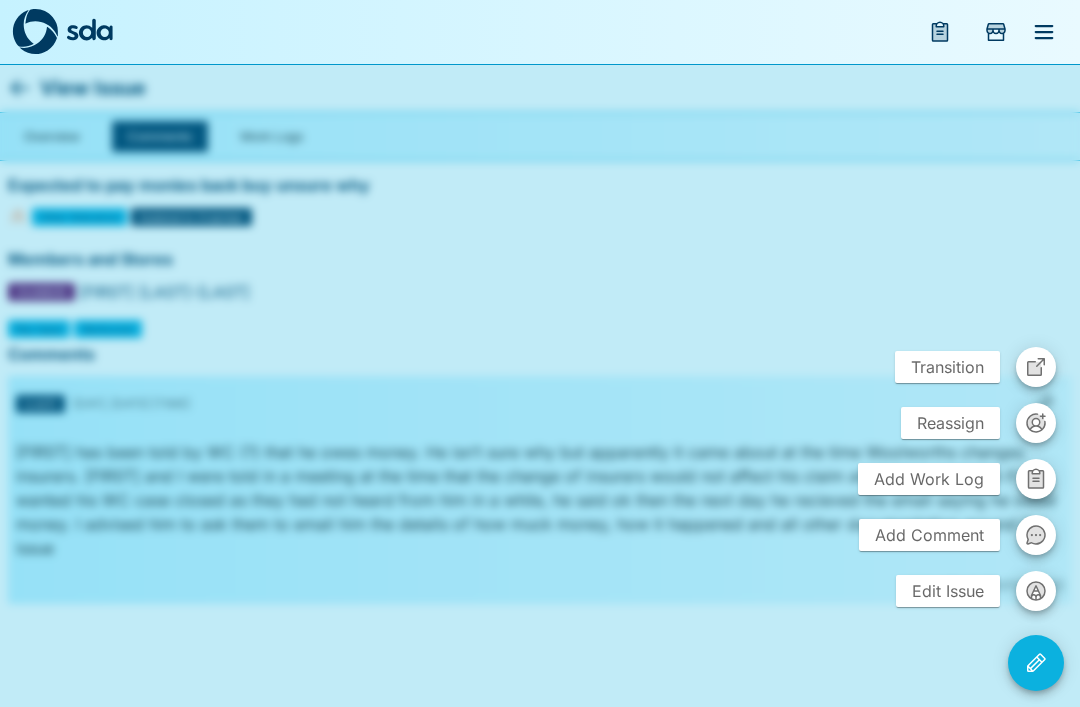 click on "Add Comment" at bounding box center (929, 535) 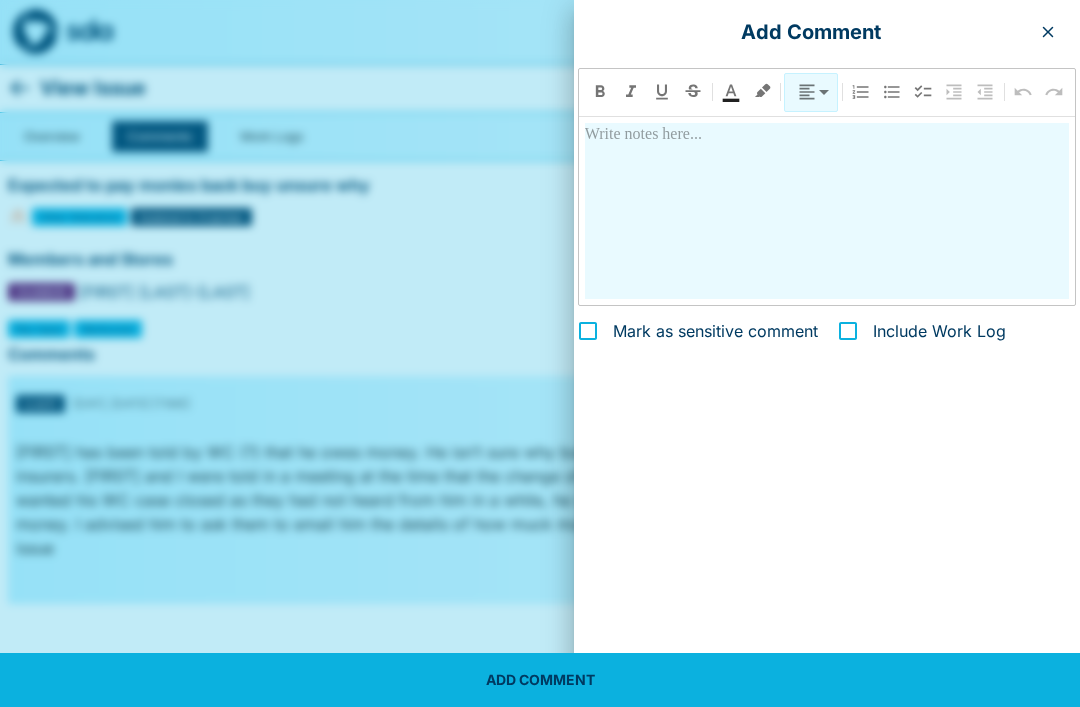 click at bounding box center (827, 211) 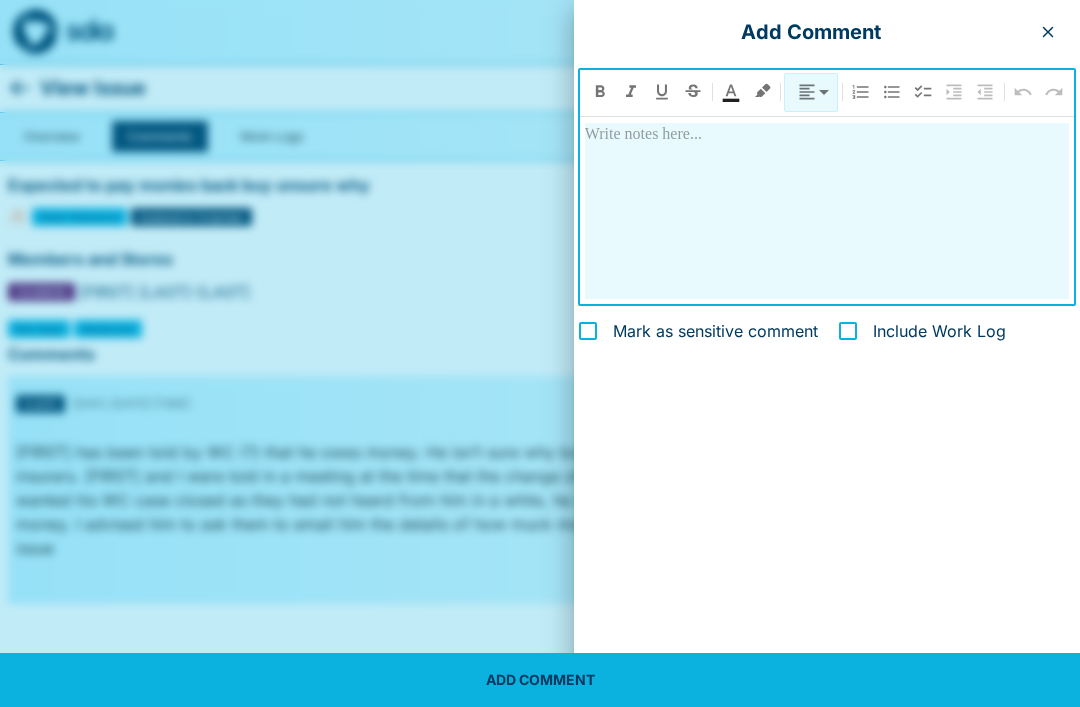 type 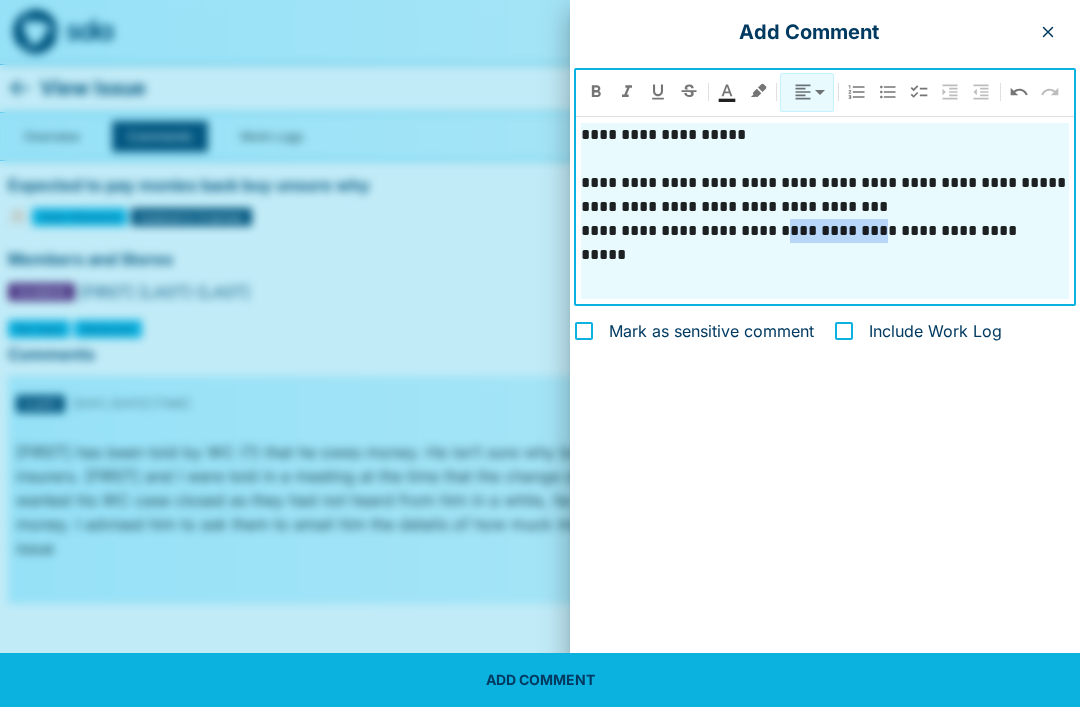 click on "**********" at bounding box center (825, 231) 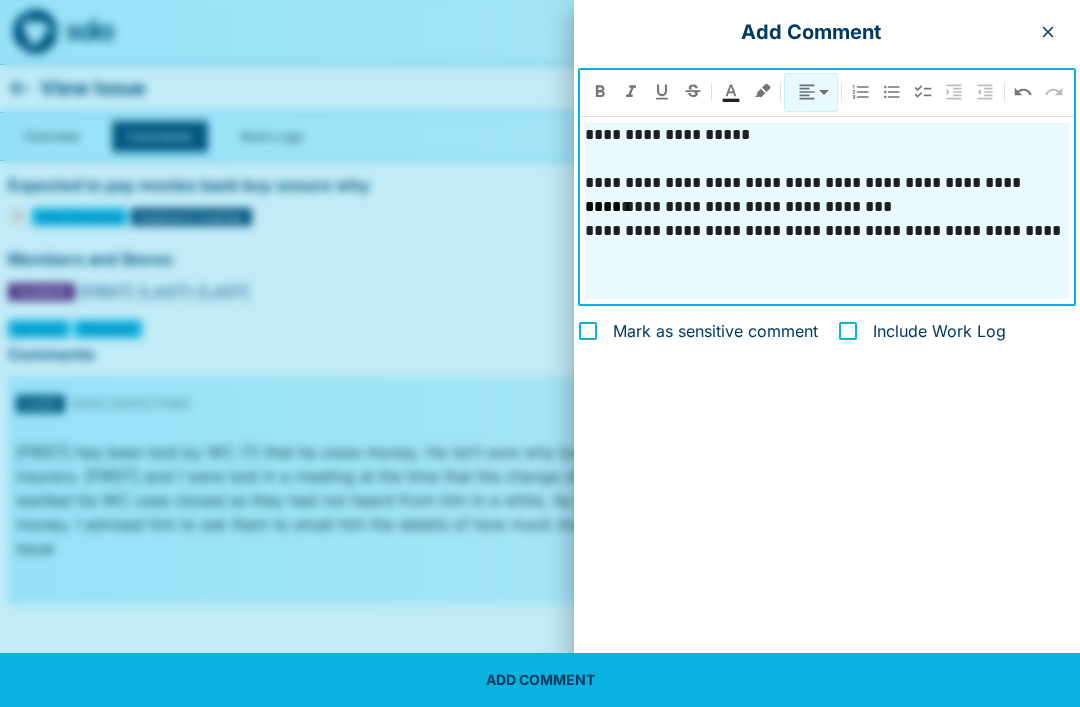 click on "**********" at bounding box center (827, 231) 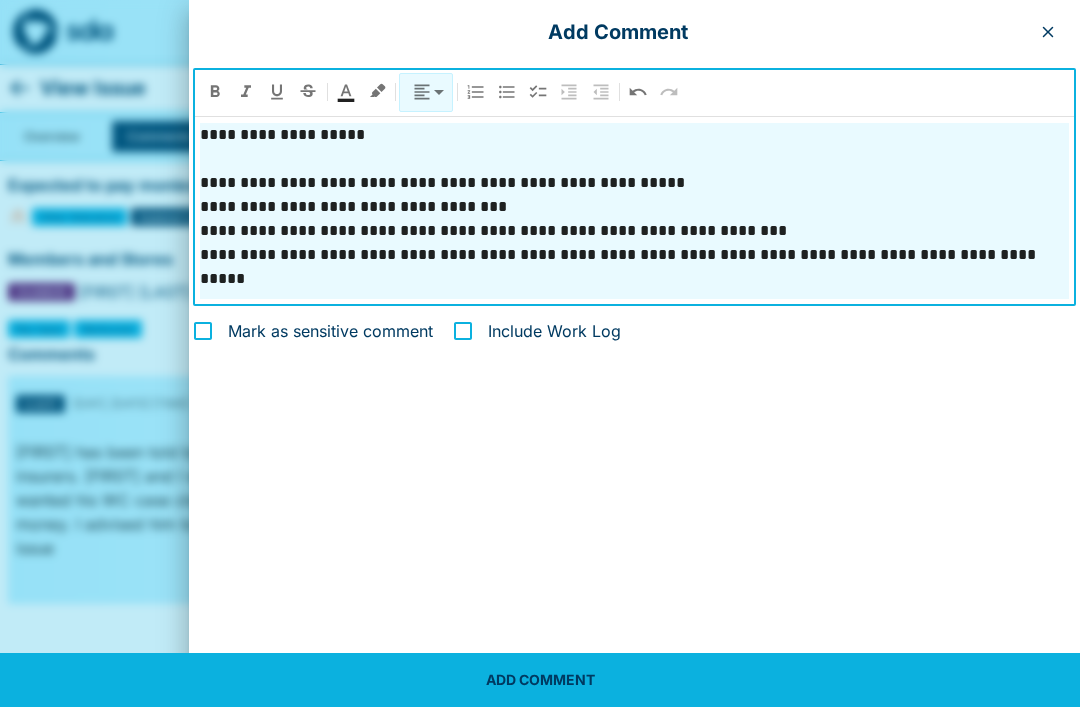 click on "**********" at bounding box center [634, 207] 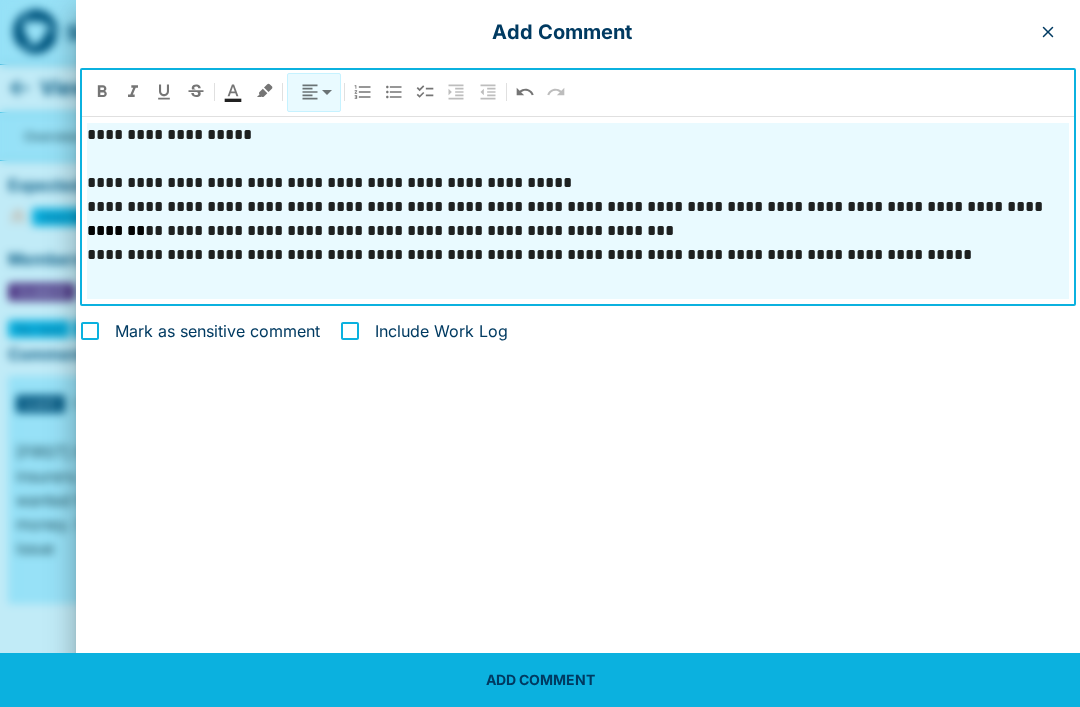 click on "**********" at bounding box center [578, 207] 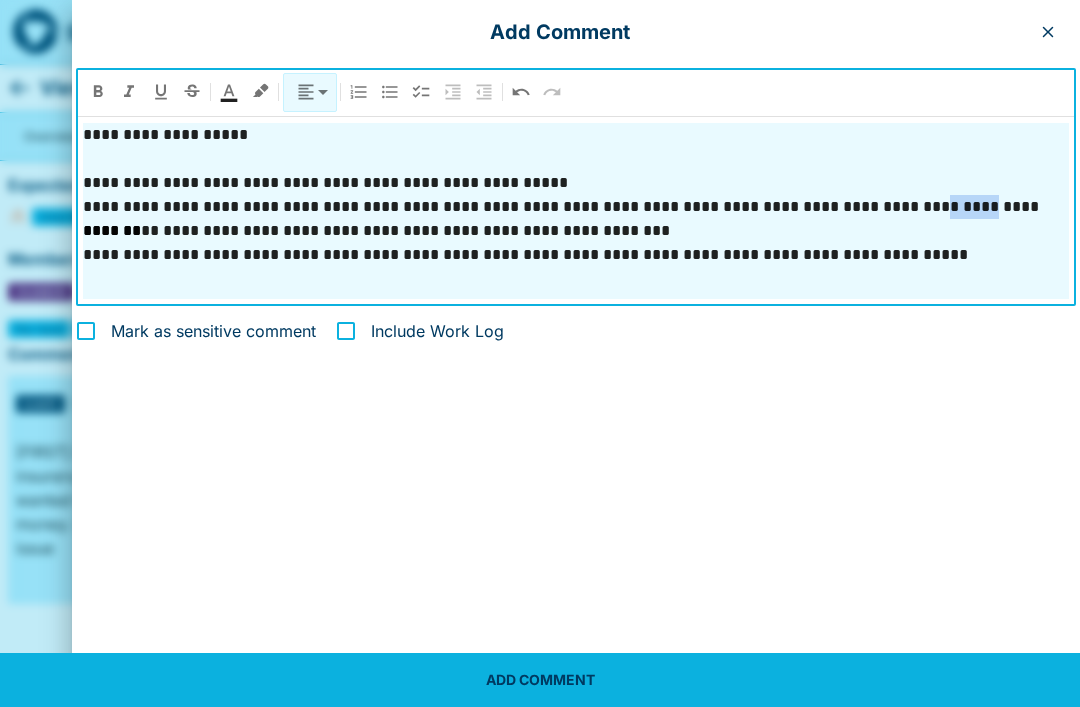 click on "**********" at bounding box center (576, 207) 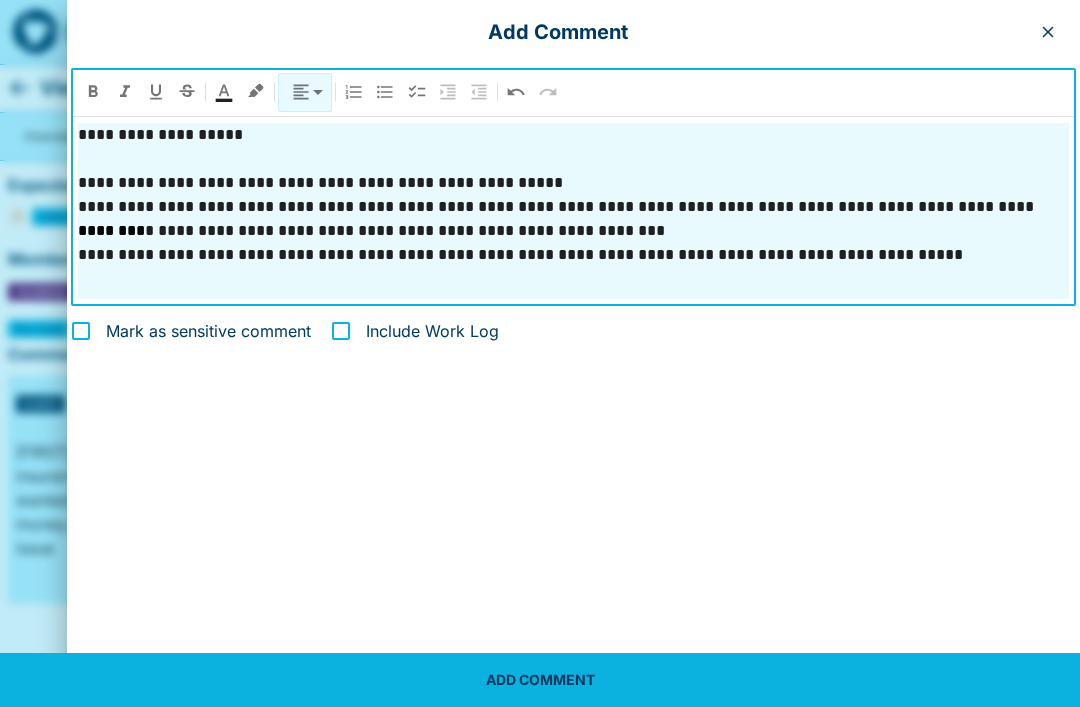 click on "**********" at bounding box center [573, 207] 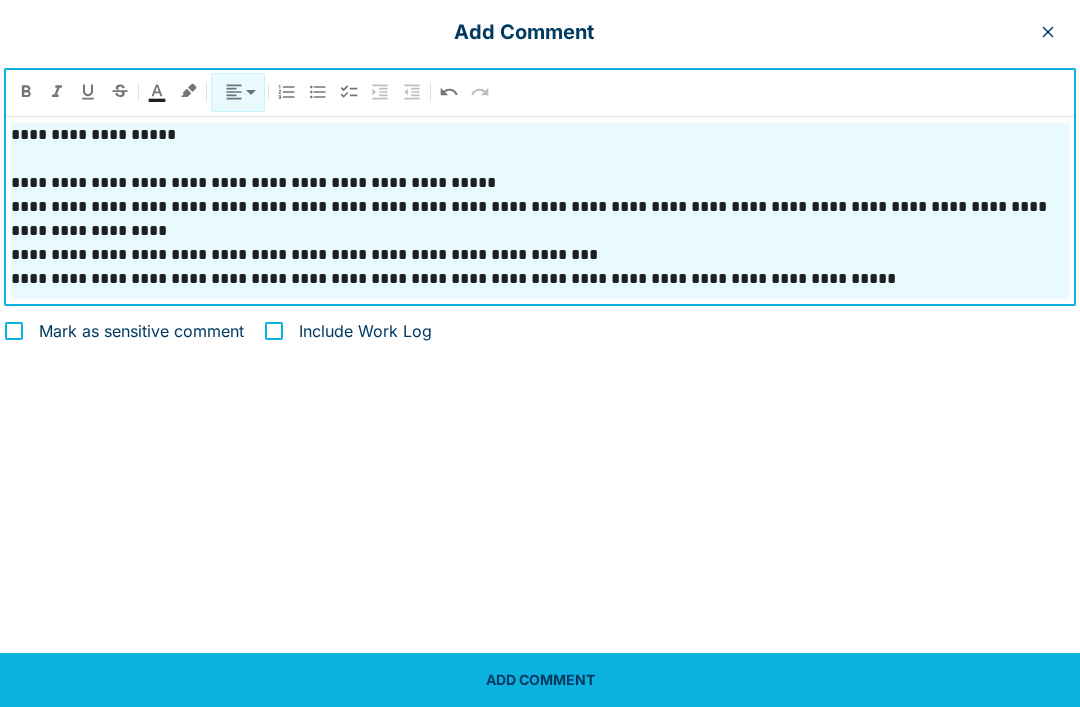 click on "**********" at bounding box center [540, 353] 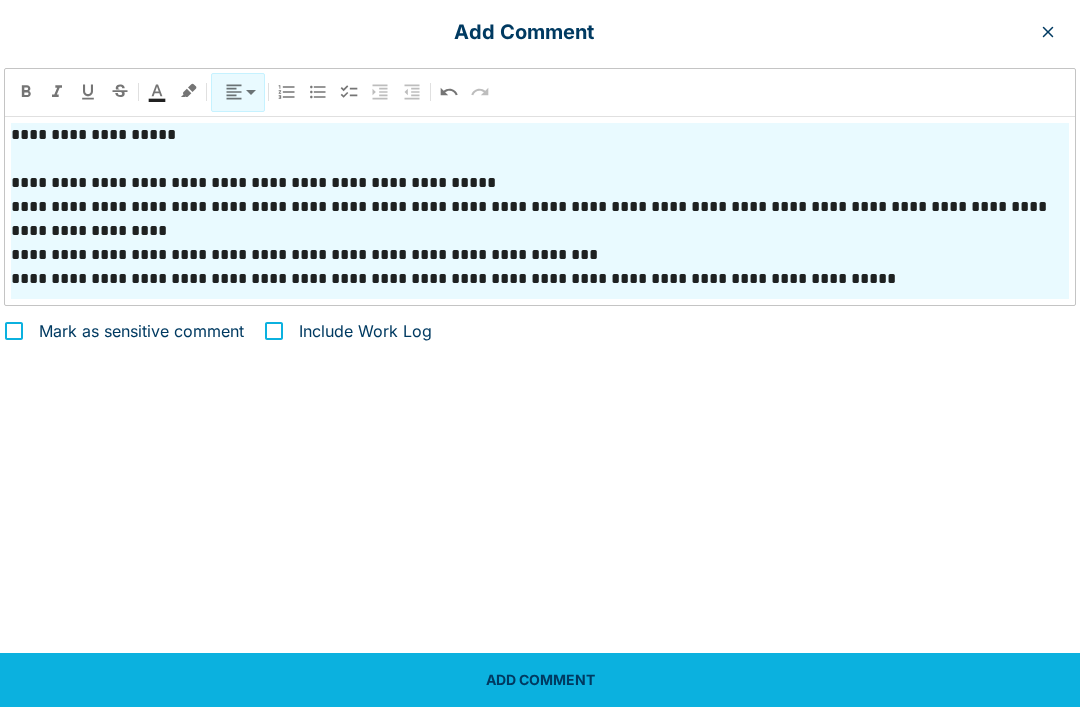 click on "**********" at bounding box center (540, 219) 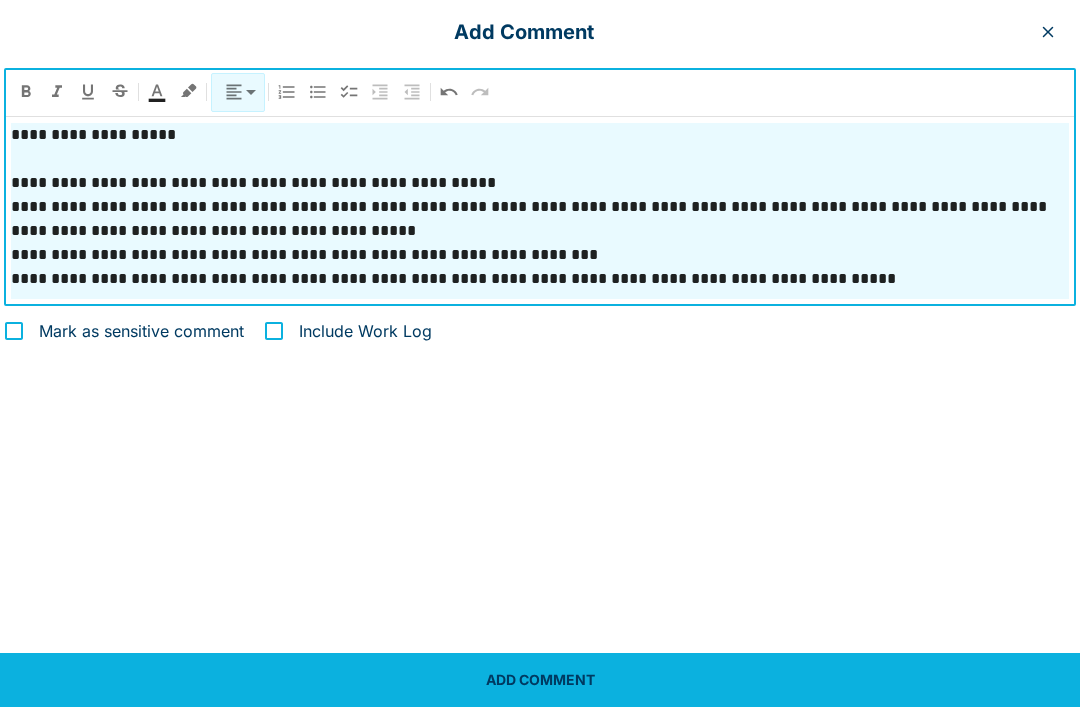 click on "**********" at bounding box center (540, 255) 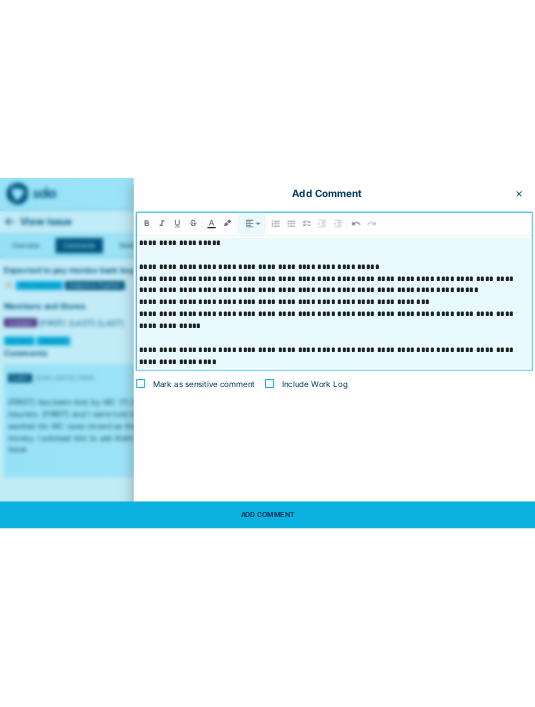 scroll, scrollTop: 0, scrollLeft: 0, axis: both 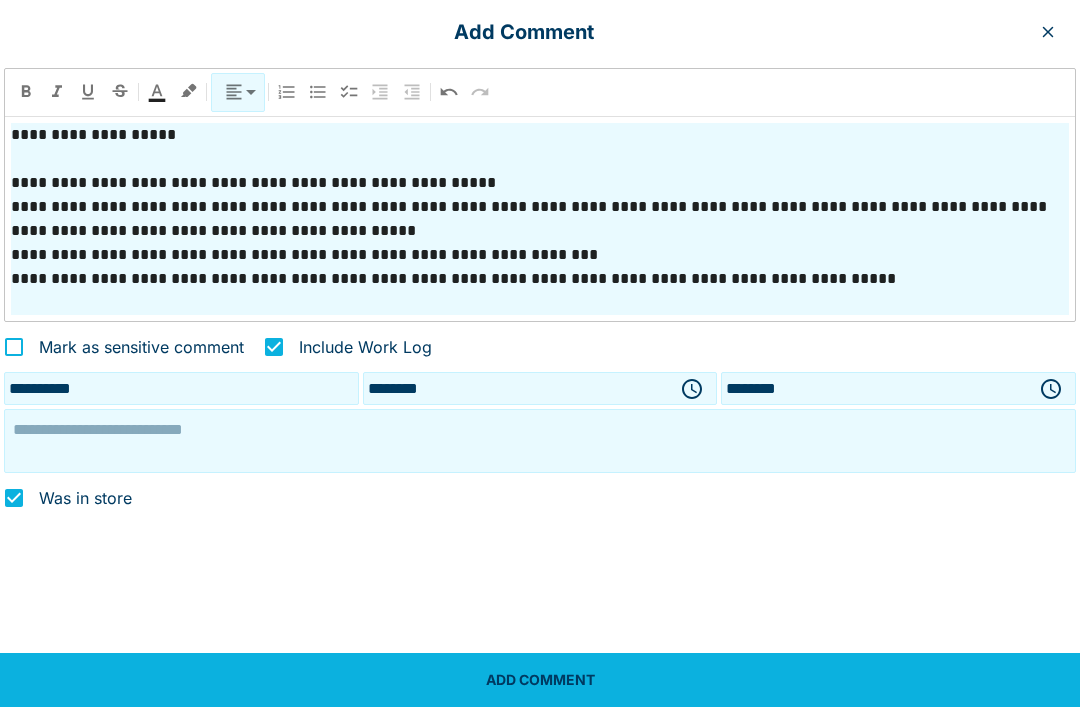 click at bounding box center (540, 441) 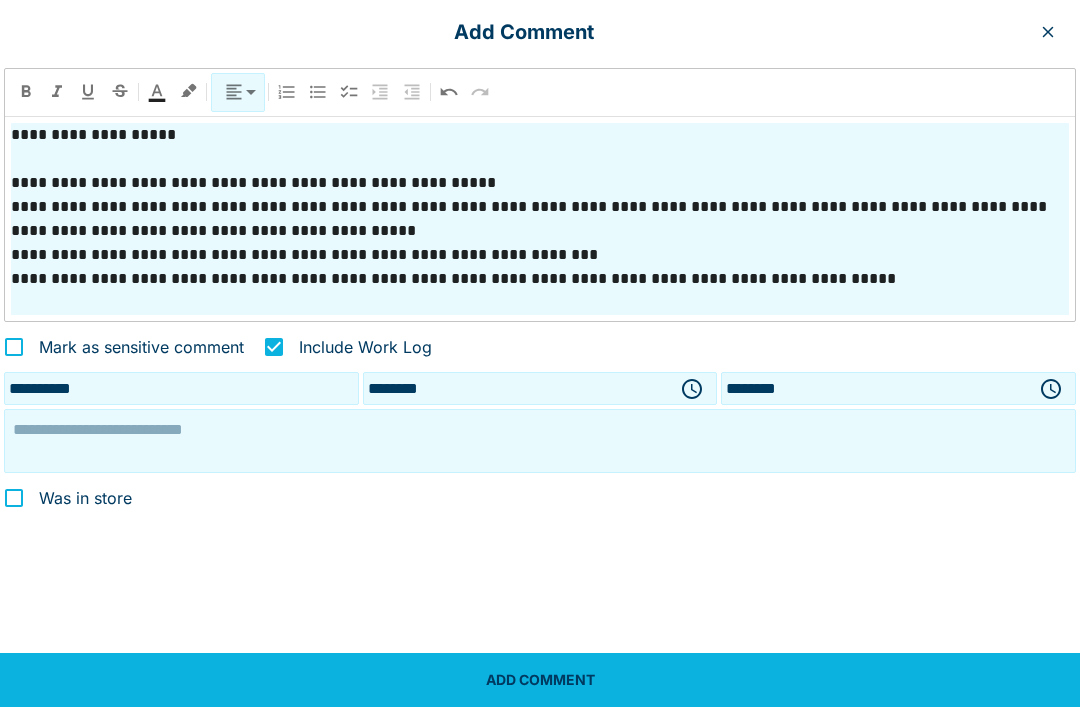 click at bounding box center [540, 441] 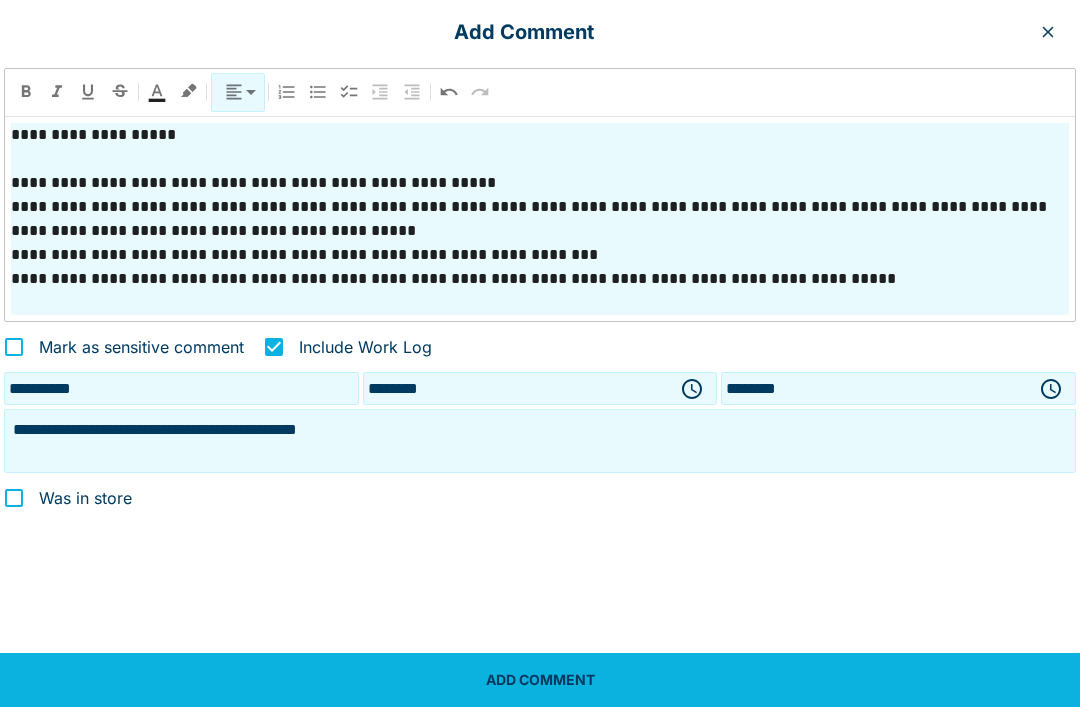 type on "**********" 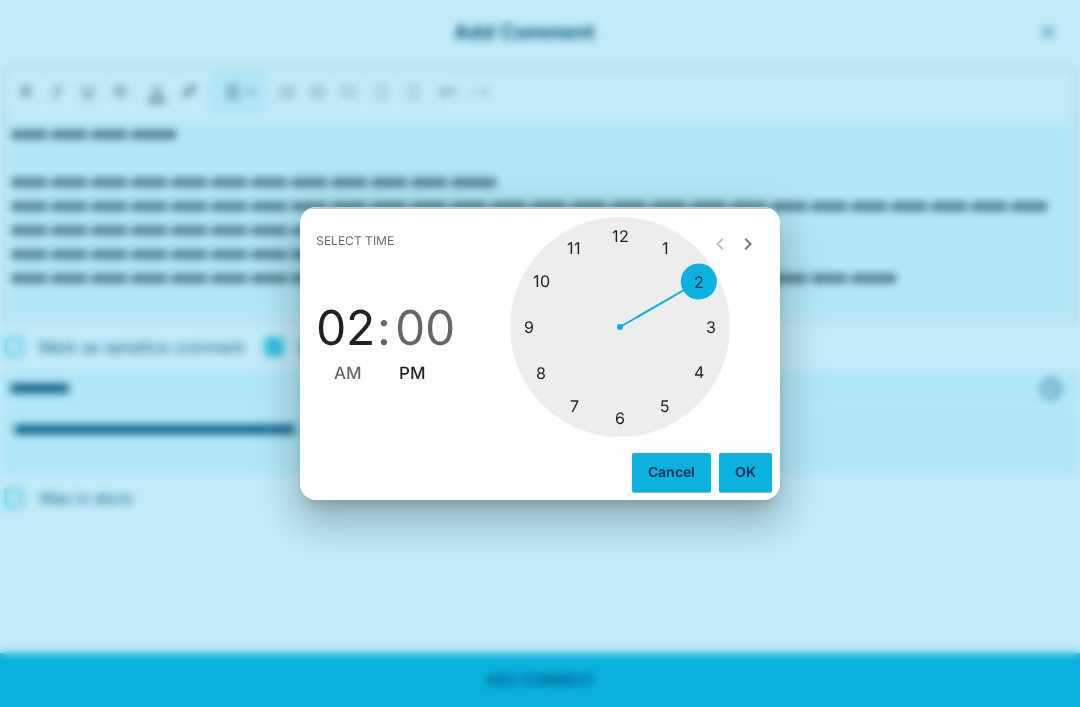 click at bounding box center (620, 327) 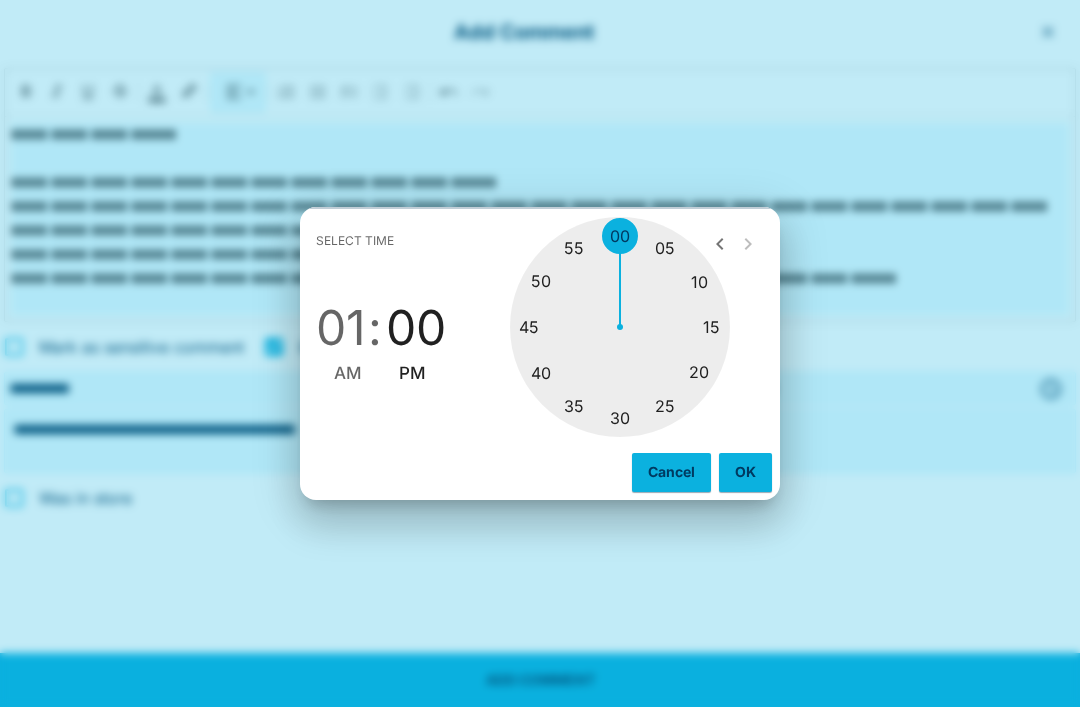 click at bounding box center [620, 327] 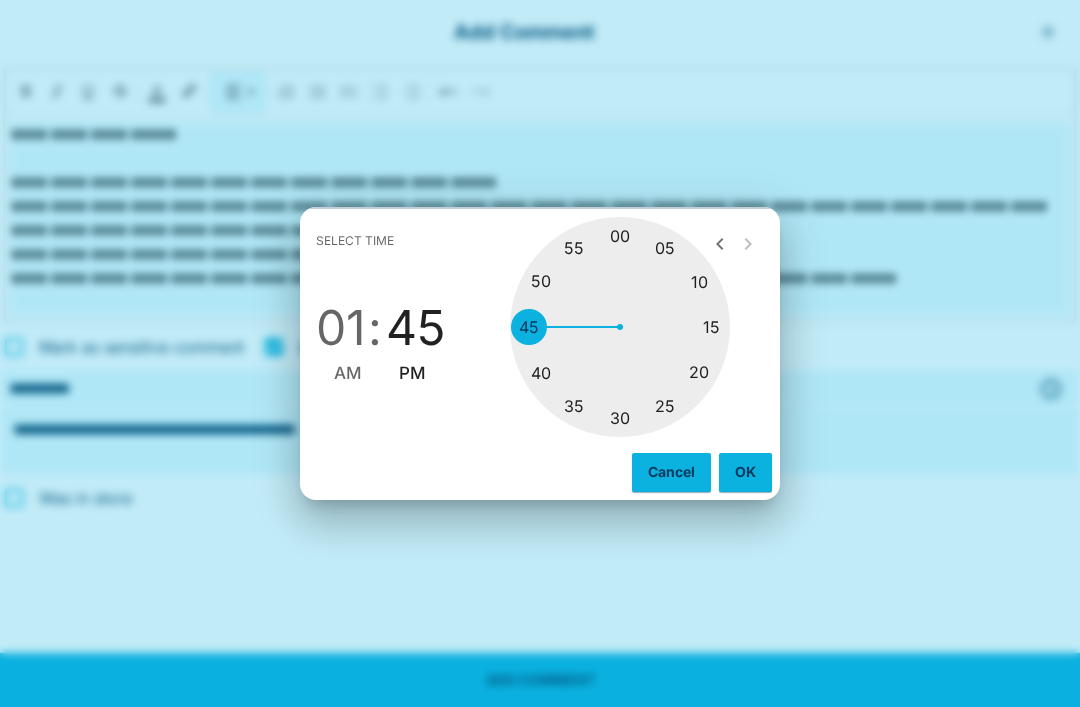 type on "********" 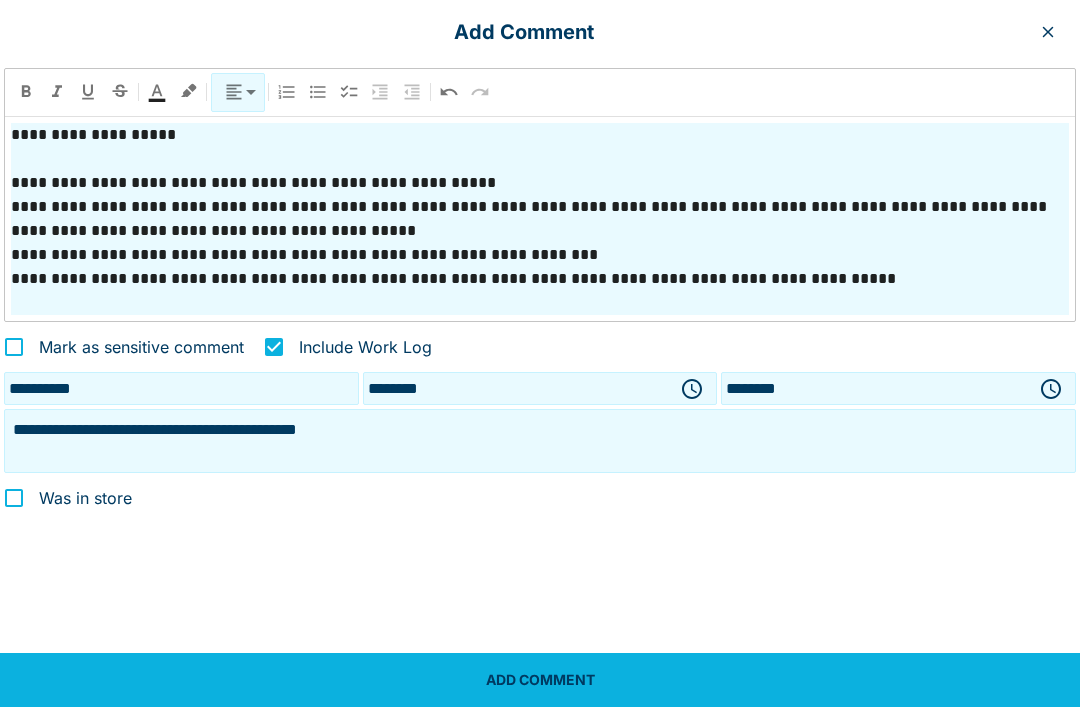 click 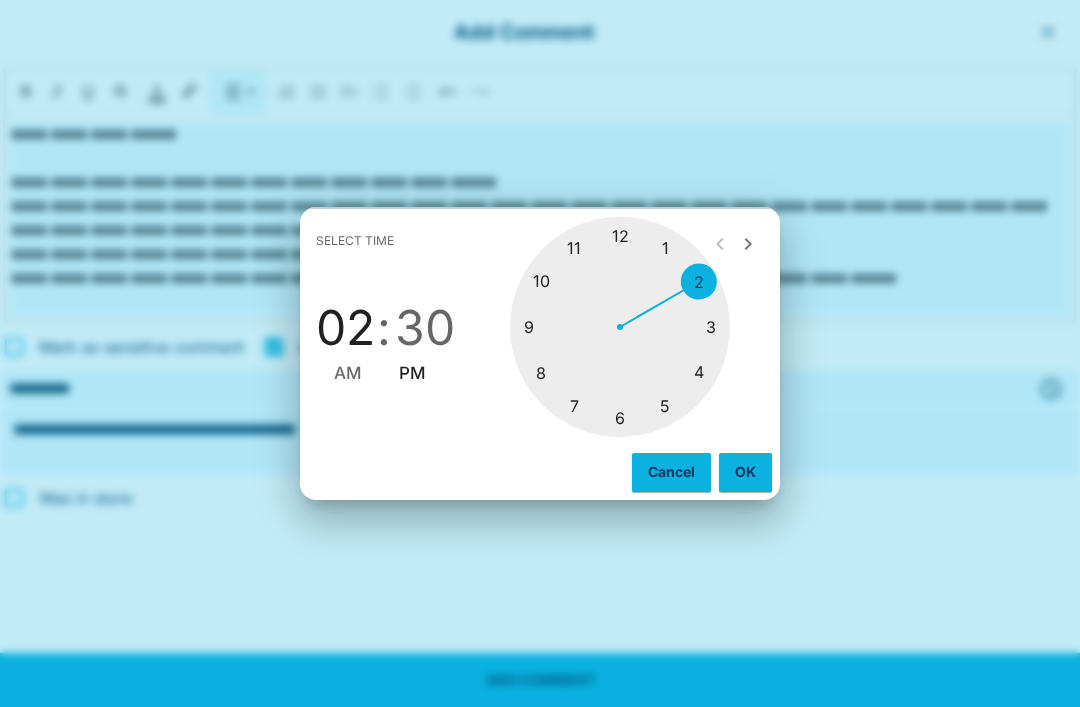 click at bounding box center (620, 327) 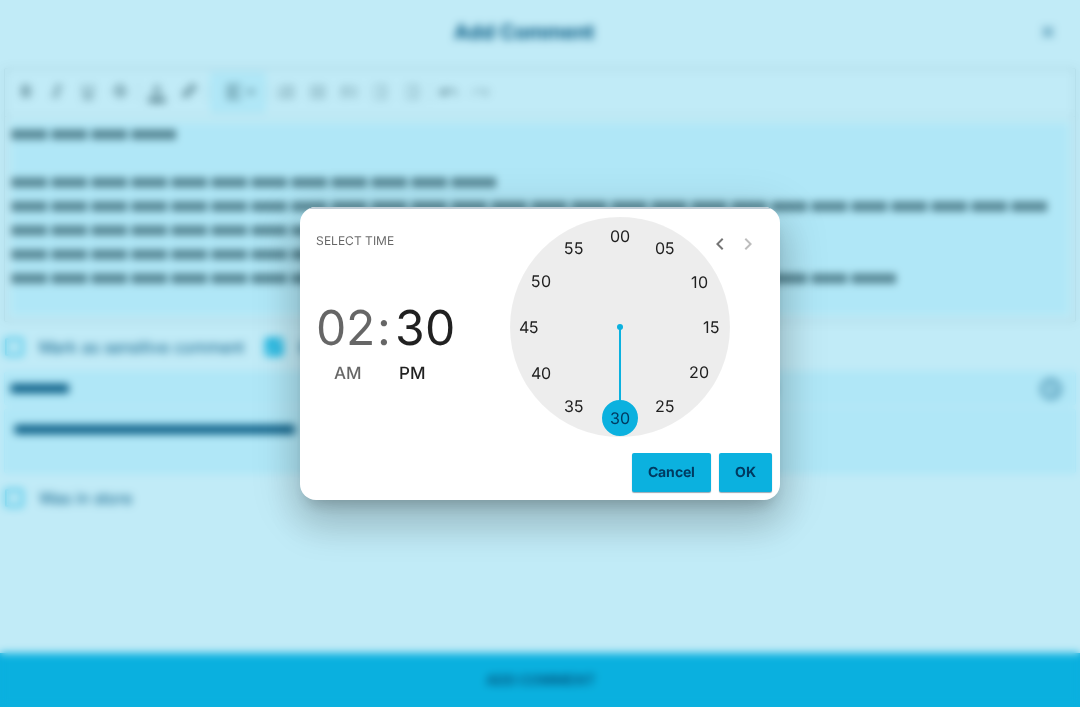 click at bounding box center [620, 327] 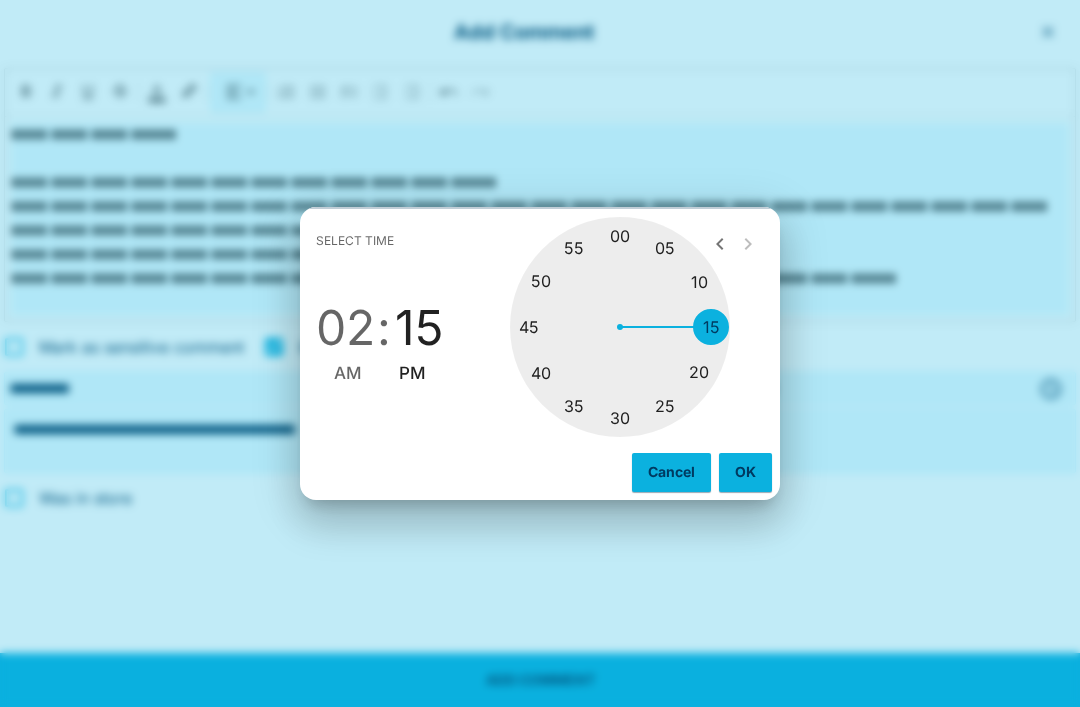 click on "OK" at bounding box center (745, 472) 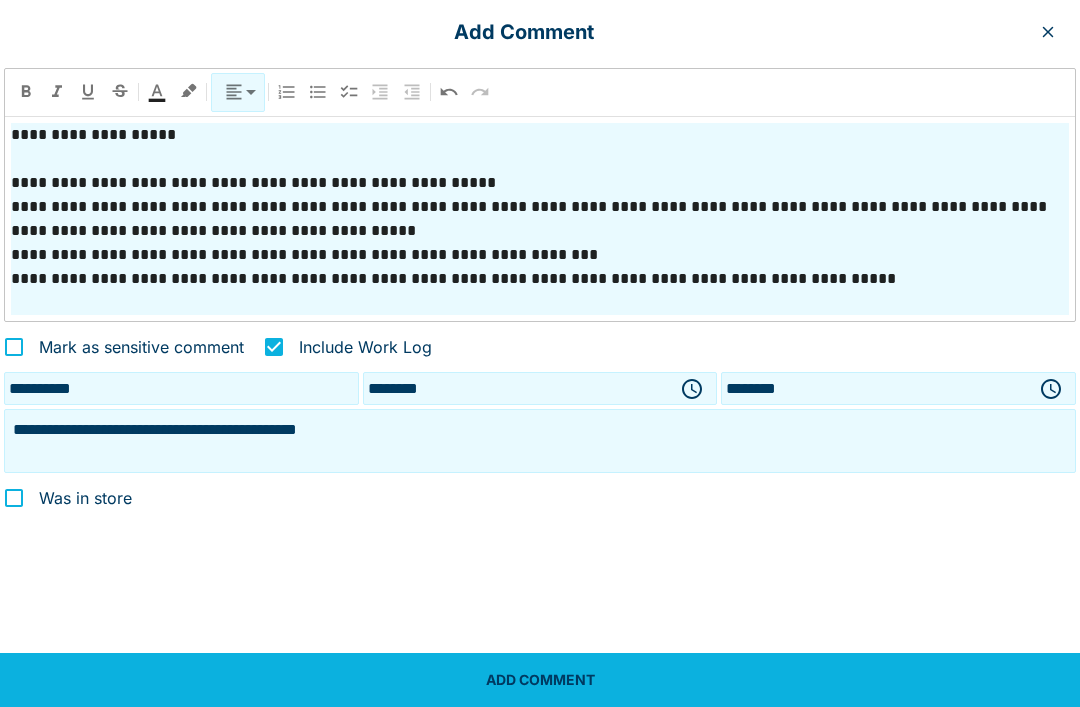 click on "**********" at bounding box center [540, 441] 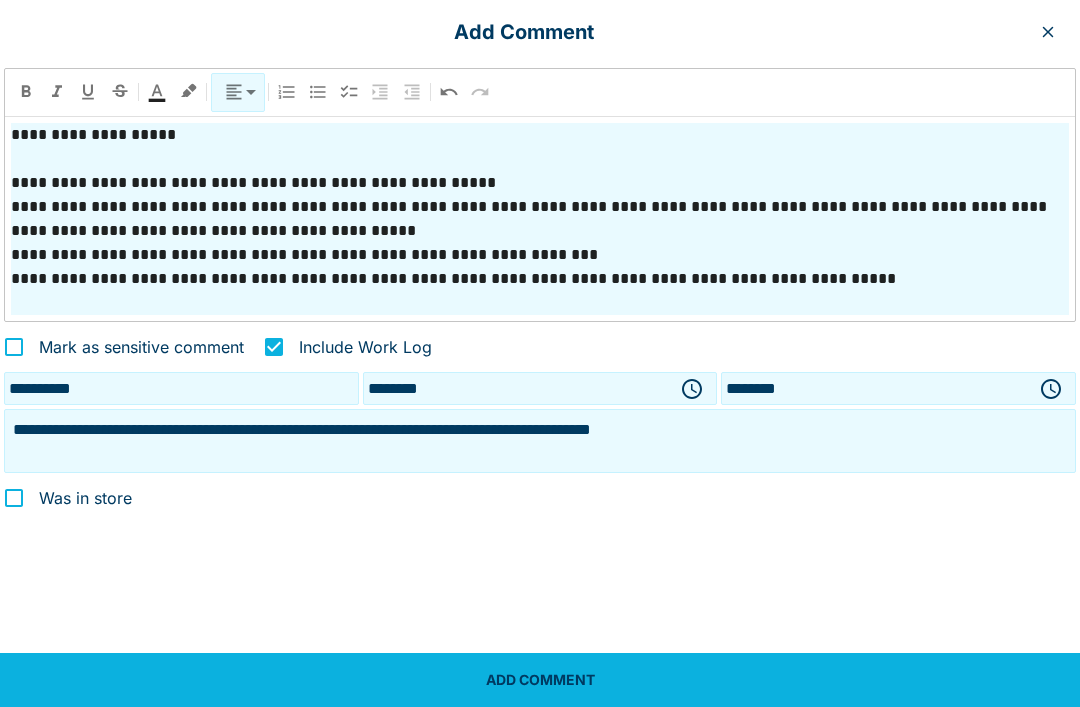 click on "**********" at bounding box center (540, 441) 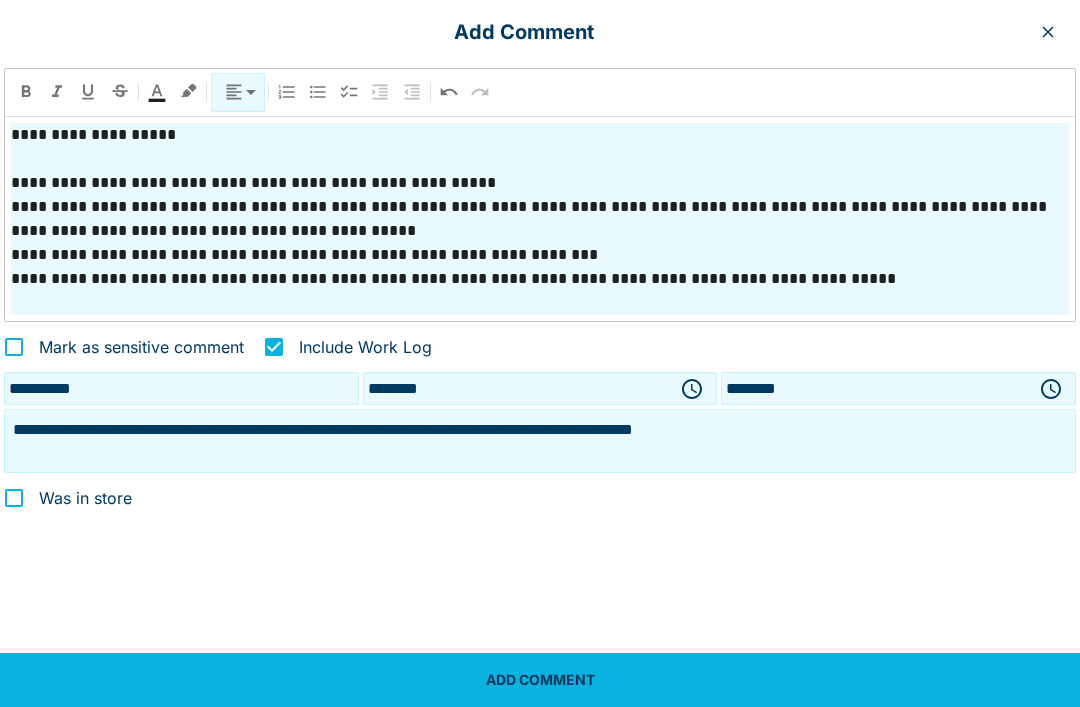 click on "**********" at bounding box center [540, 441] 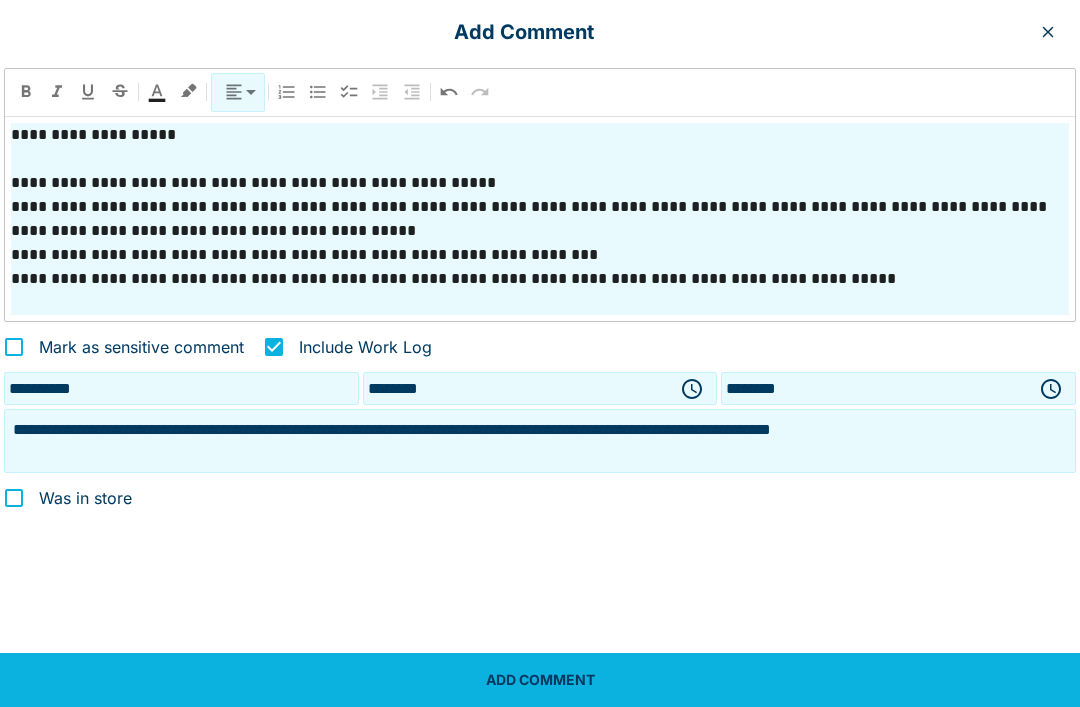 type on "**********" 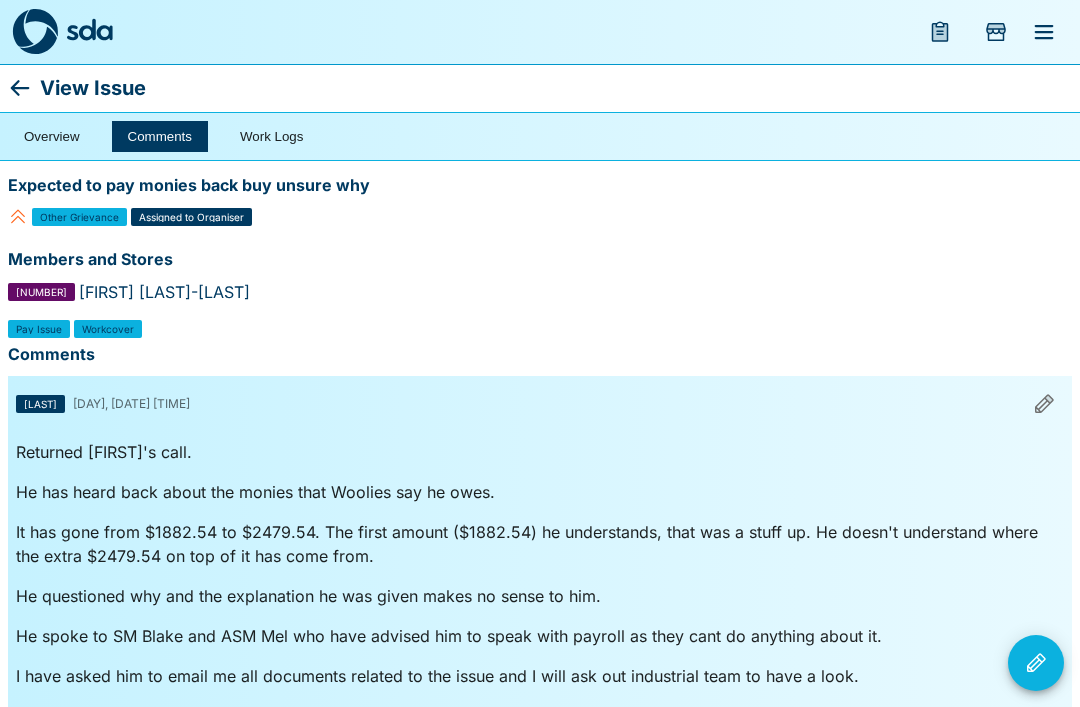 click 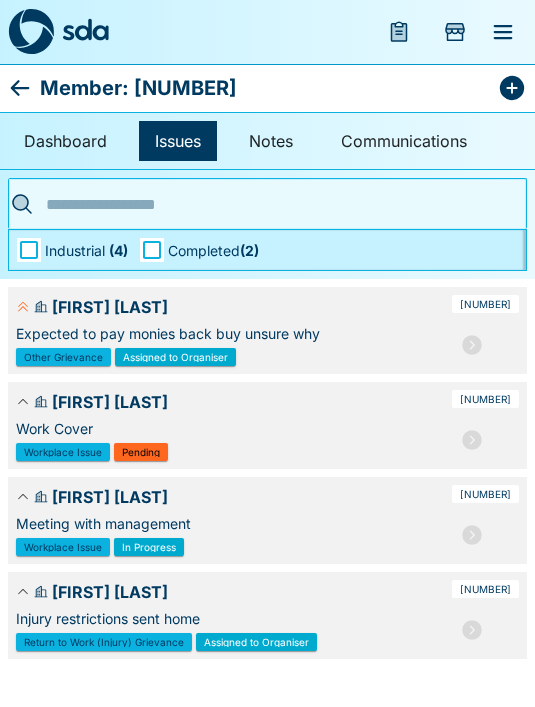 click 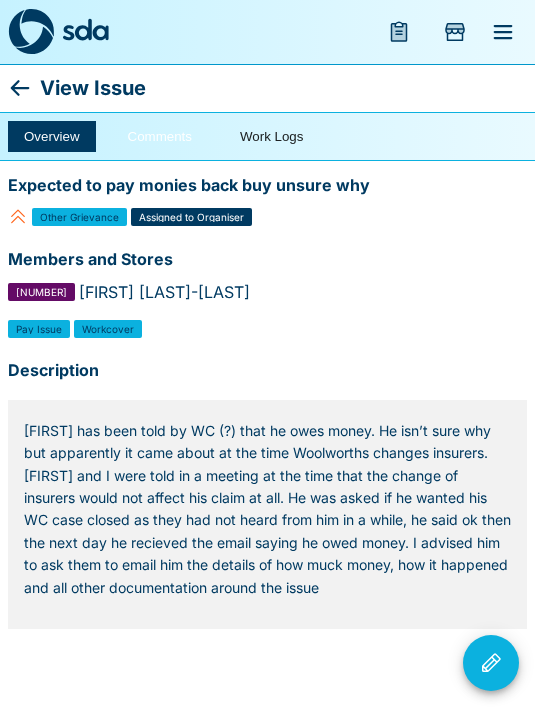 click on "Comments" at bounding box center [160, 136] 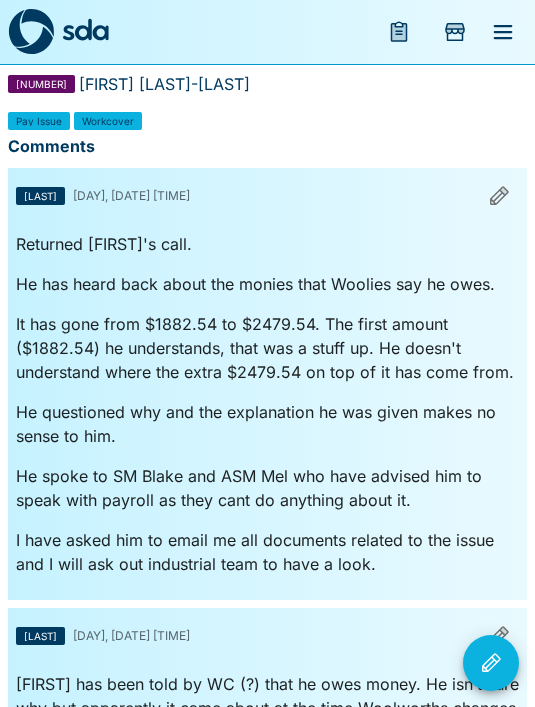 scroll, scrollTop: 209, scrollLeft: 0, axis: vertical 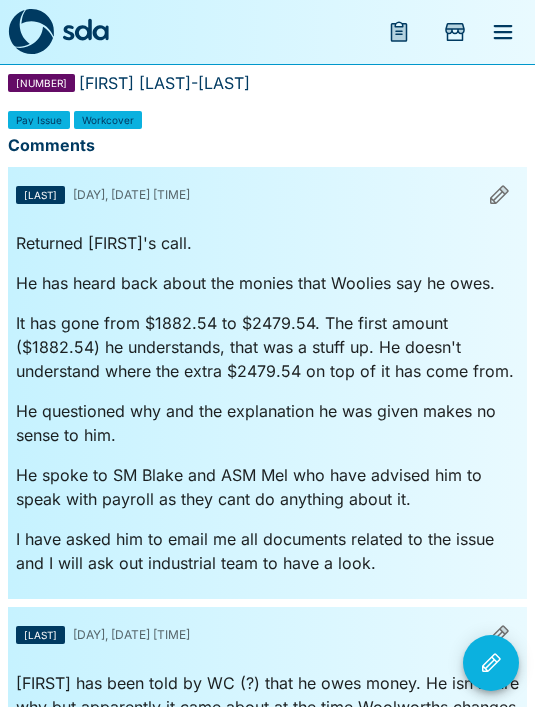 click on "I have asked him to email me all documents related to the issue and I will ask out industrial team to have a look." at bounding box center [267, 551] 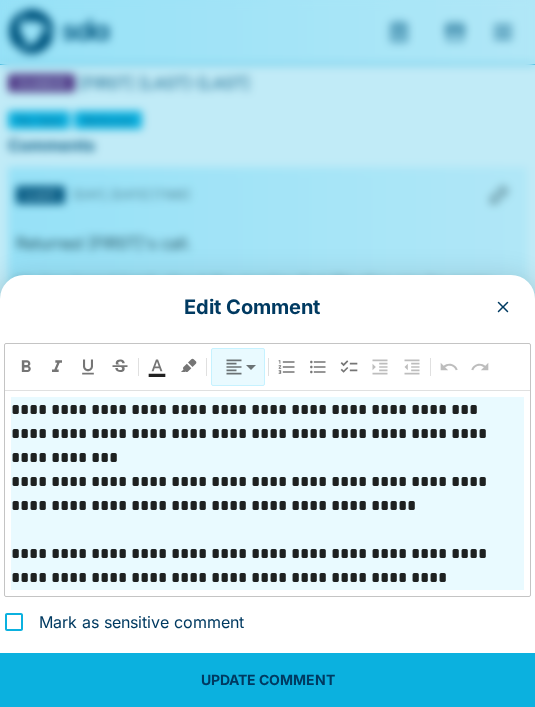 scroll, scrollTop: 119, scrollLeft: 0, axis: vertical 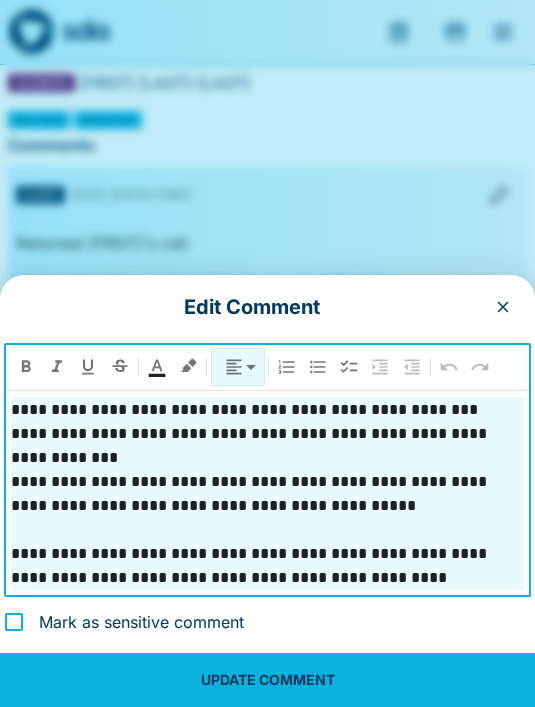 type 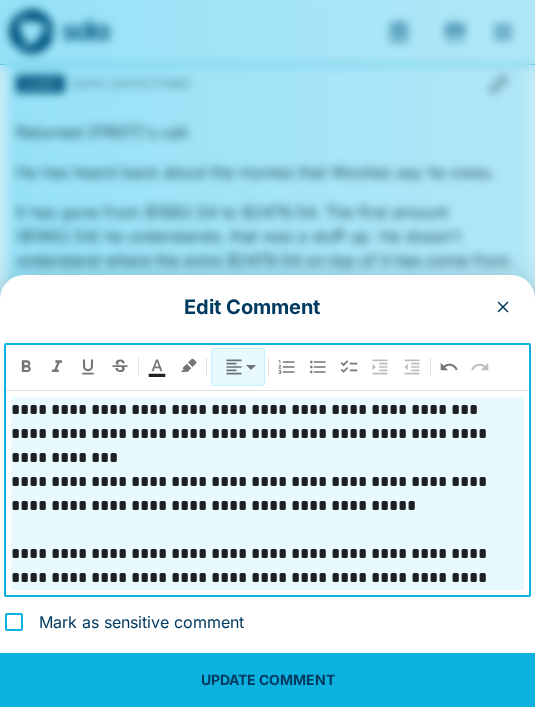 scroll, scrollTop: 381, scrollLeft: 0, axis: vertical 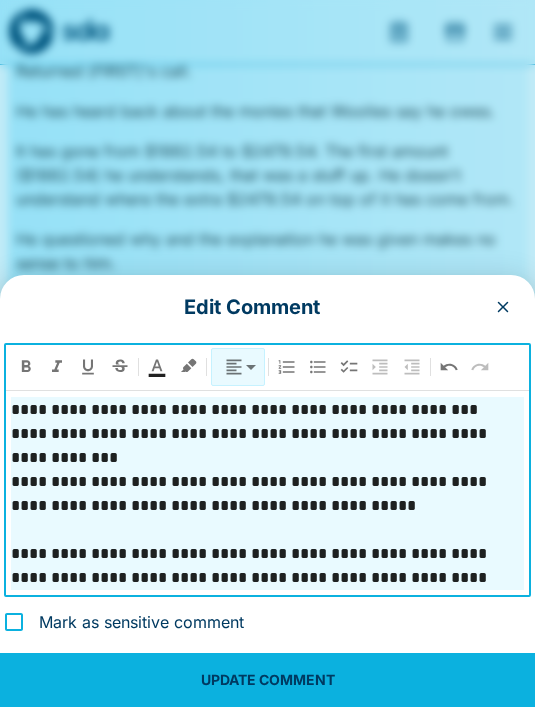 click on "UPDATE COMMENT" at bounding box center [267, 680] 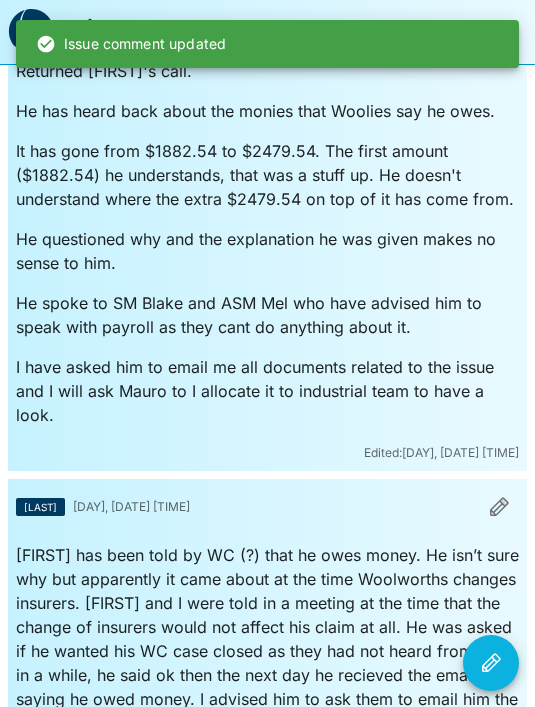 click on "[FIRST] has been told by WC (?) that he owes money. He isn’t sure why but apparently it came about at the time Woolworths changes insurers. [FIRST] and I were told in a meeting at the time that the change of insurers would not affect his claim at all. He was asked if he wanted his WC case closed as they had not heard from him in a while, he said ok then the next day he recieved the email saying he owed money. I advised him to ask them to email him the details of how muck money, how it happened and all other documentation around the issue" at bounding box center [267, 651] 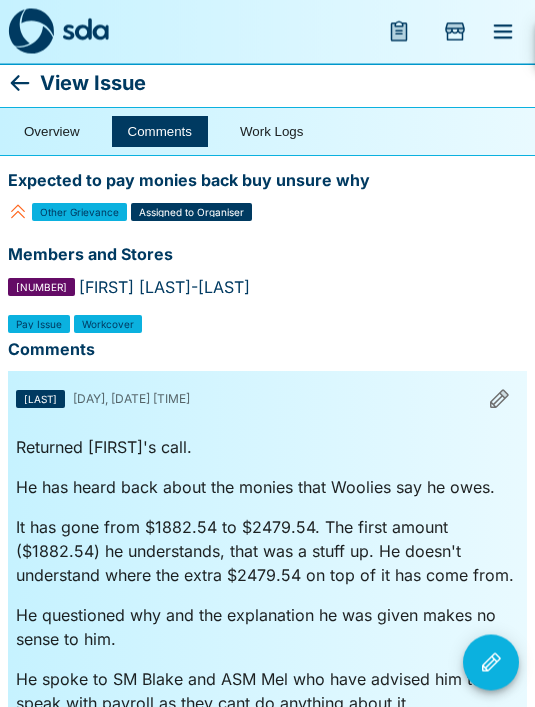 scroll, scrollTop: 0, scrollLeft: 0, axis: both 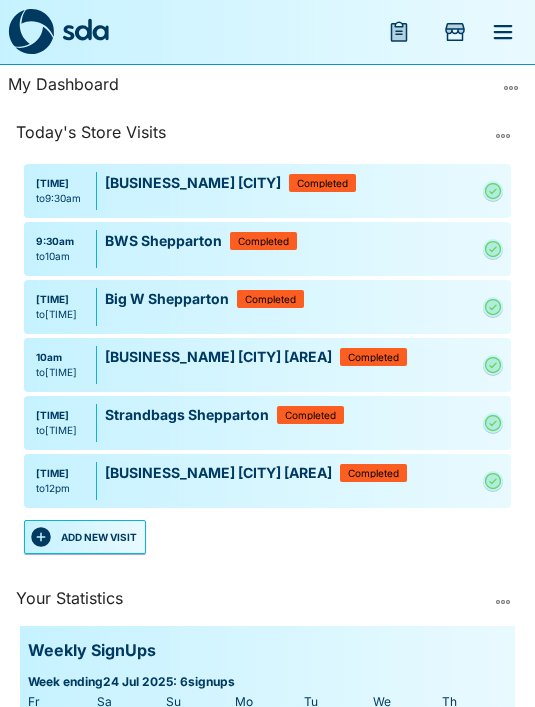 click 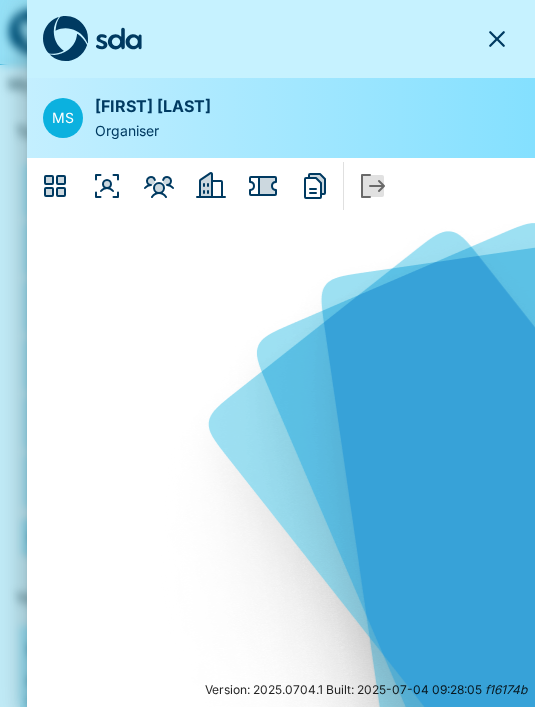 click 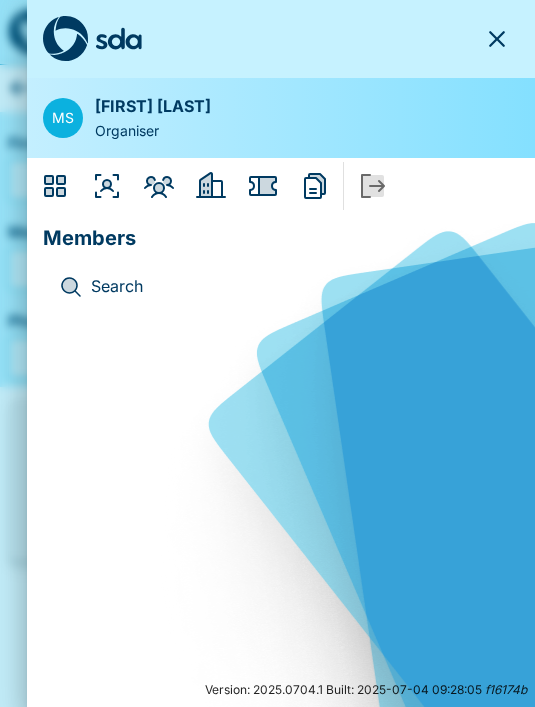 click on "Search" at bounding box center [297, 287] 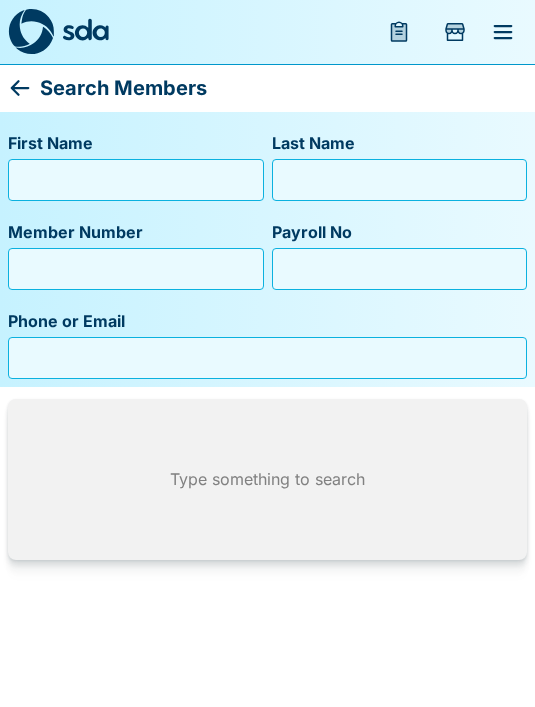 click 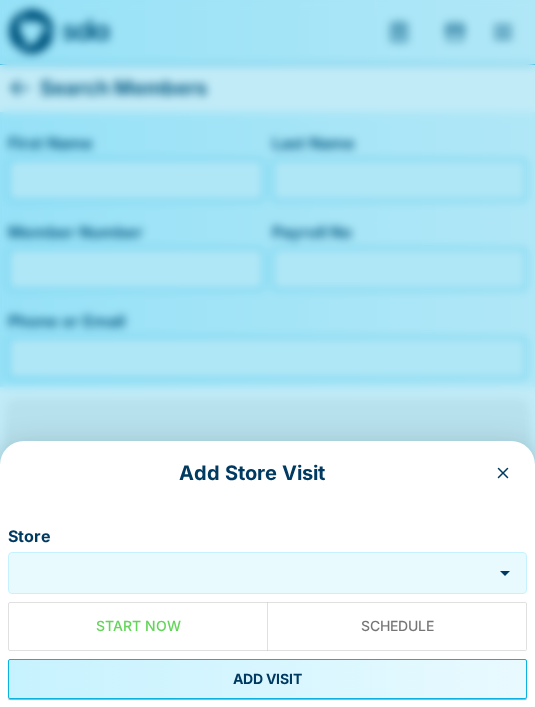 click at bounding box center (267, 353) 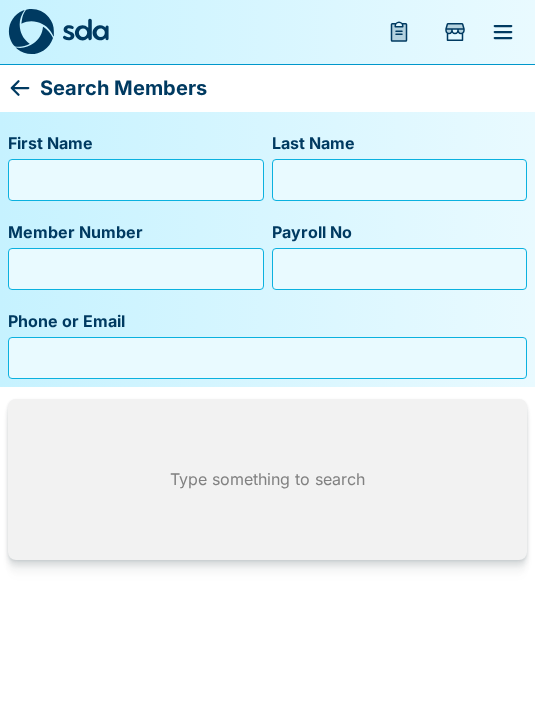 click 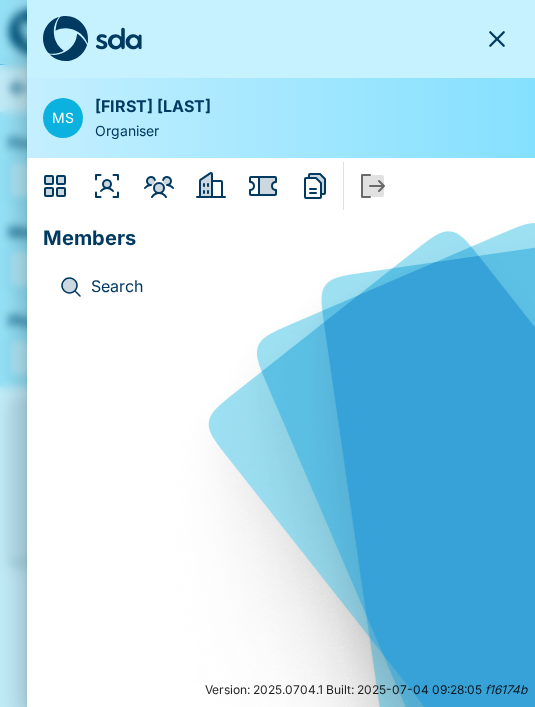 click 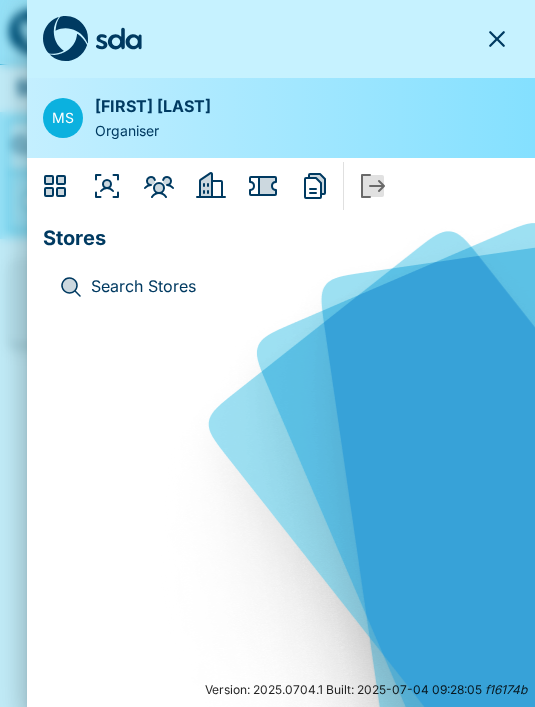 click on "Search Stores" at bounding box center [297, 287] 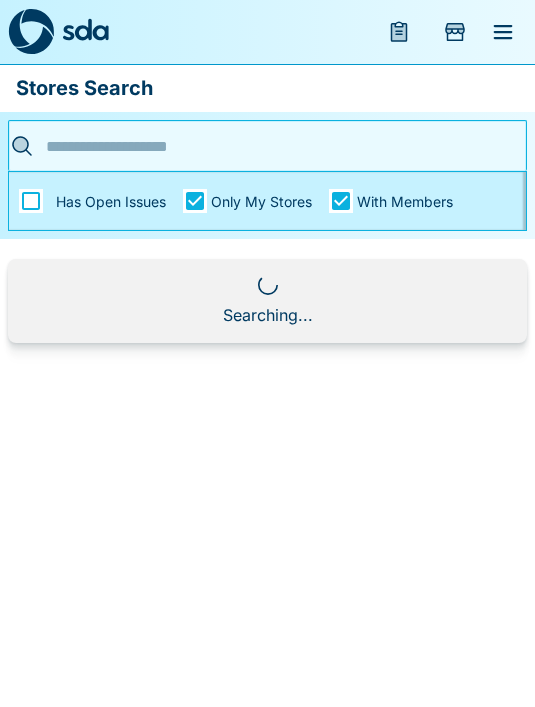 click at bounding box center (261, 146) 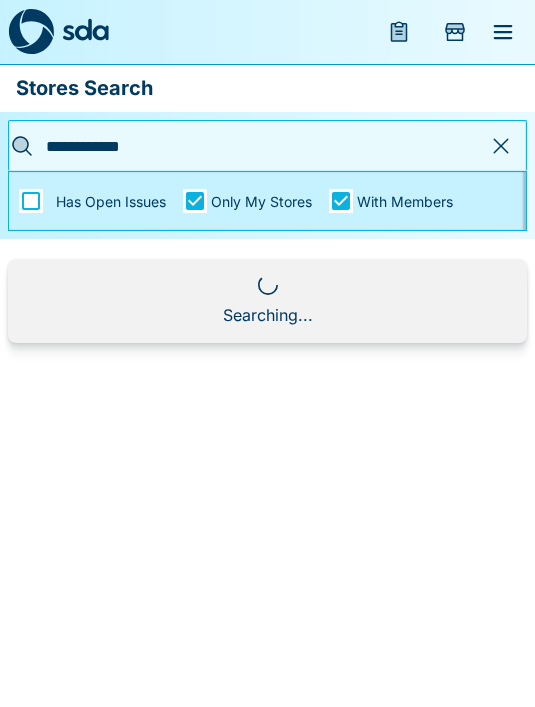 type on "**********" 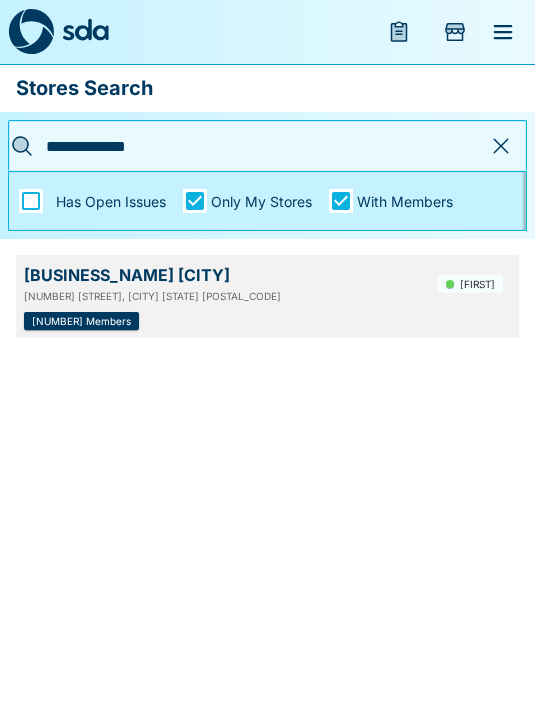 click on "90 Benalla Road, Shepparton VIC 3630" at bounding box center (223, 296) 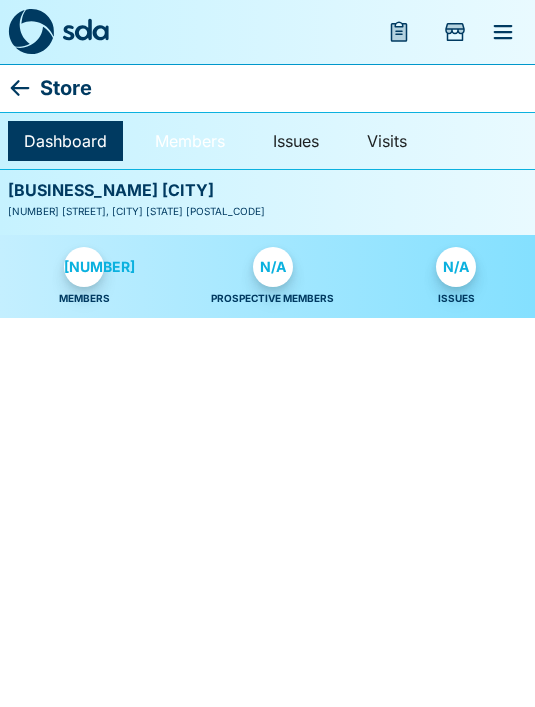 click on "Members" at bounding box center [190, 141] 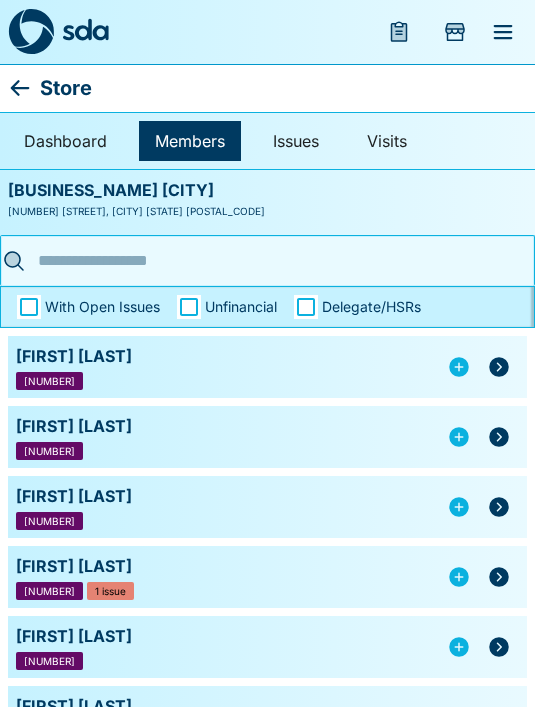 click at bounding box center (261, 260) 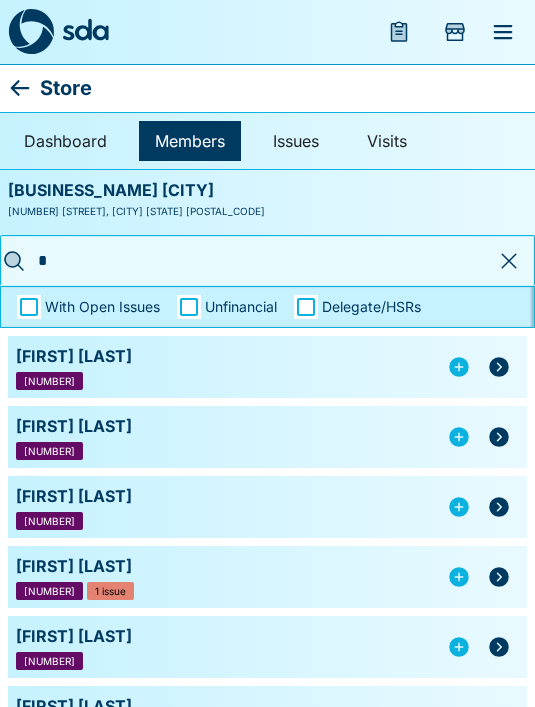 type on "**" 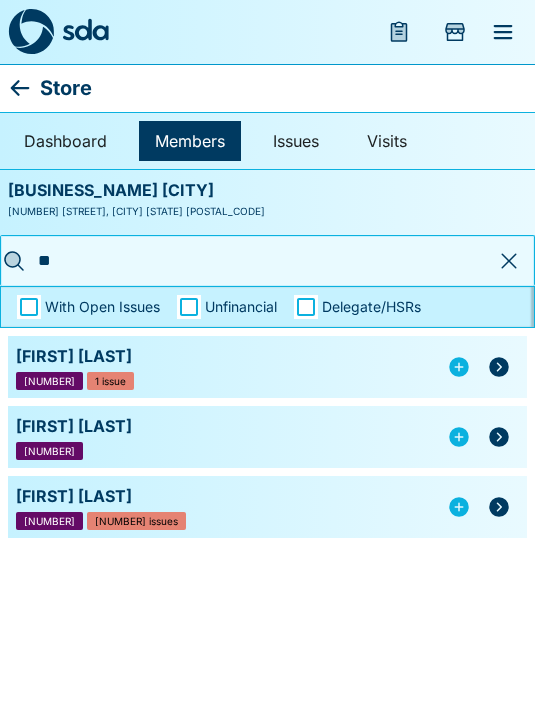 click 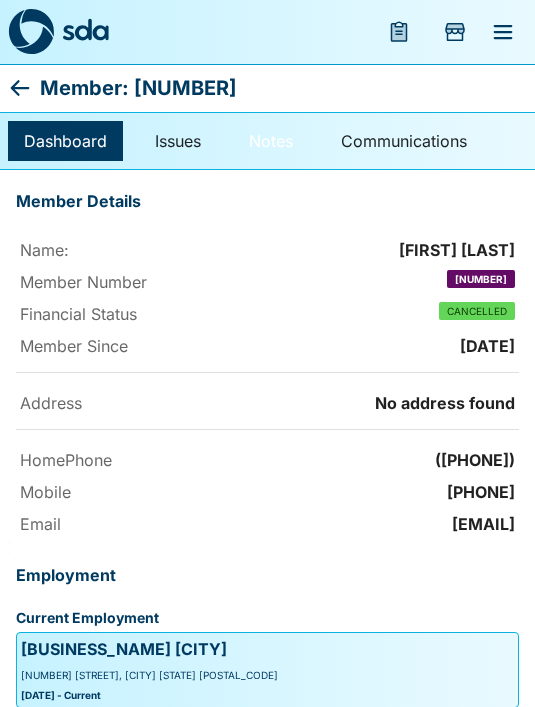 click on "Notes" at bounding box center (271, 141) 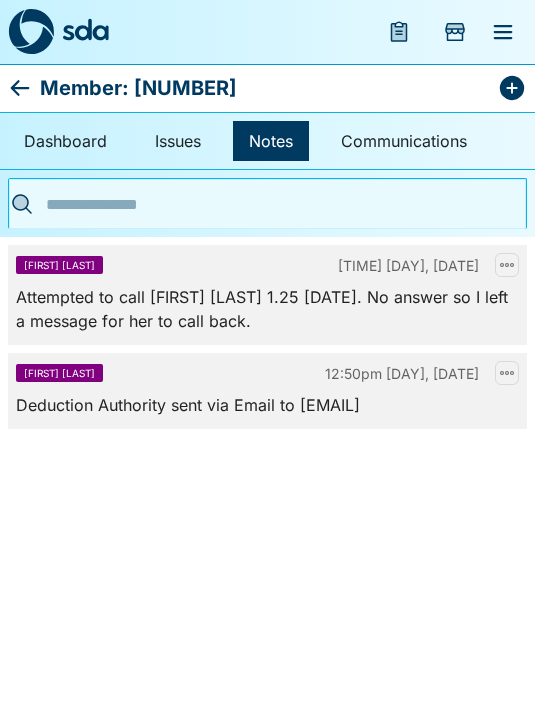 click 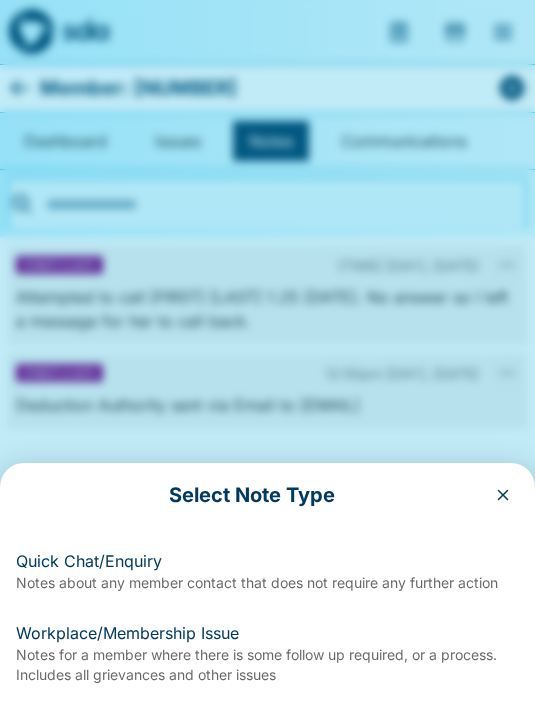 click on "Notes about any member contact that does not require any further action" at bounding box center [267, 583] 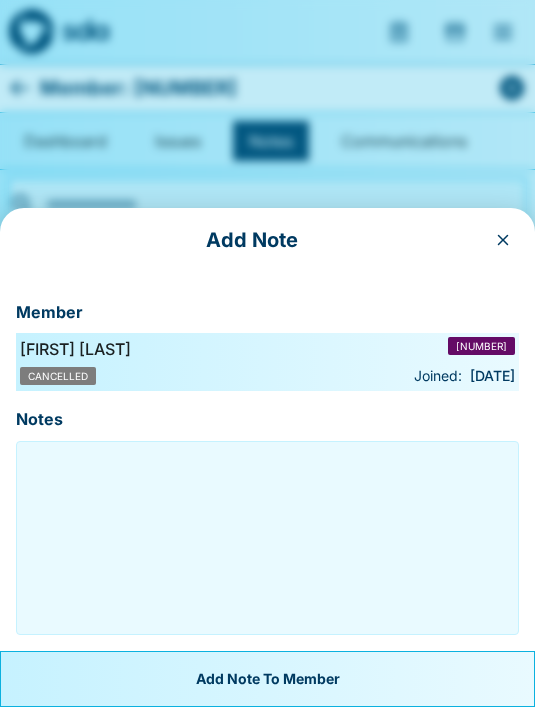 click at bounding box center [267, 538] 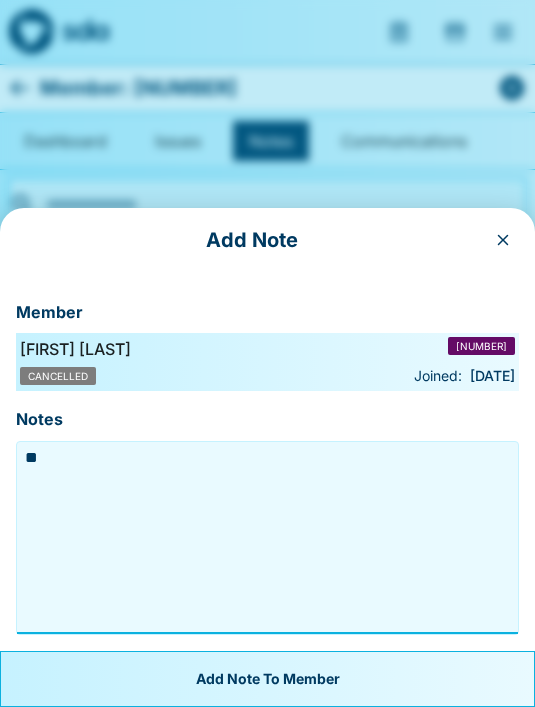 type on "*" 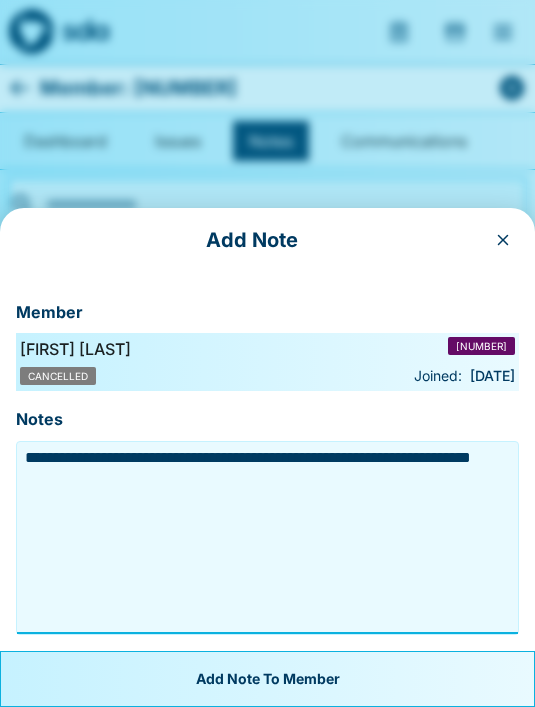 click on "**********" at bounding box center (267, 538) 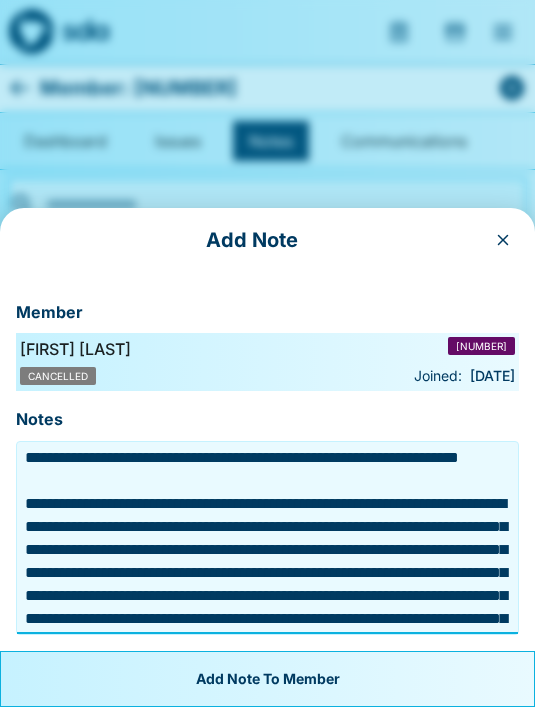 scroll, scrollTop: 0, scrollLeft: 0, axis: both 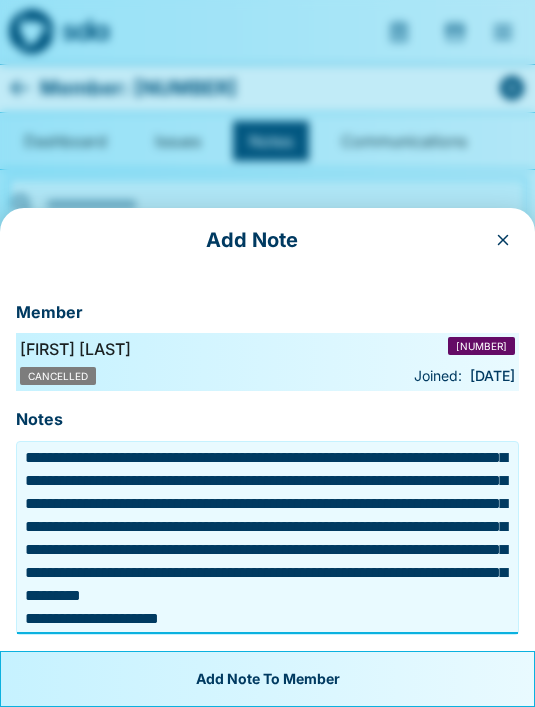 click on "**********" at bounding box center [267, 538] 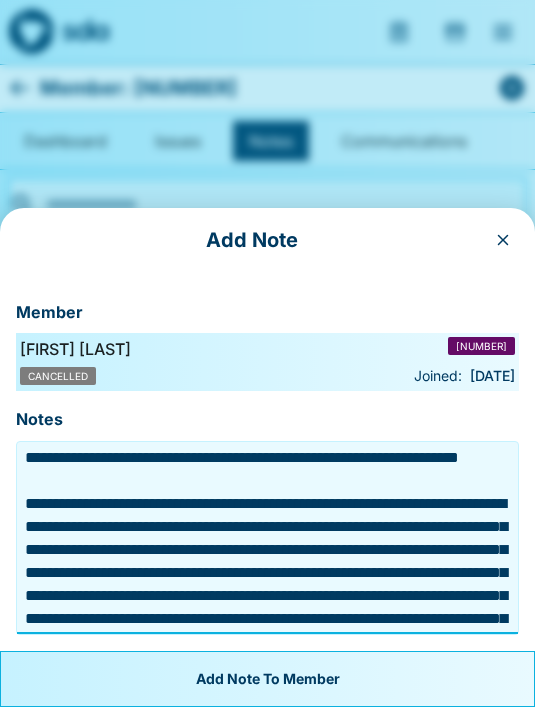 scroll, scrollTop: 0, scrollLeft: 0, axis: both 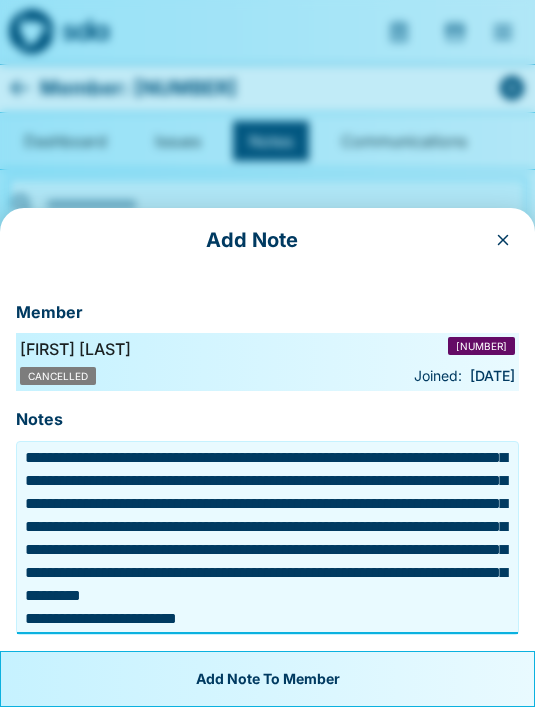 click on "**********" at bounding box center (267, 538) 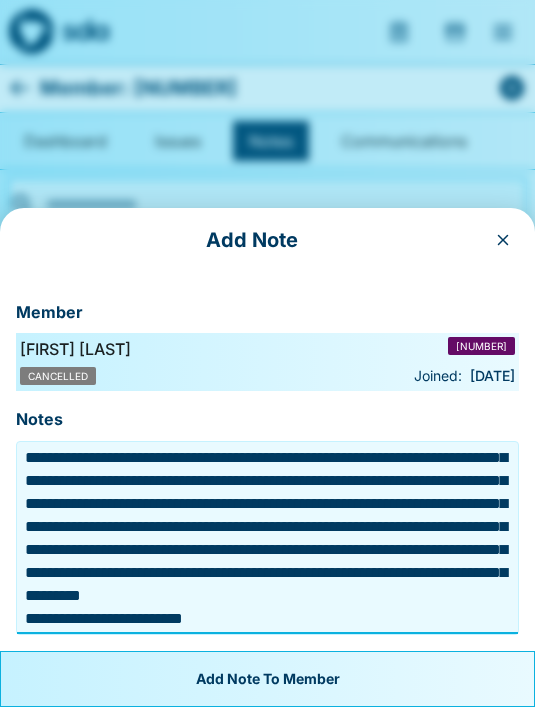 paste on "**********" 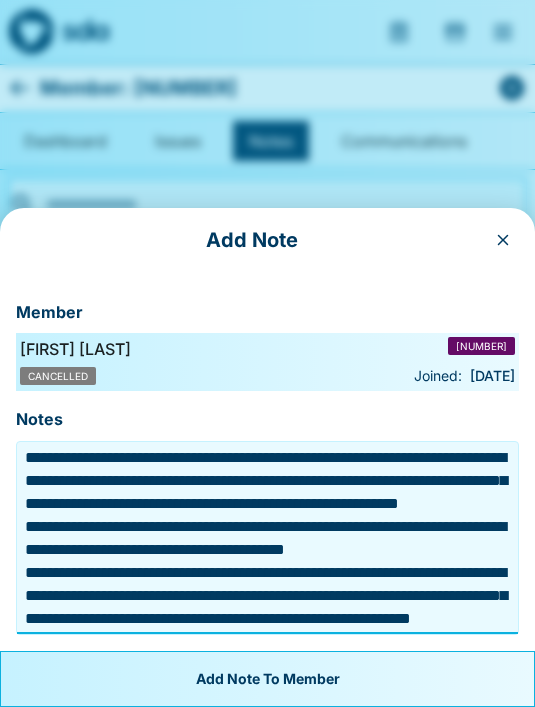 scroll, scrollTop: 333, scrollLeft: 0, axis: vertical 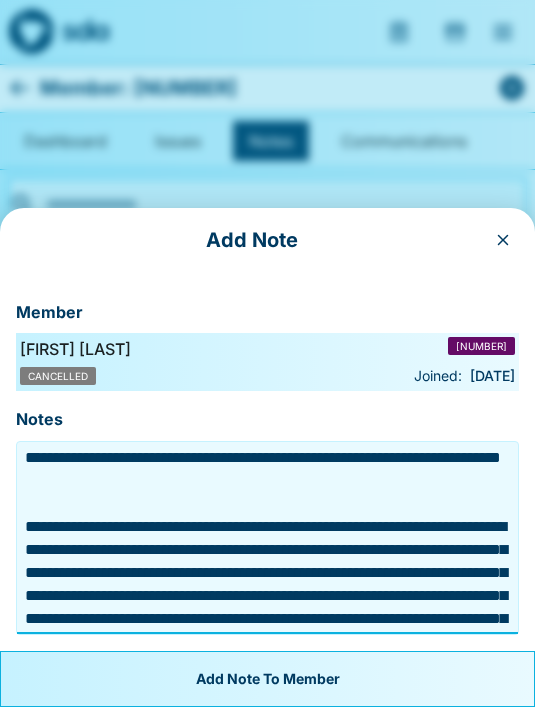 type on "**********" 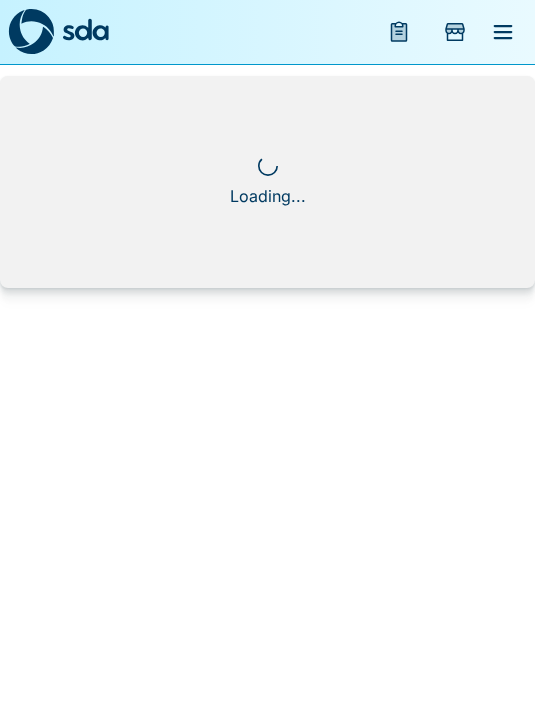 scroll, scrollTop: 0, scrollLeft: 0, axis: both 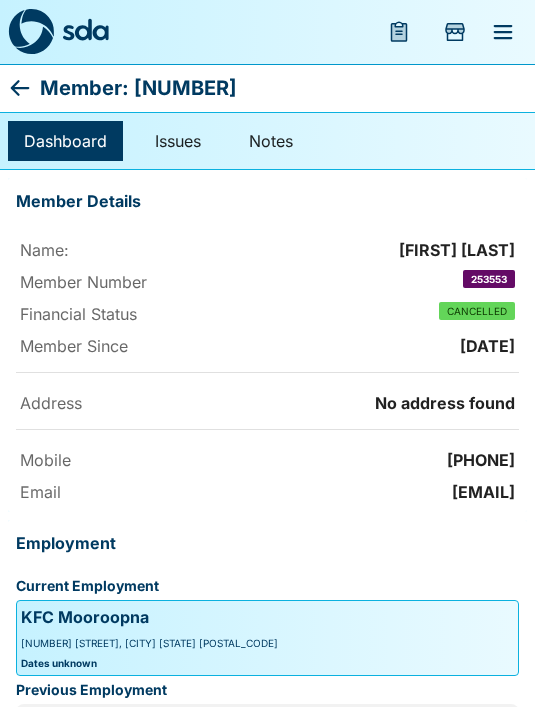 click at bounding box center (31, 32) 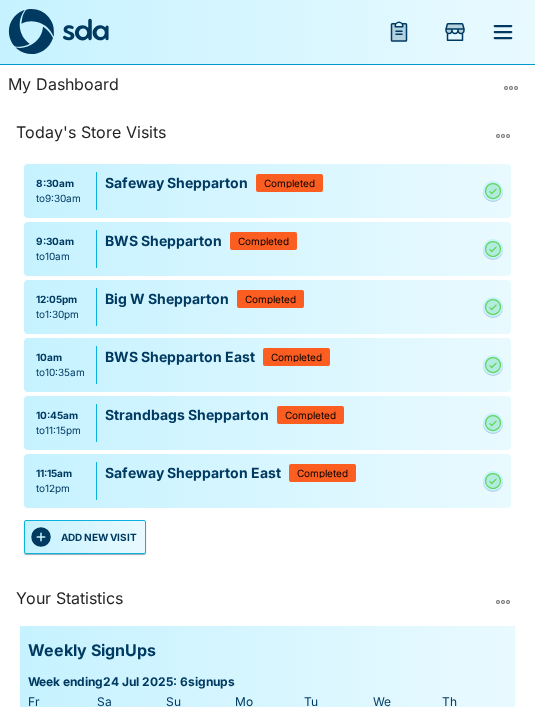 click at bounding box center [399, 32] 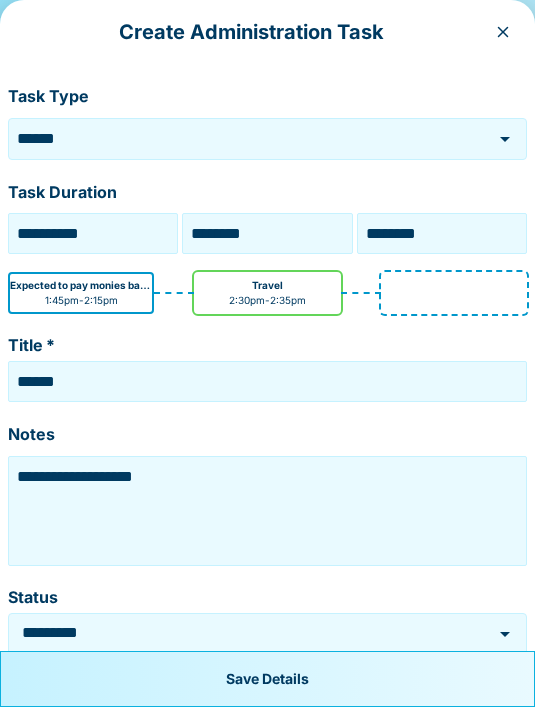 click on "********" at bounding box center (267, 233) 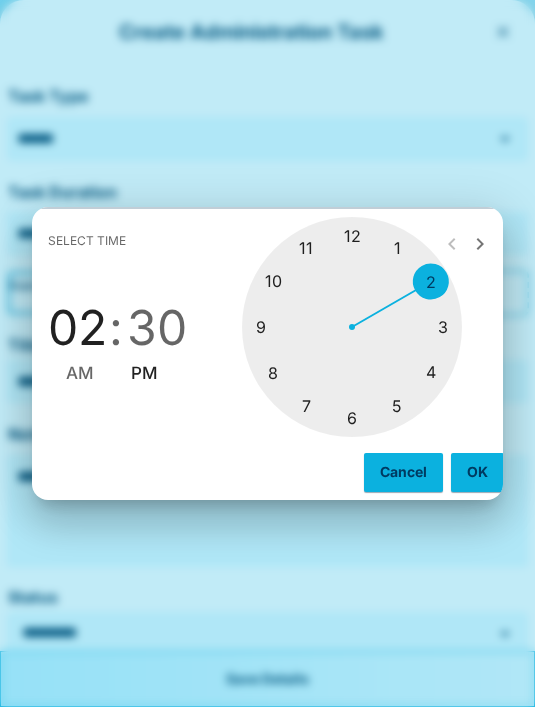 click at bounding box center (352, 327) 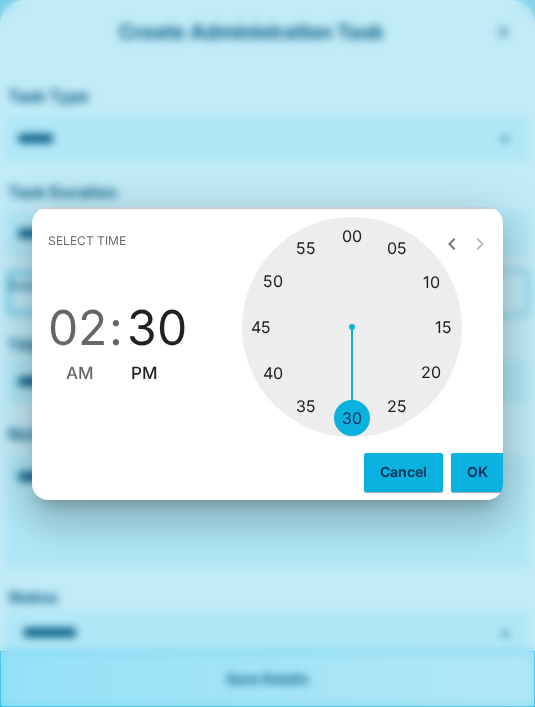 click at bounding box center (352, 327) 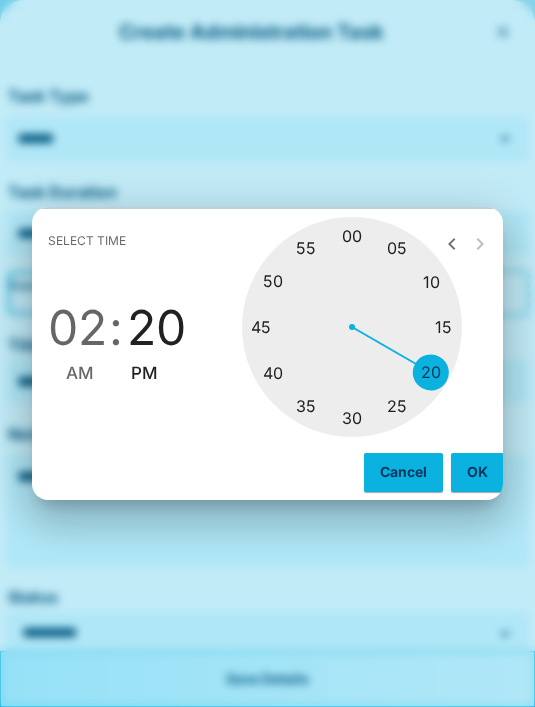 click on "OK" at bounding box center (477, 472) 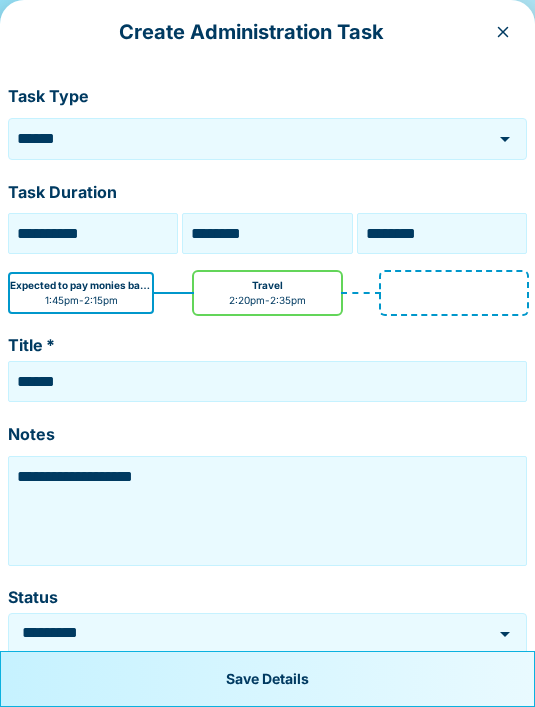 click on "********" at bounding box center (442, 233) 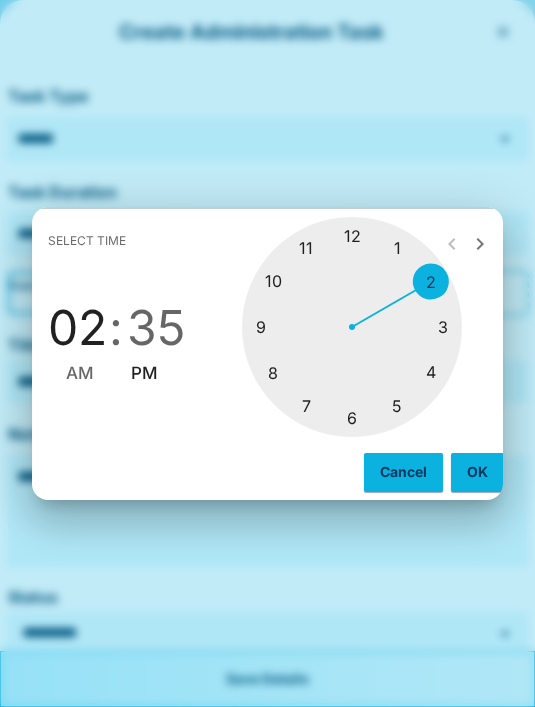 click at bounding box center (352, 327) 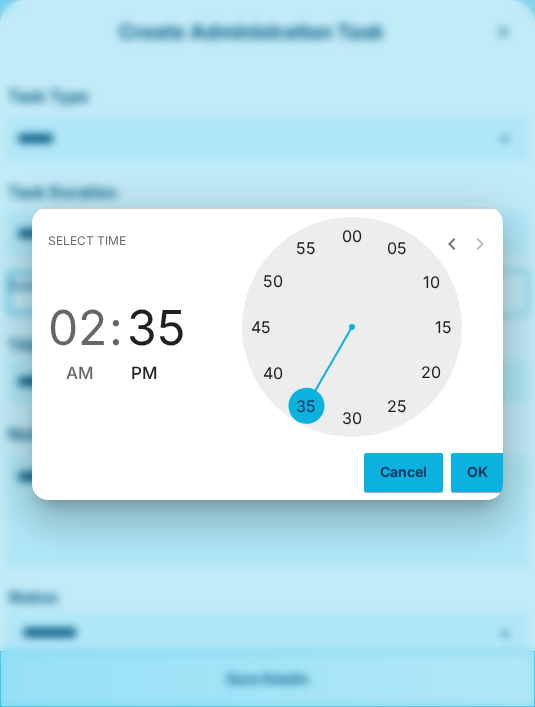 click at bounding box center [352, 327] 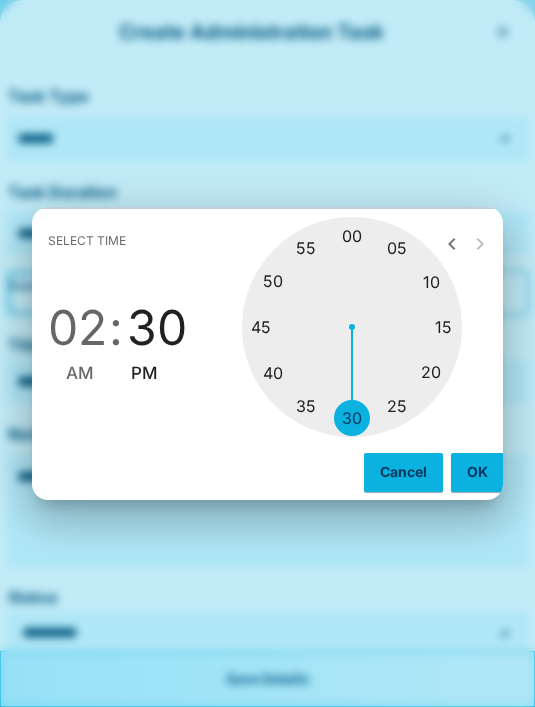 type on "********" 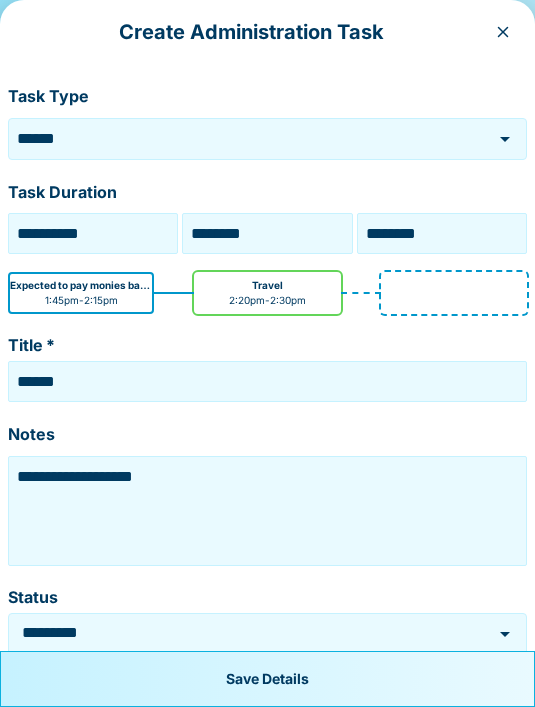 click on "Save Details" at bounding box center (267, 679) 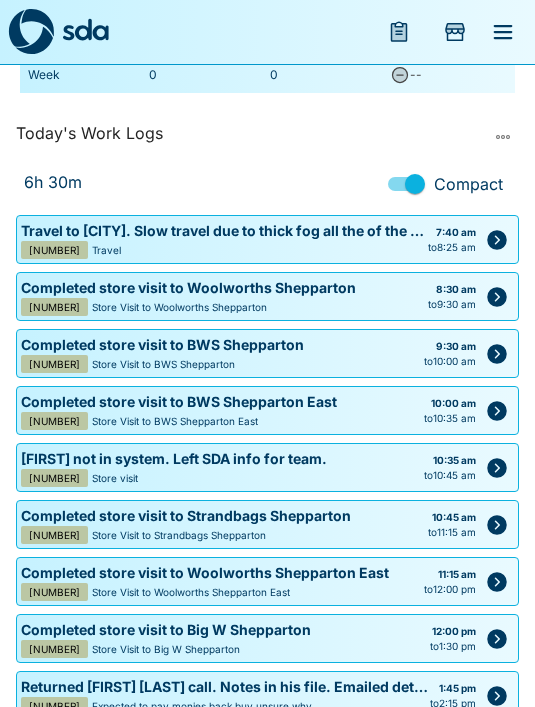 scroll, scrollTop: 1078, scrollLeft: 0, axis: vertical 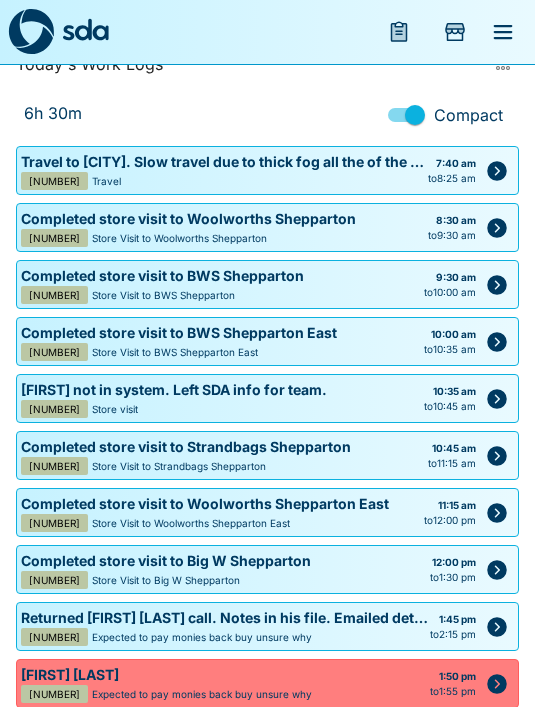 click 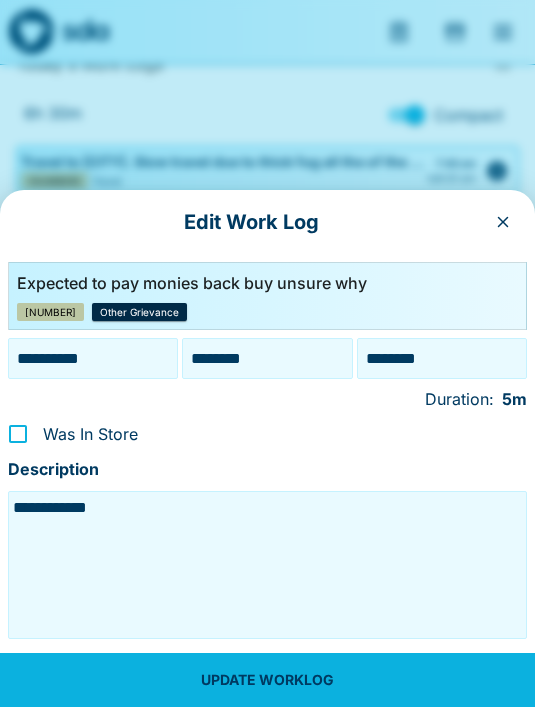 click 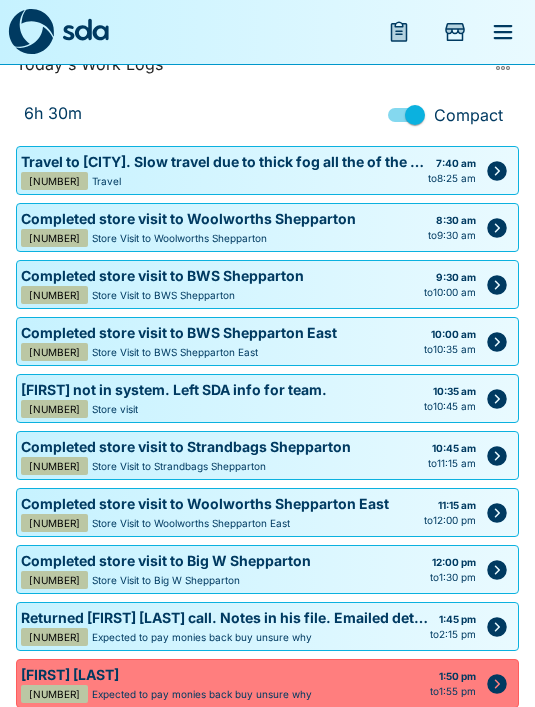 click 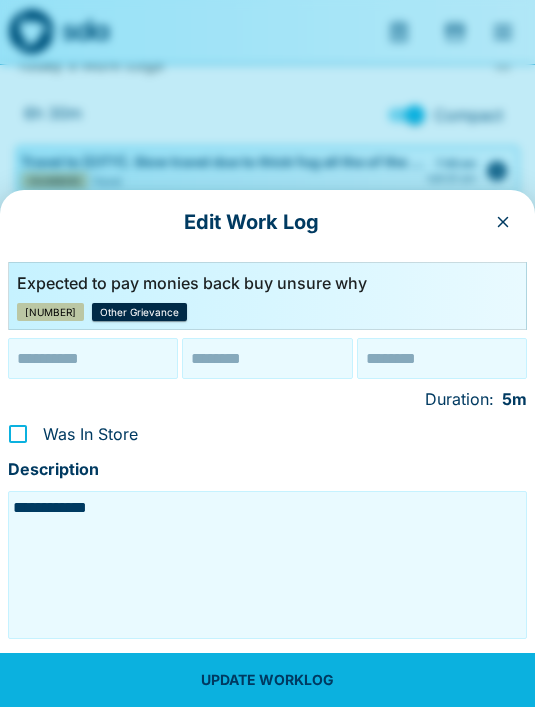 type on "**********" 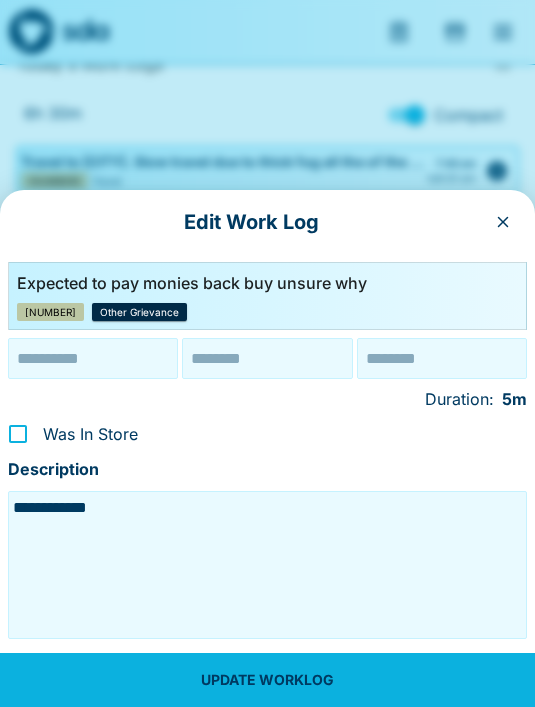 type on "********" 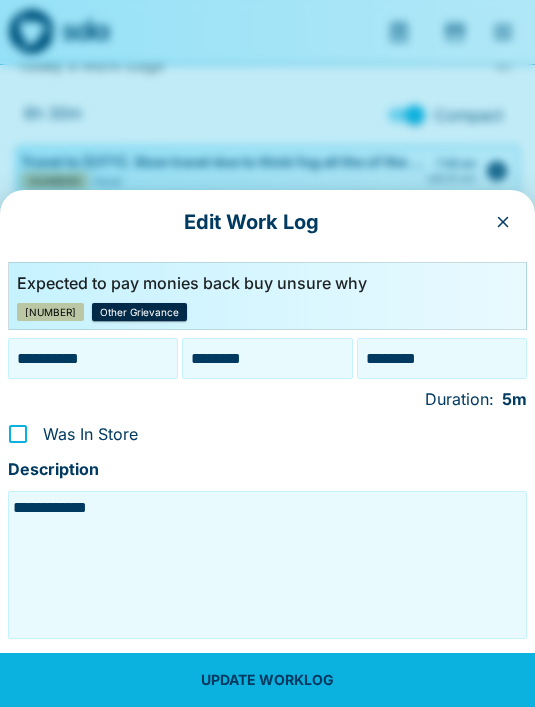 click on "********" at bounding box center (267, 358) 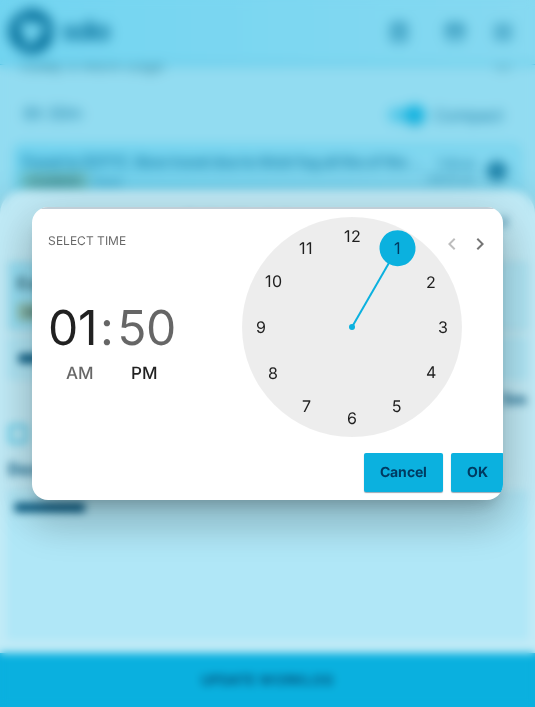 click at bounding box center [352, 327] 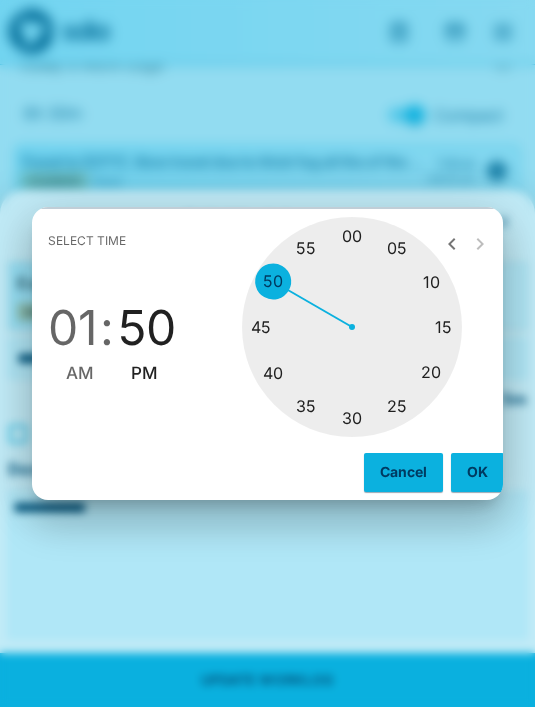 click at bounding box center (352, 327) 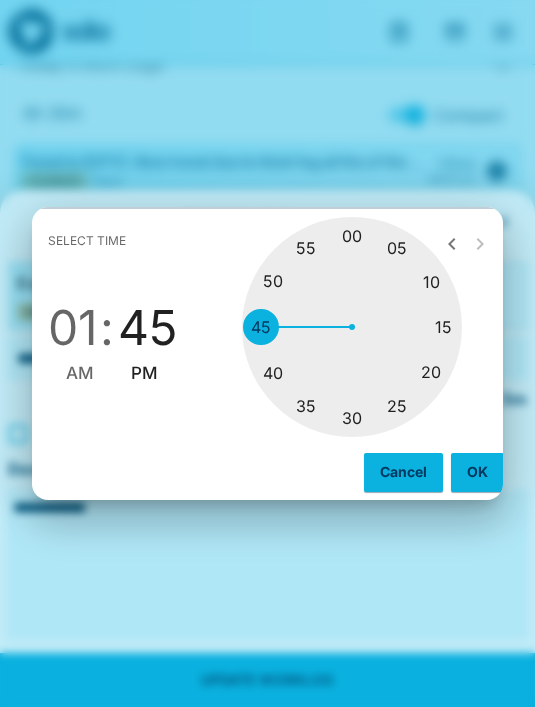click on "OK" at bounding box center (477, 472) 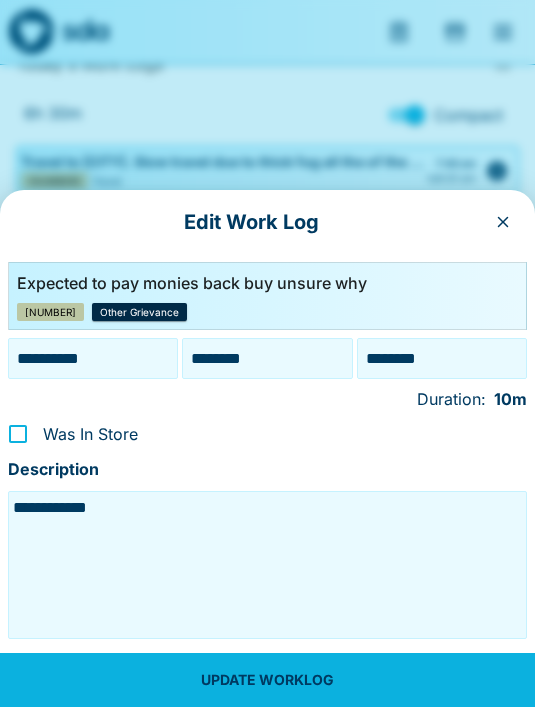 click on "********" at bounding box center (442, 358) 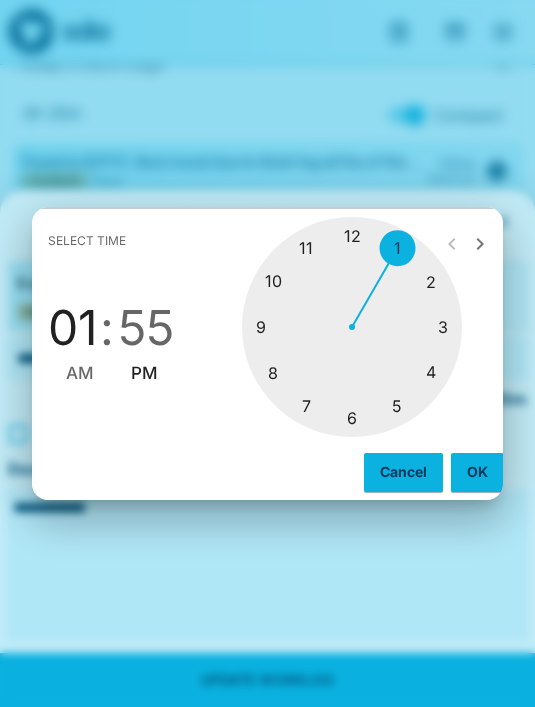 click at bounding box center (352, 327) 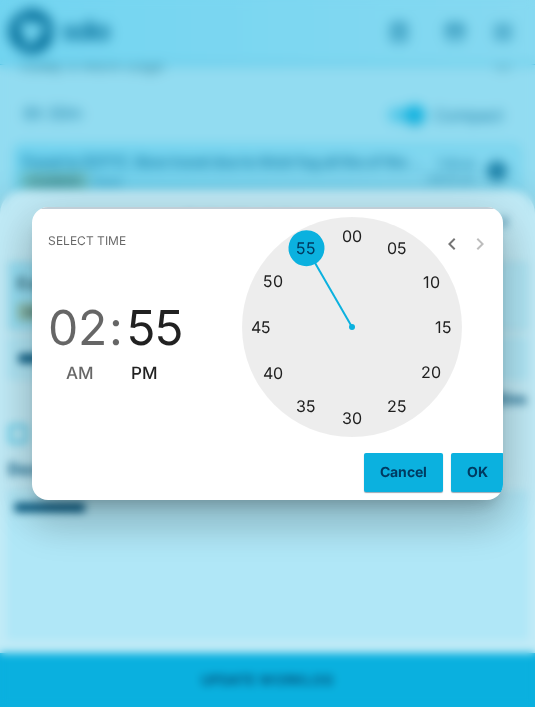 type on "********" 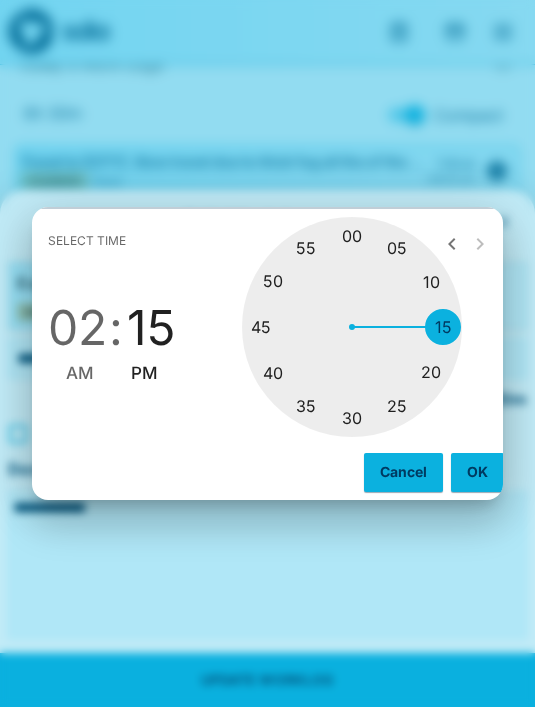 click on "OK" at bounding box center (477, 472) 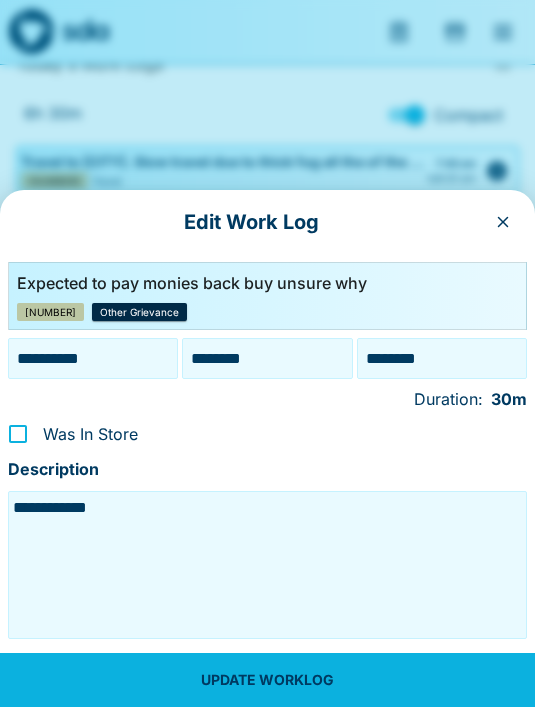 click on "UPDATE WORKLOG" at bounding box center [267, 680] 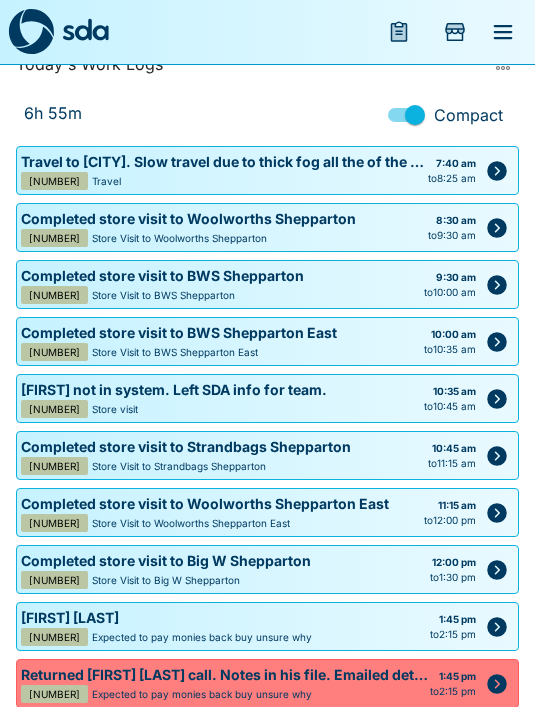 click on "257826 Expected to pay monies back buy unsure why" at bounding box center [225, 637] 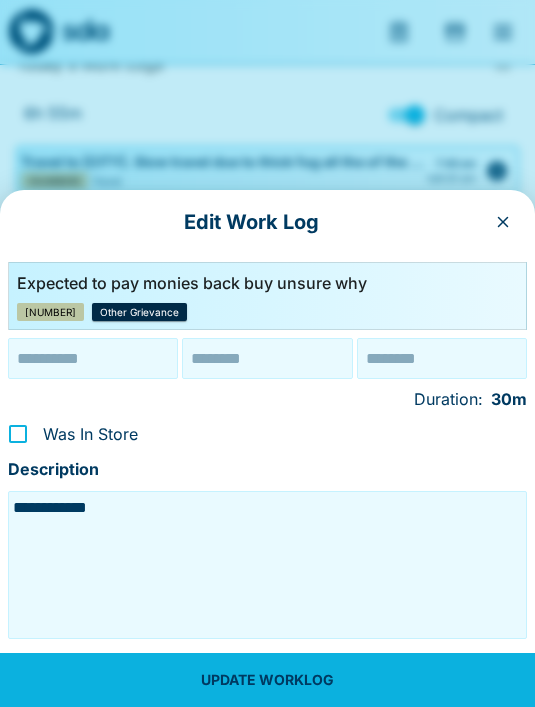 type on "**********" 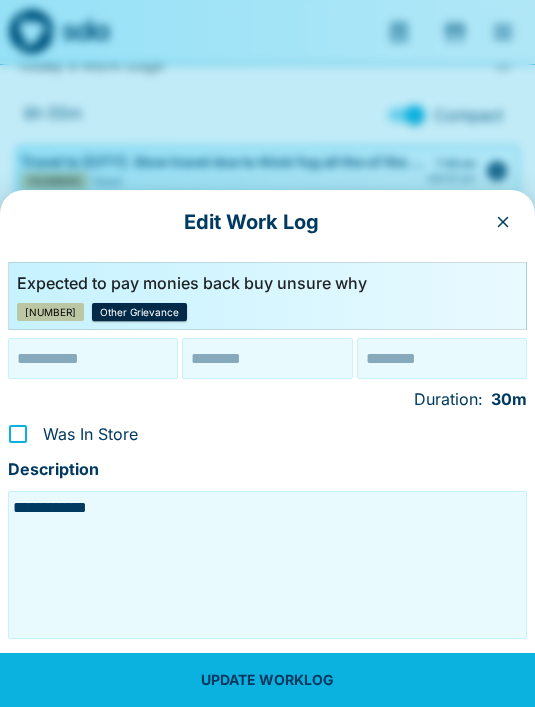 type on "********" 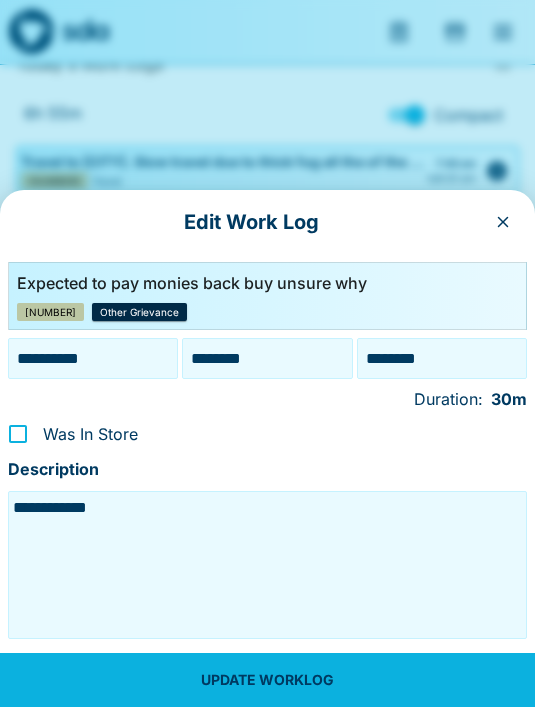 click at bounding box center (503, 222) 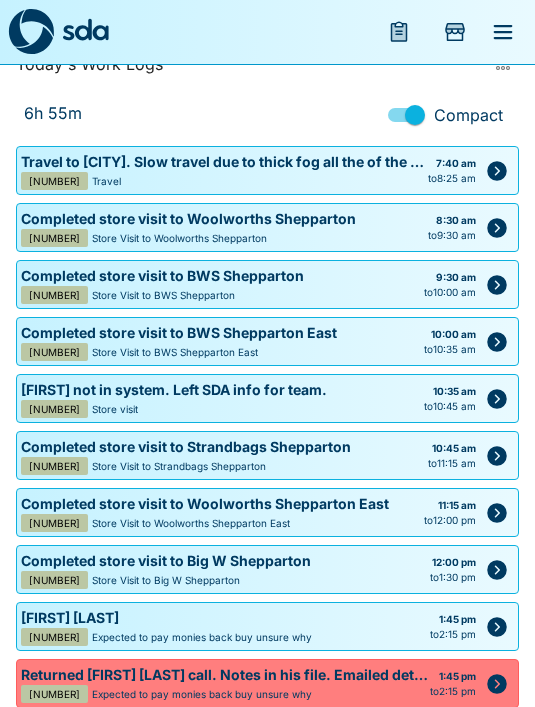 click at bounding box center (495, 284) 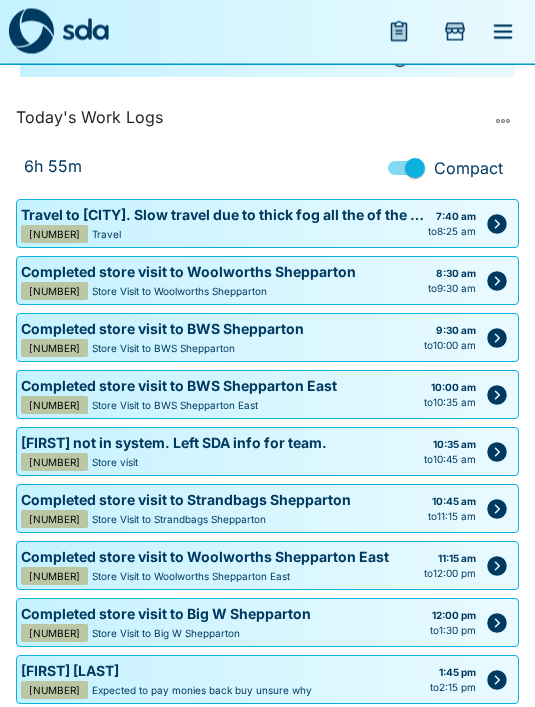 scroll, scrollTop: 1078, scrollLeft: 0, axis: vertical 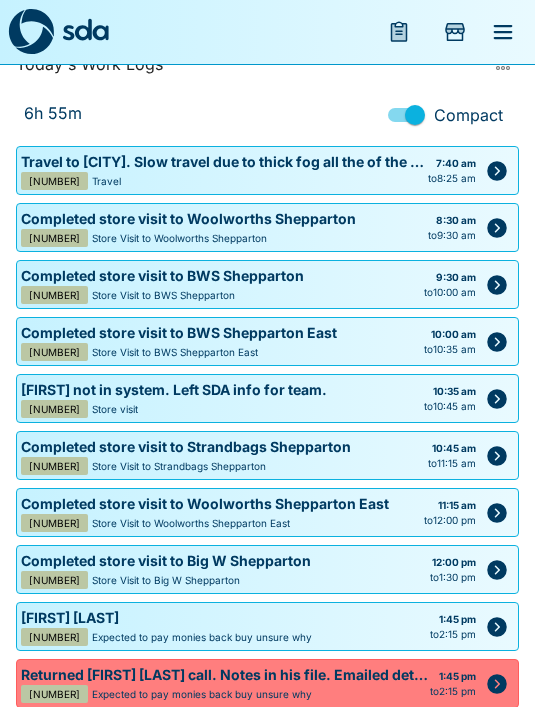 click 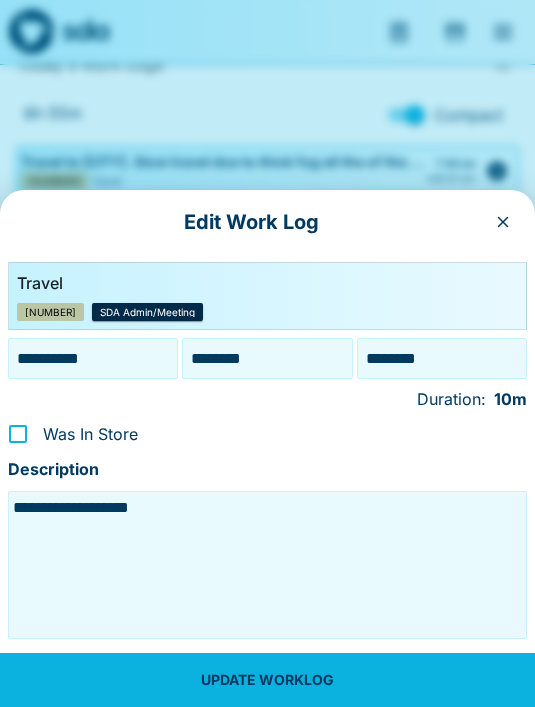 click on "Travel" at bounding box center (263, 283) 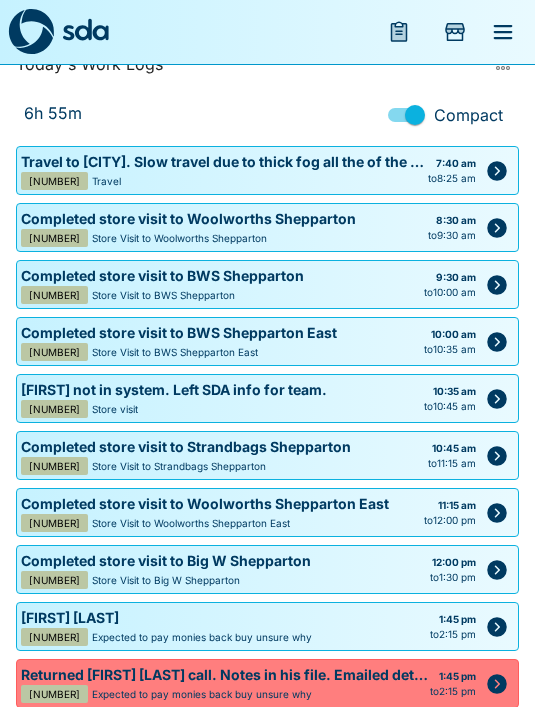 click 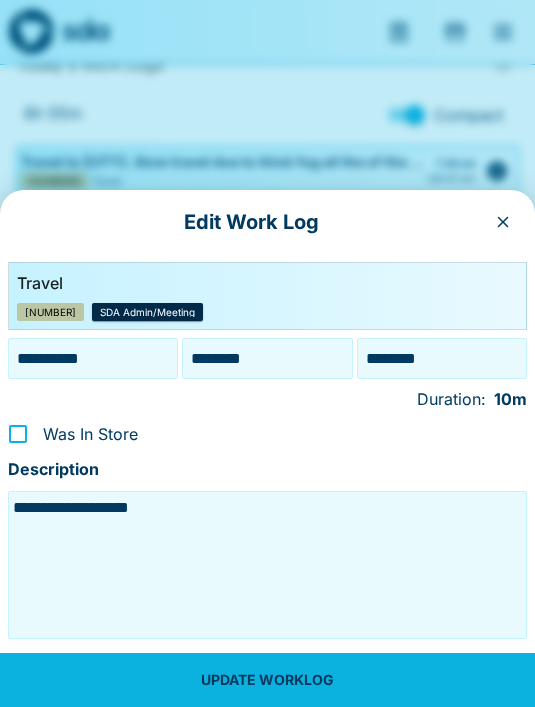 click on "**********" at bounding box center [267, 565] 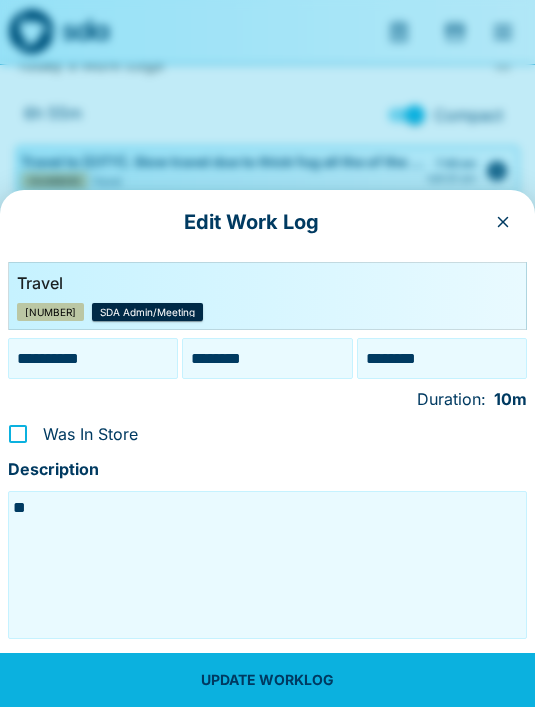 type on "*" 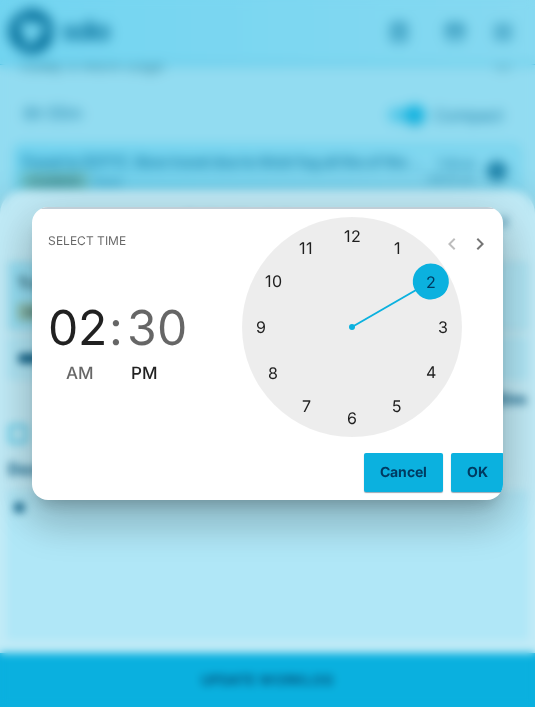 click at bounding box center [352, 327] 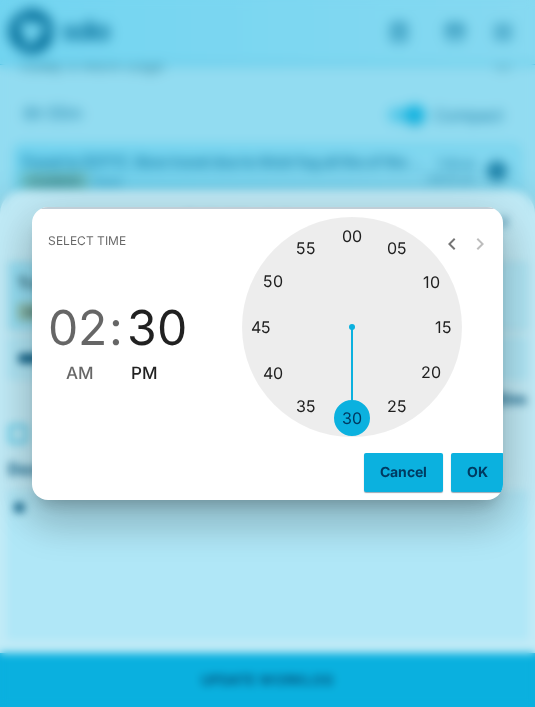 click at bounding box center (352, 327) 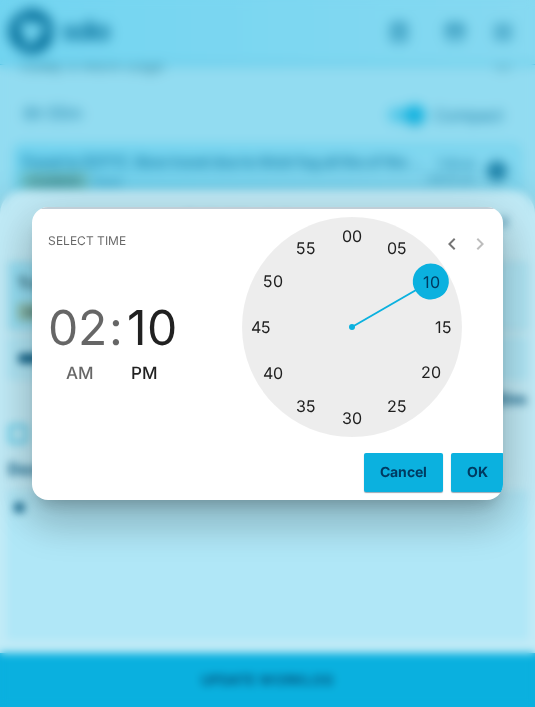 click at bounding box center (352, 327) 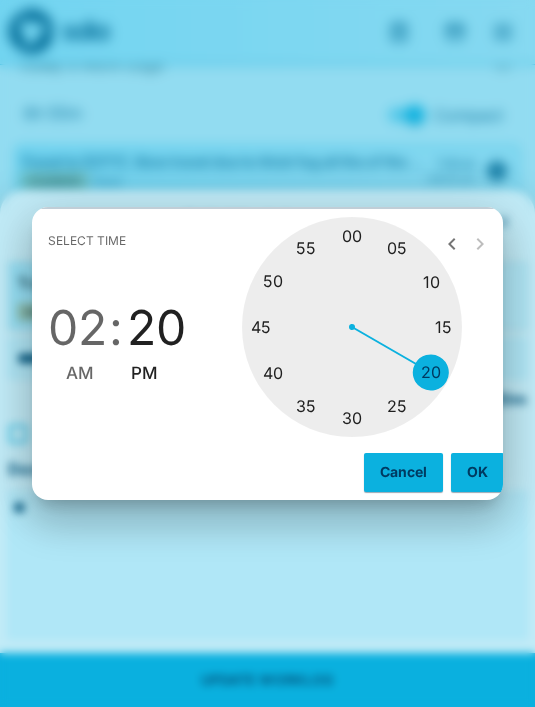 scroll, scrollTop: 0, scrollLeft: 1, axis: horizontal 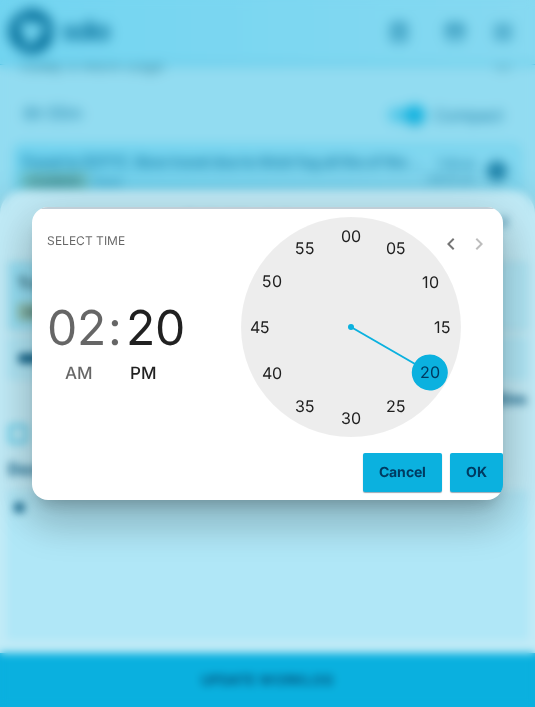 click on "OK" at bounding box center (476, 472) 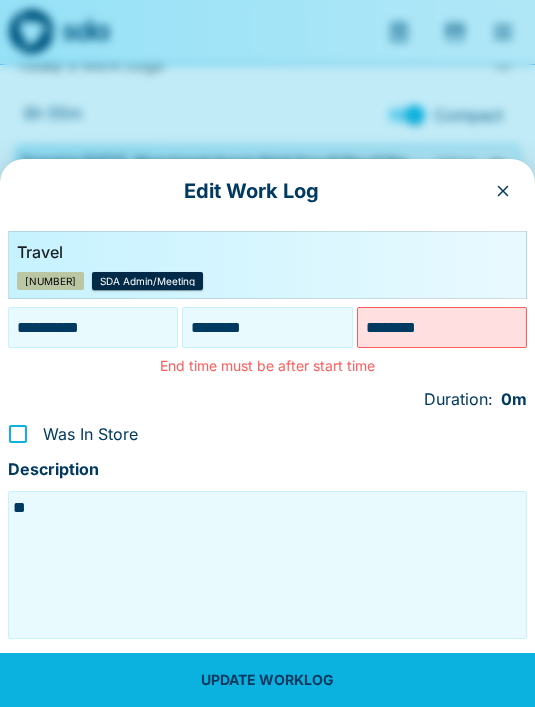 click on "********" at bounding box center [442, 327] 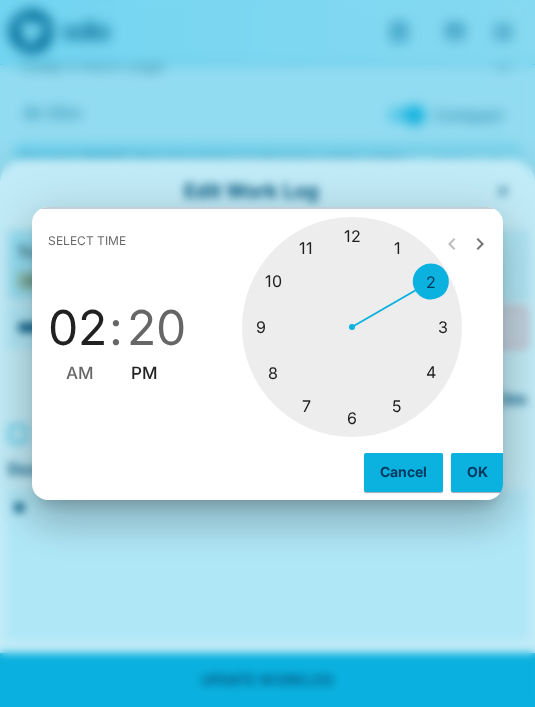 click at bounding box center [352, 327] 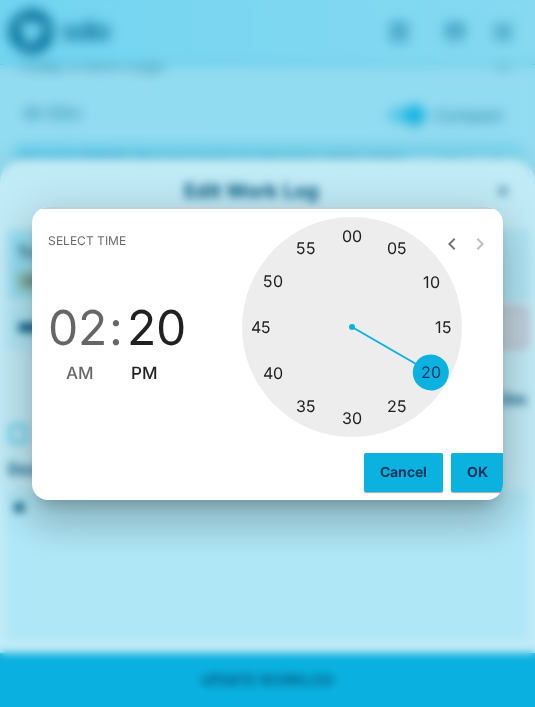 click at bounding box center (352, 327) 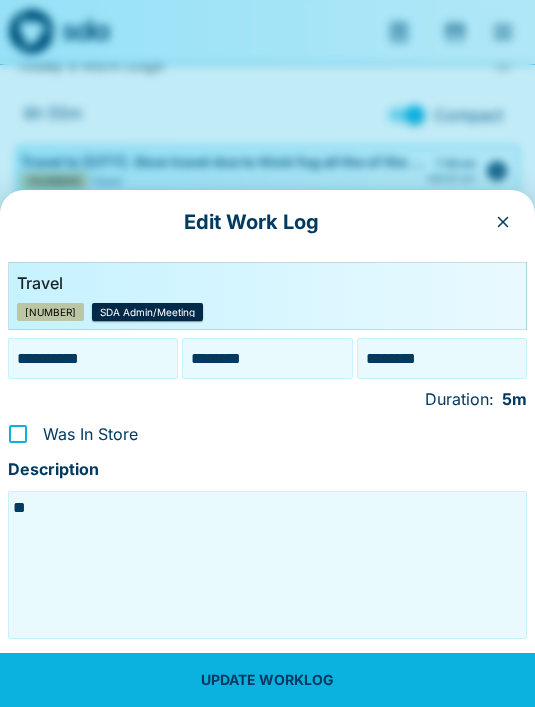 click on "**" at bounding box center [267, 565] 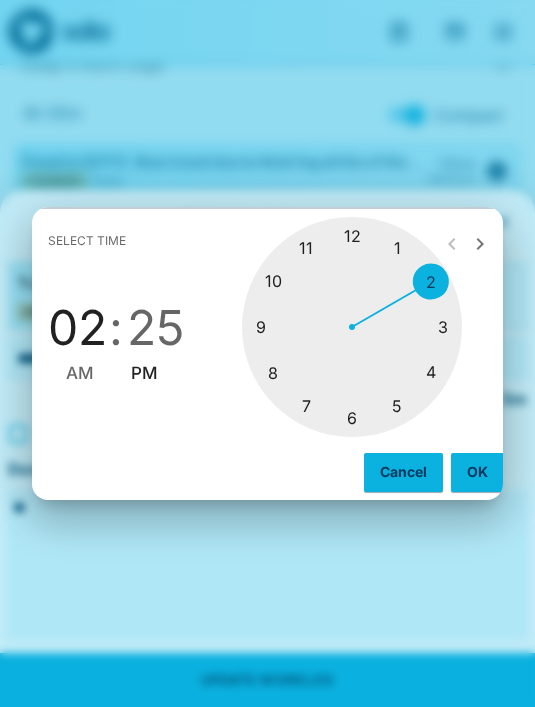click at bounding box center [352, 327] 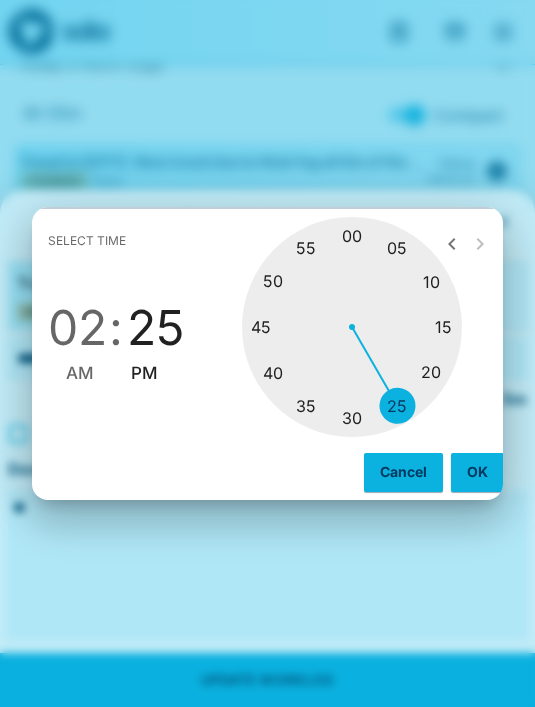 click at bounding box center [352, 327] 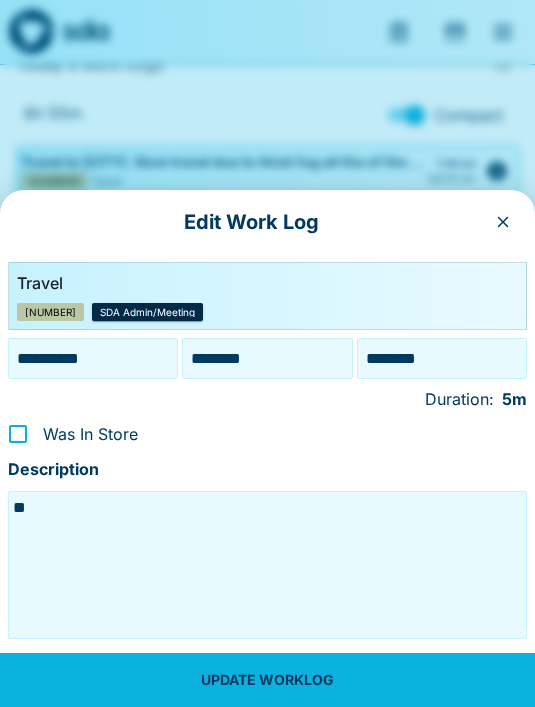 click on "**" at bounding box center (267, 565) 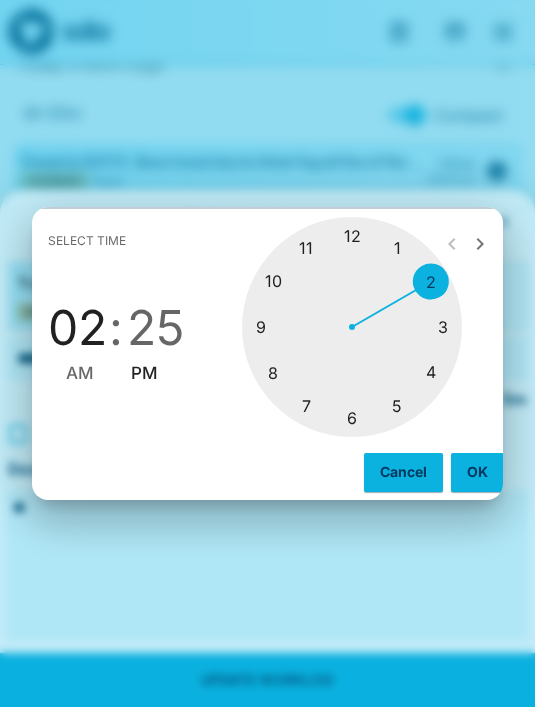 click at bounding box center [352, 327] 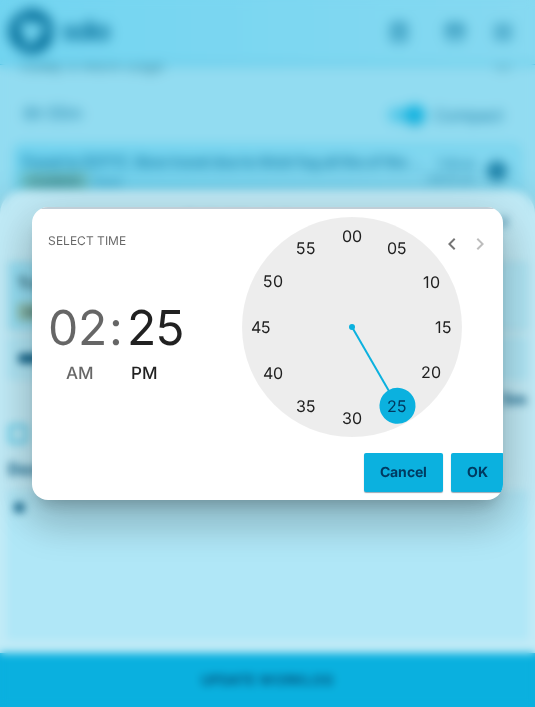 click at bounding box center (352, 327) 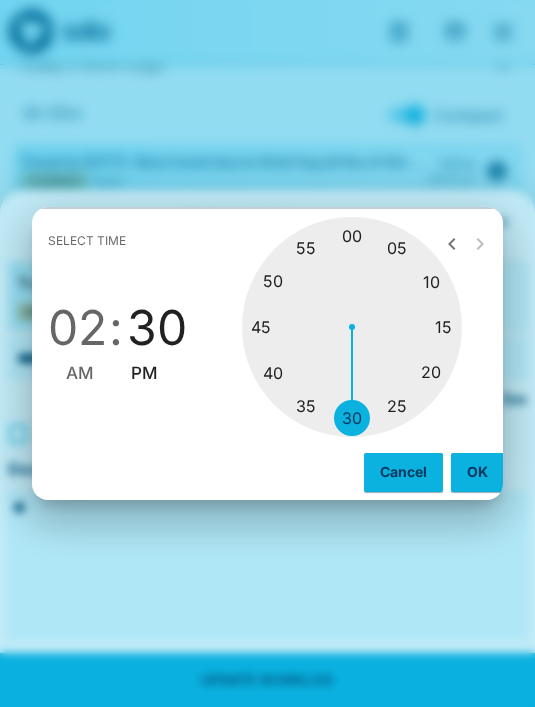 scroll, scrollTop: 0, scrollLeft: 2, axis: horizontal 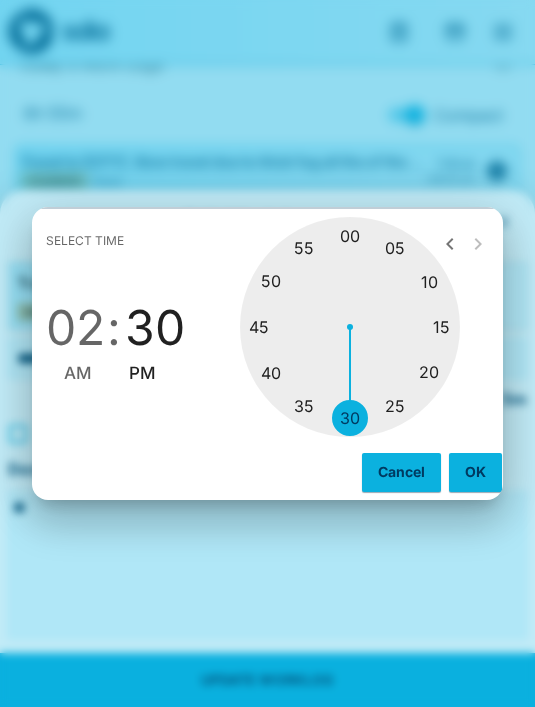 click on "OK" at bounding box center [475, 472] 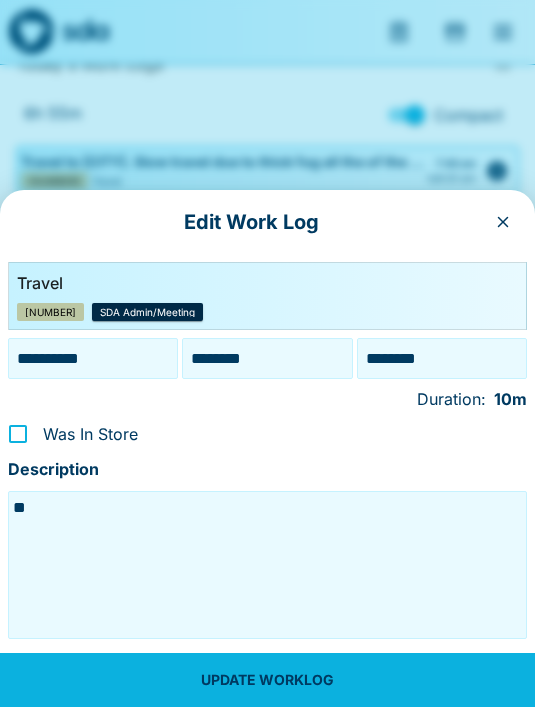 click on "**" at bounding box center [267, 565] 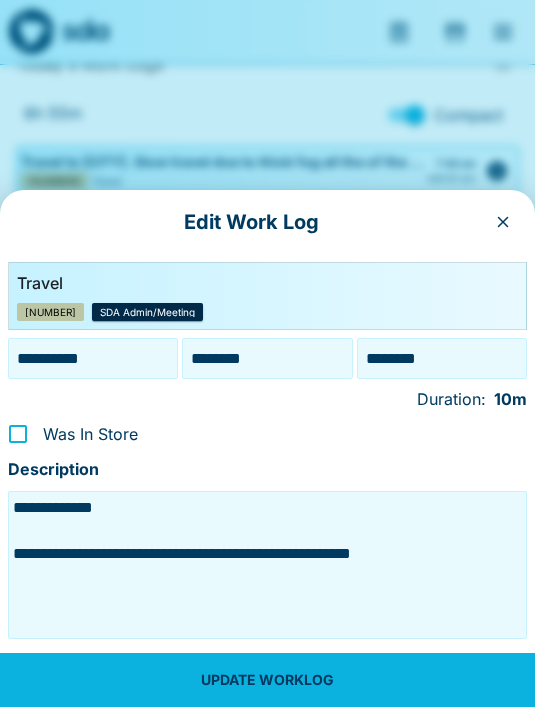 type on "**********" 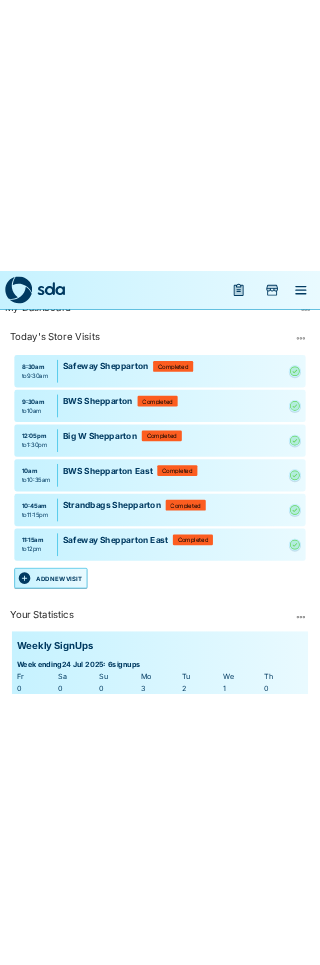 scroll, scrollTop: 0, scrollLeft: 0, axis: both 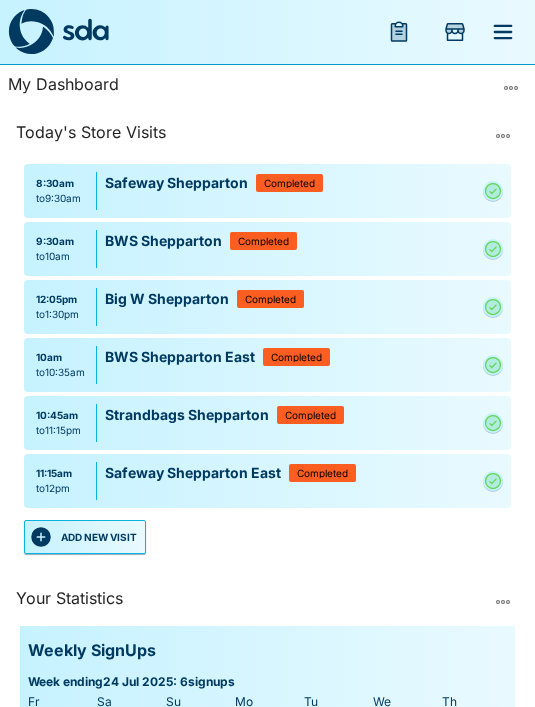 click 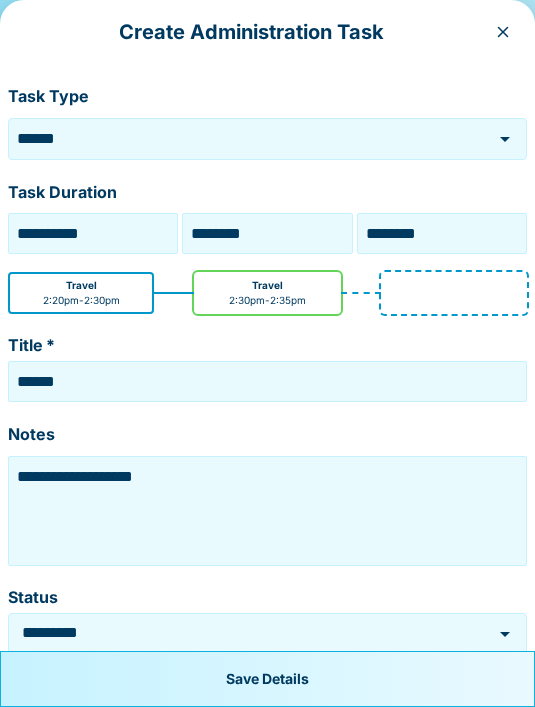 click on "******" at bounding box center [237, 138] 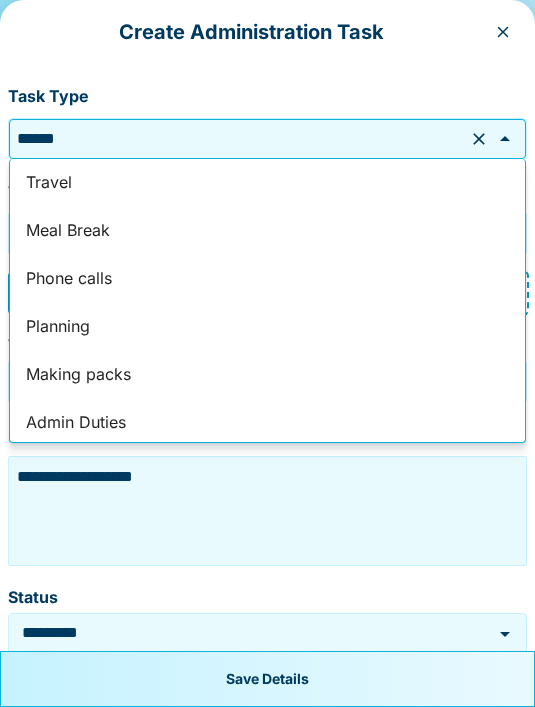 click on "Phone calls" at bounding box center (267, 279) 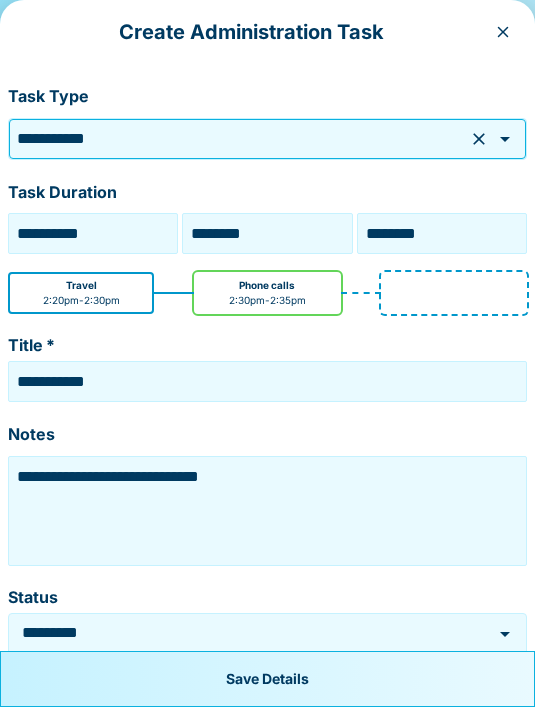 click on "**********" at bounding box center [267, 511] 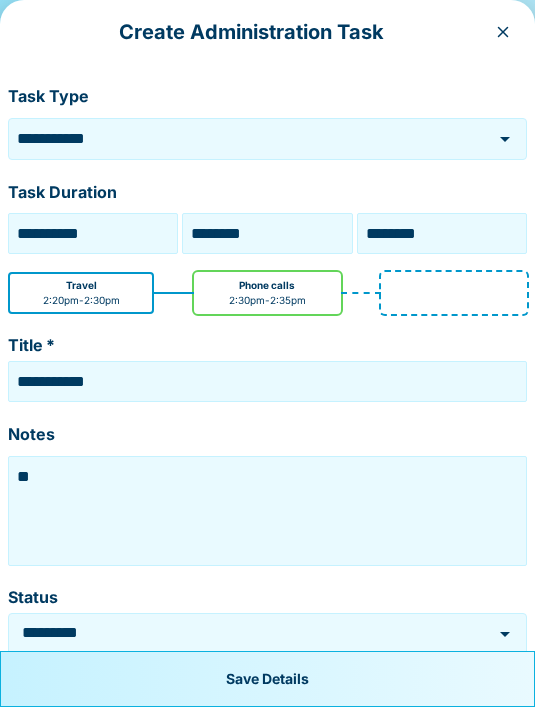type on "*" 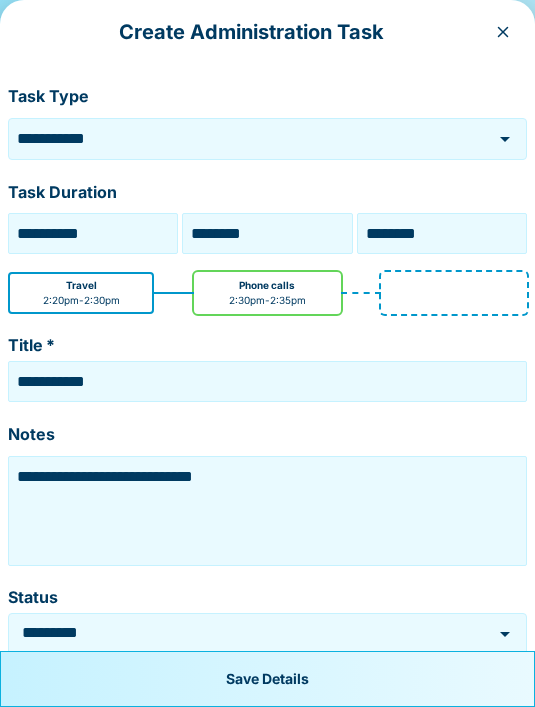 type on "**********" 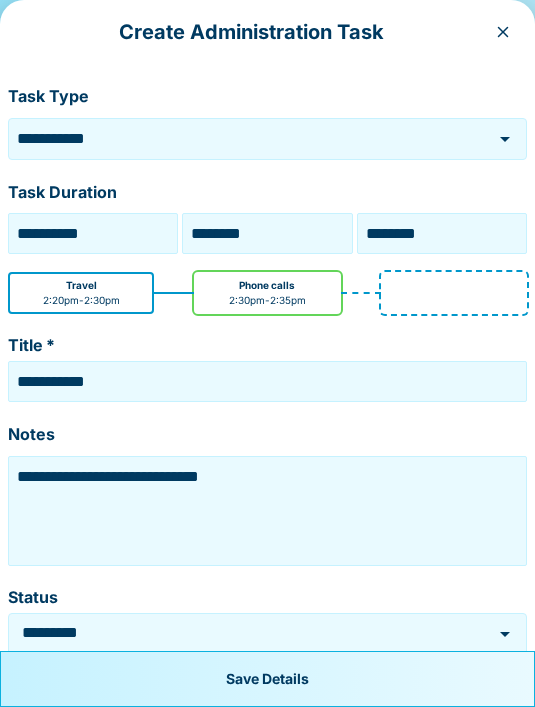 click on "Save Details" at bounding box center (267, 679) 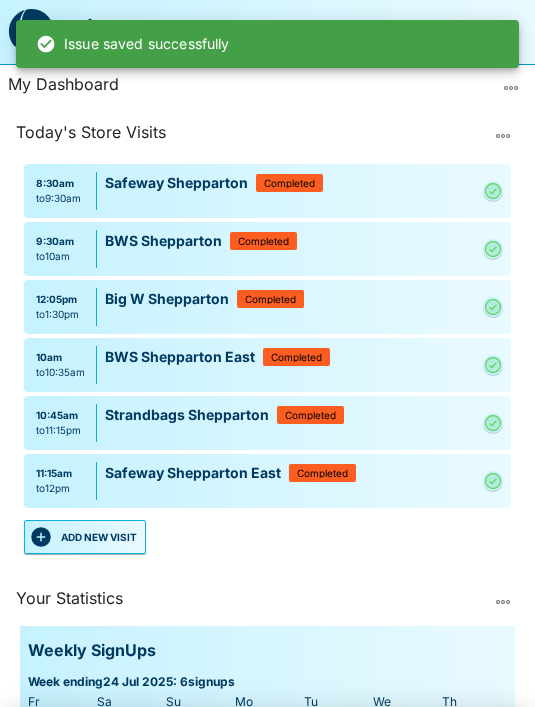 type on "**********" 